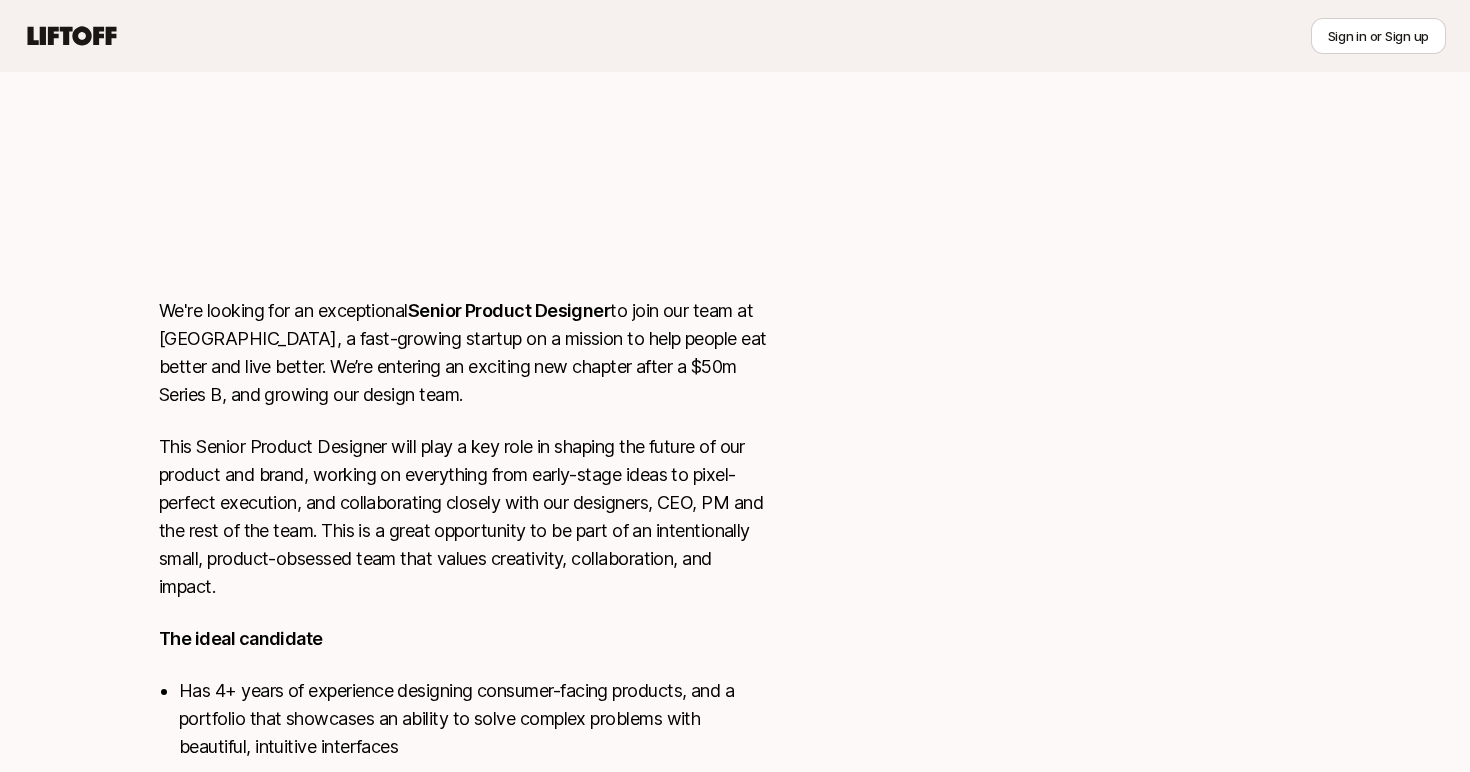 scroll, scrollTop: 0, scrollLeft: 0, axis: both 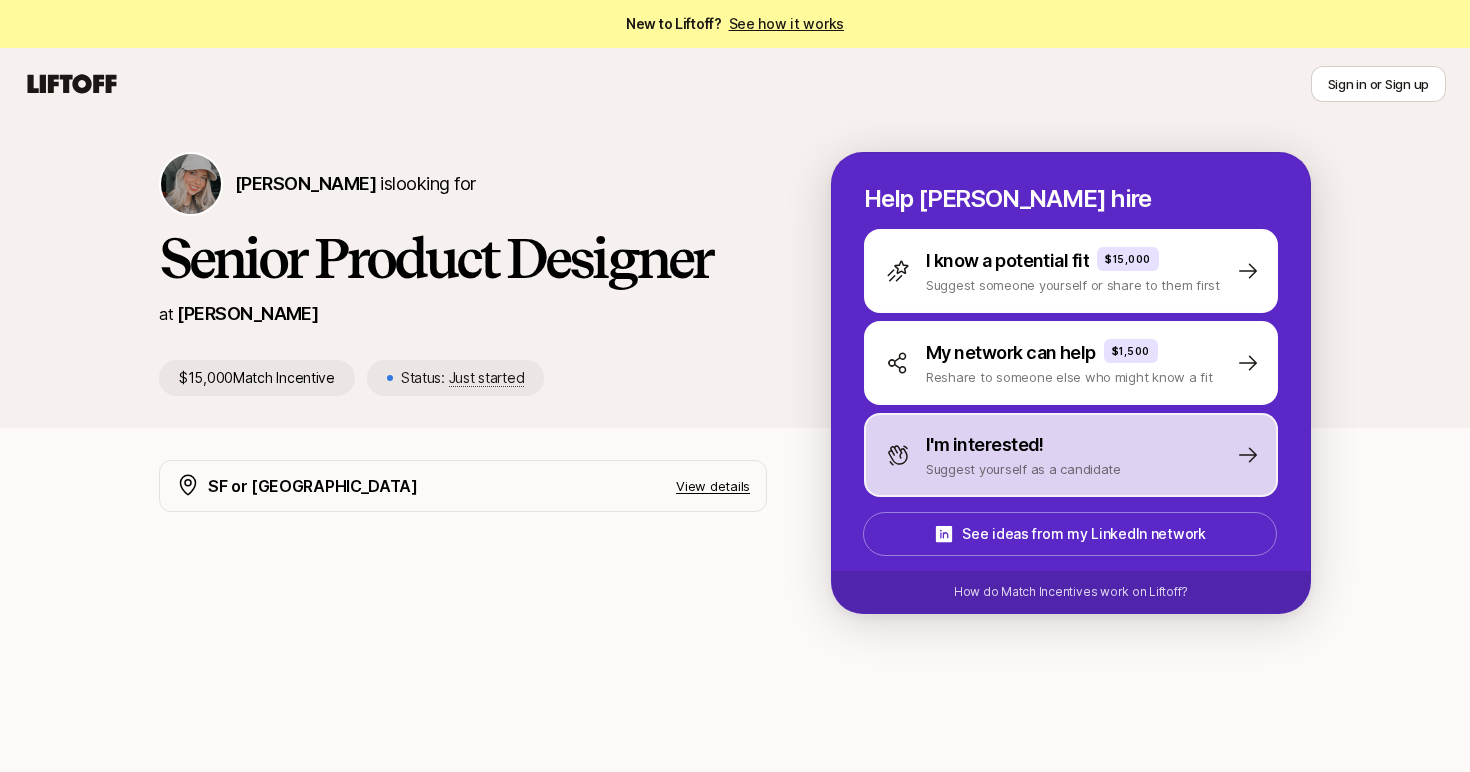 click on "I'm interested!" at bounding box center [985, 445] 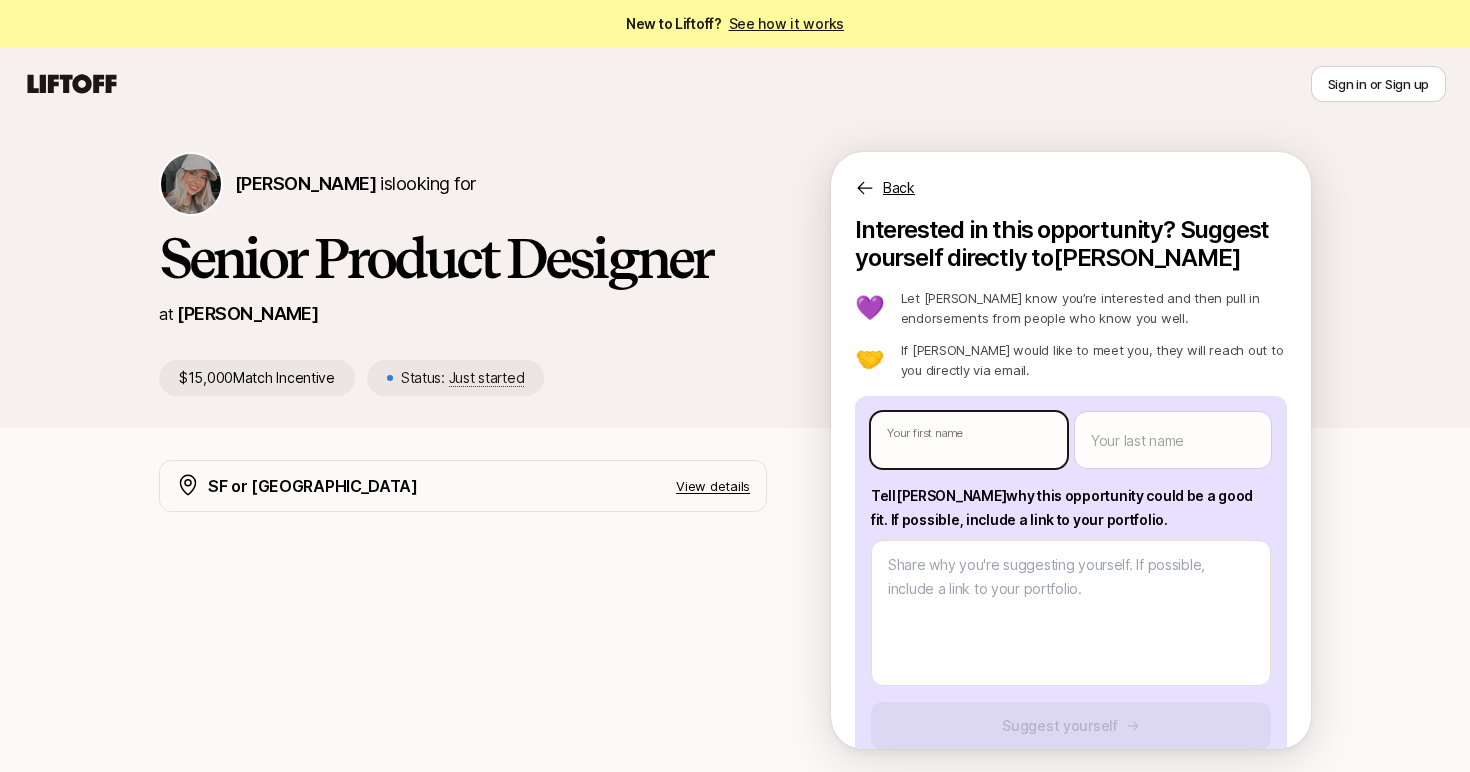 click on "New to Liftoff?   See how it works Sign in or Sign up Sign in or Sign up Anna Skopenko   is  looking for Senior Product Designer at Fay $15,000  Match Incentive   Status:   Just started Back Interested in this opportunity? Suggest yourself directly to  Anna 💜 Let Anna know you’re interested and then pull in endorsements from people who know you well. 🤝 If Anna would like to meet you, they will reach out to you directly via email. Your first name   Your last name   Tell  Anna  why this opportunity could be a good fit . If possible, include a link to your portfolio. Suggest yourself We’ll ask you to log in or sign up to suggest yourself SF or NY View details We're looking for an exceptional  Senior Product Designer  to join our team at Fay, a fast-growing startup on a mission to help people eat better and live better. We’re entering an exciting new chapter after a $50m Series B, and growing our design team.
The ideal candidate
Power-ups we admire Help Anna hire x" at bounding box center (735, 386) 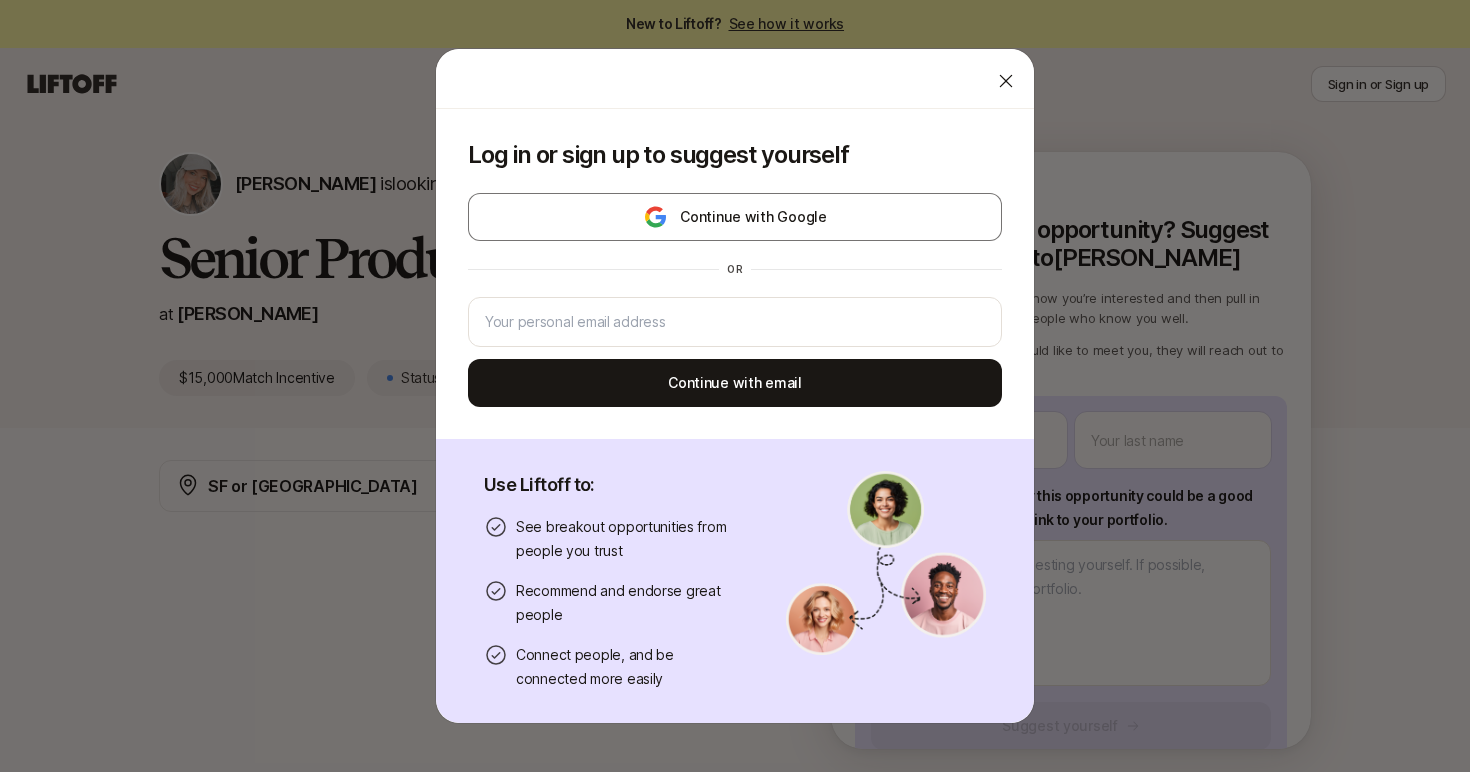 click 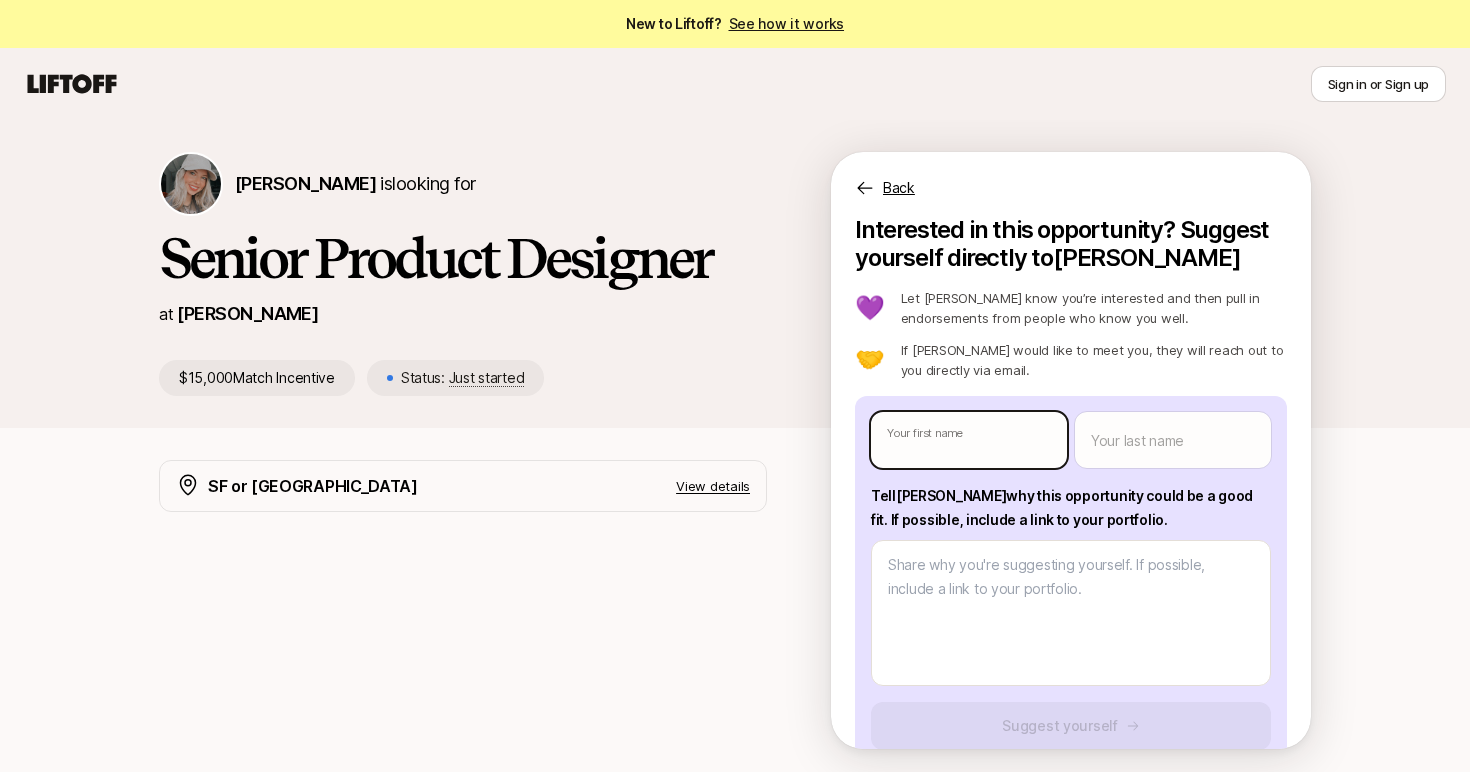 type on "x" 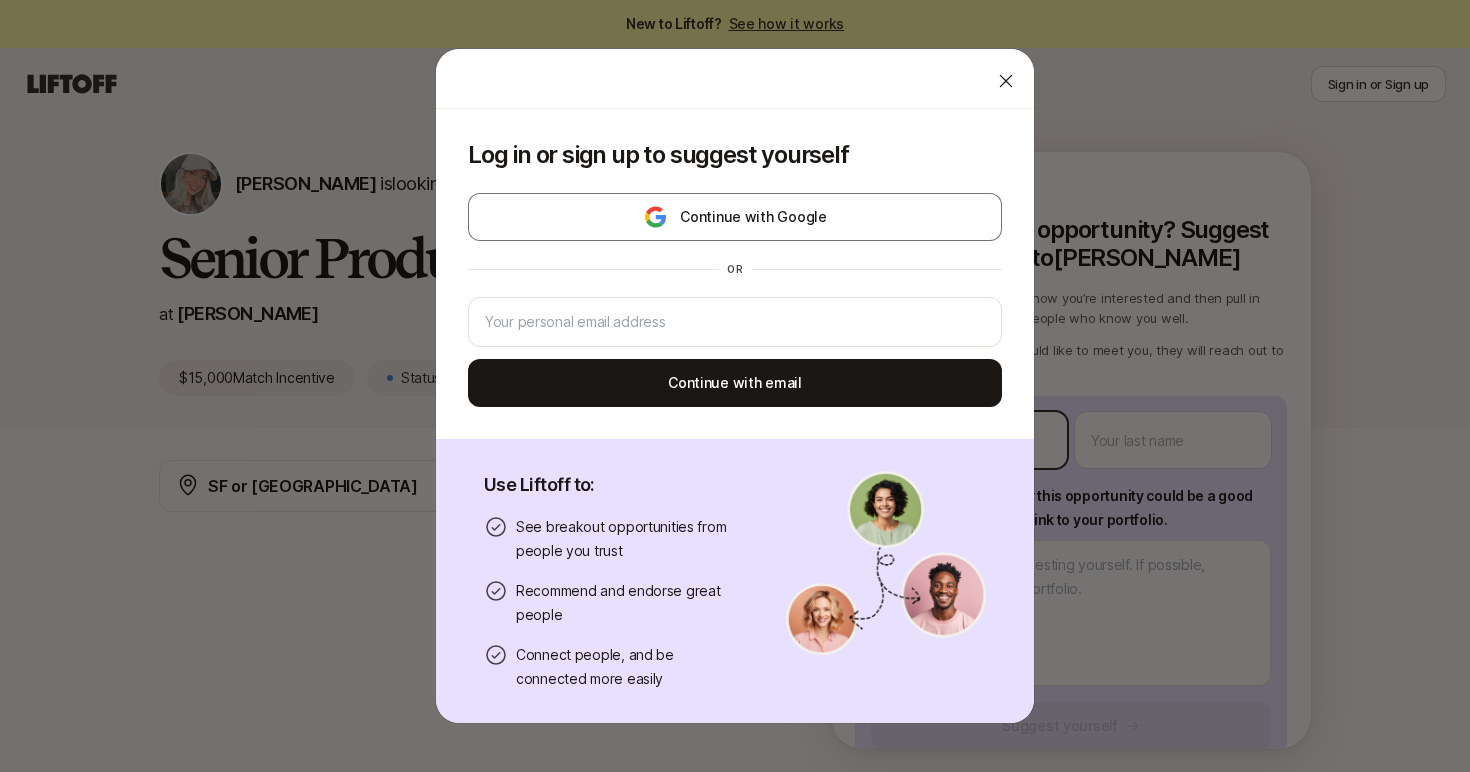 click on "New to Liftoff?   See how it works Sign in or Sign up Sign in or Sign up Anna Skopenko   is  looking for Senior Product Designer at Fay $15,000  Match Incentive   Status:   Just started Back Interested in this opportunity? Suggest yourself directly to  Anna 💜 Let Anna know you’re interested and then pull in endorsements from people who know you well. 🤝 If Anna would like to meet you, they will reach out to you directly via email. Your first name   Your last name   Tell  Anna  why this opportunity could be a good fit . If possible, include a link to your portfolio. Suggest yourself We’ll ask you to log in or sign up to suggest yourself SF or NY View details We're looking for an exceptional  Senior Product Designer  to join our team at Fay, a fast-growing startup on a mission to help people eat better and live better. We’re entering an exciting new chapter after a $50m Series B, and growing our design team.
The ideal candidate
Power-ups we admire Help Anna hire x or" at bounding box center [735, 386] 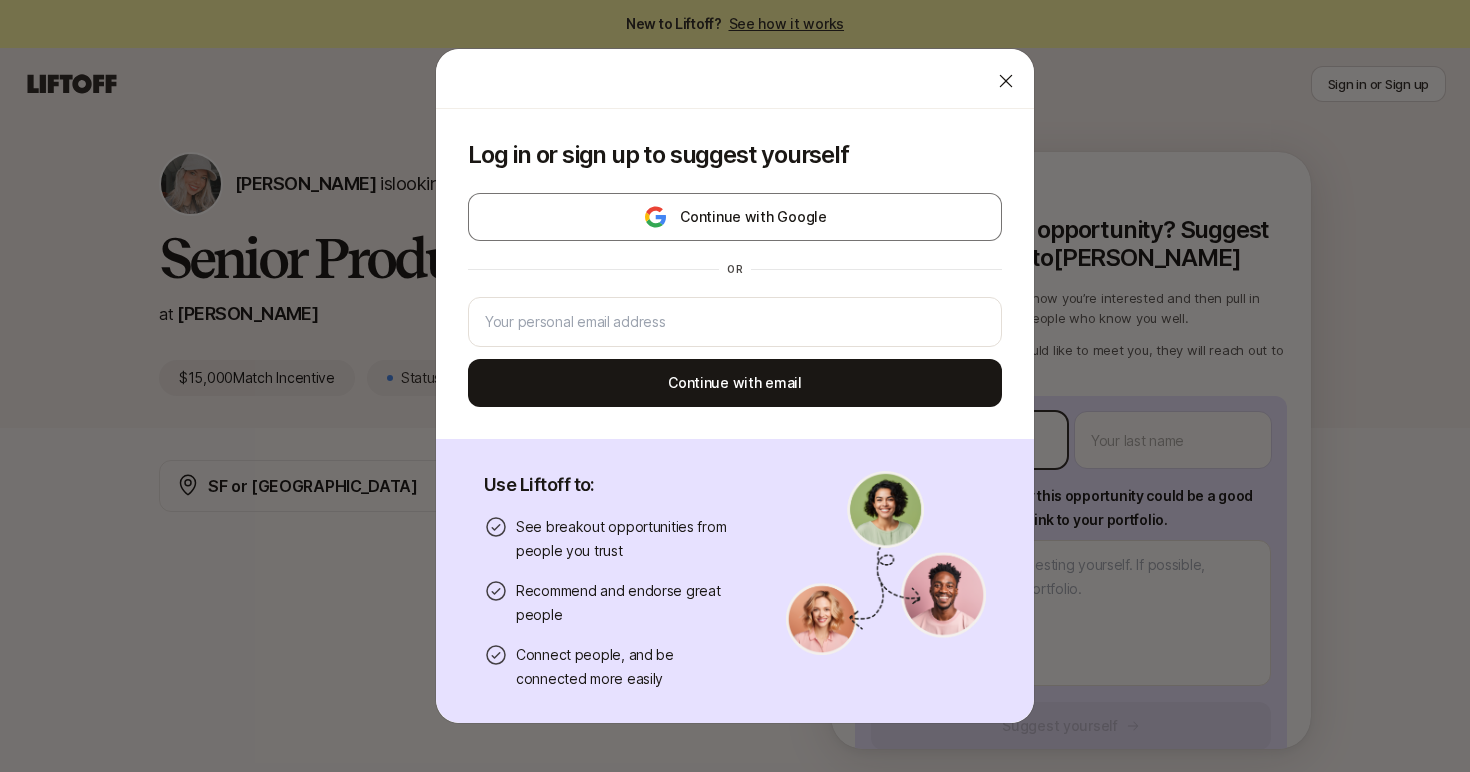 type 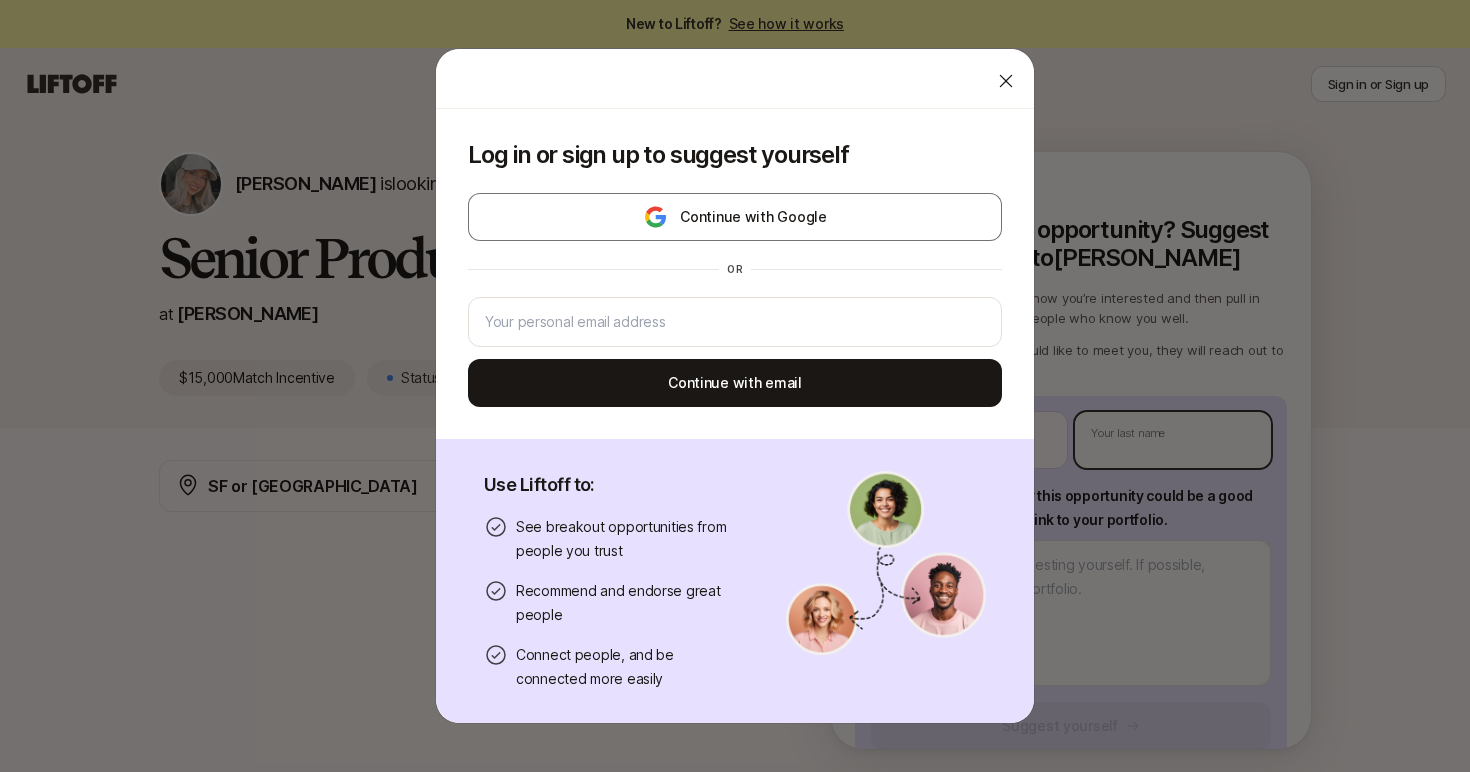 type 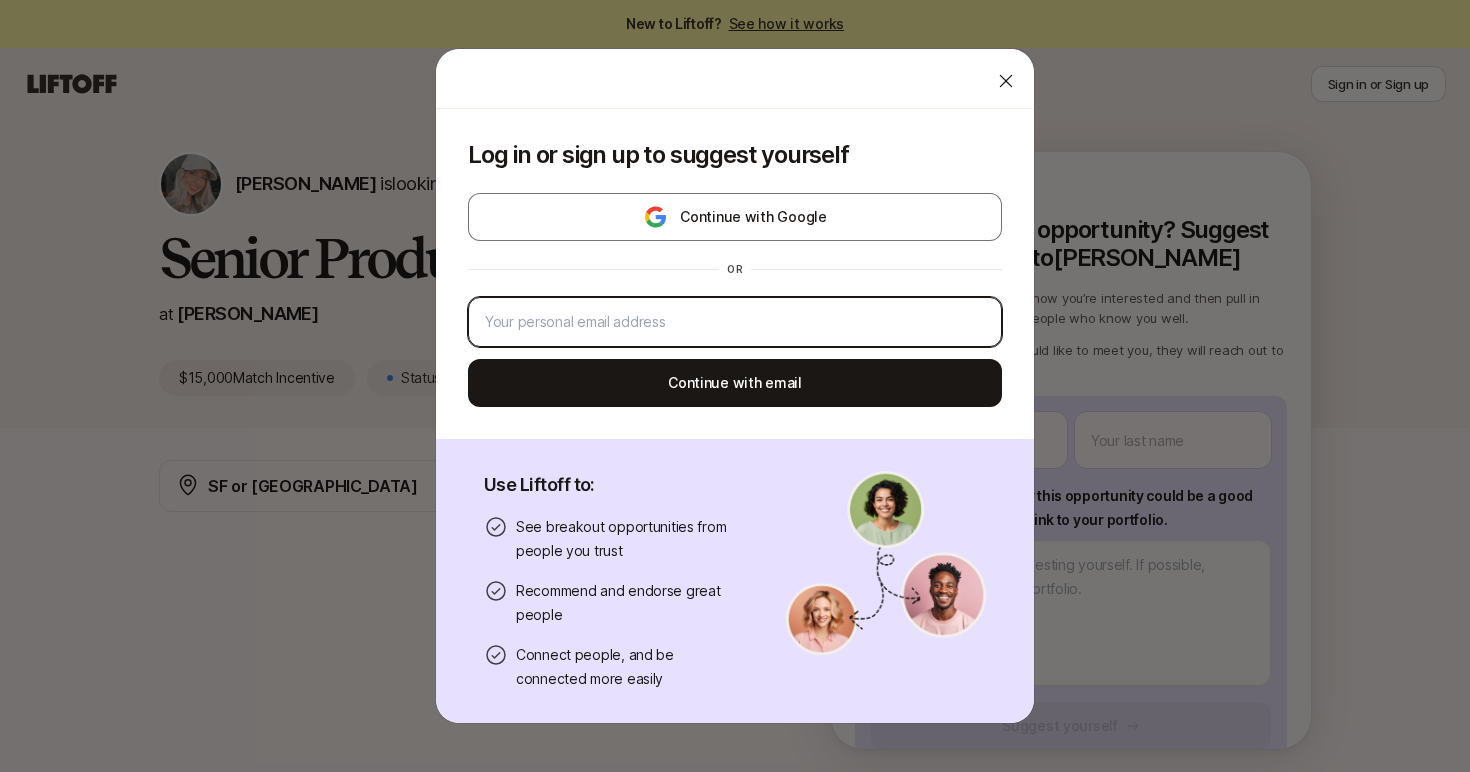type on "sonalinagane98@gmail.com" 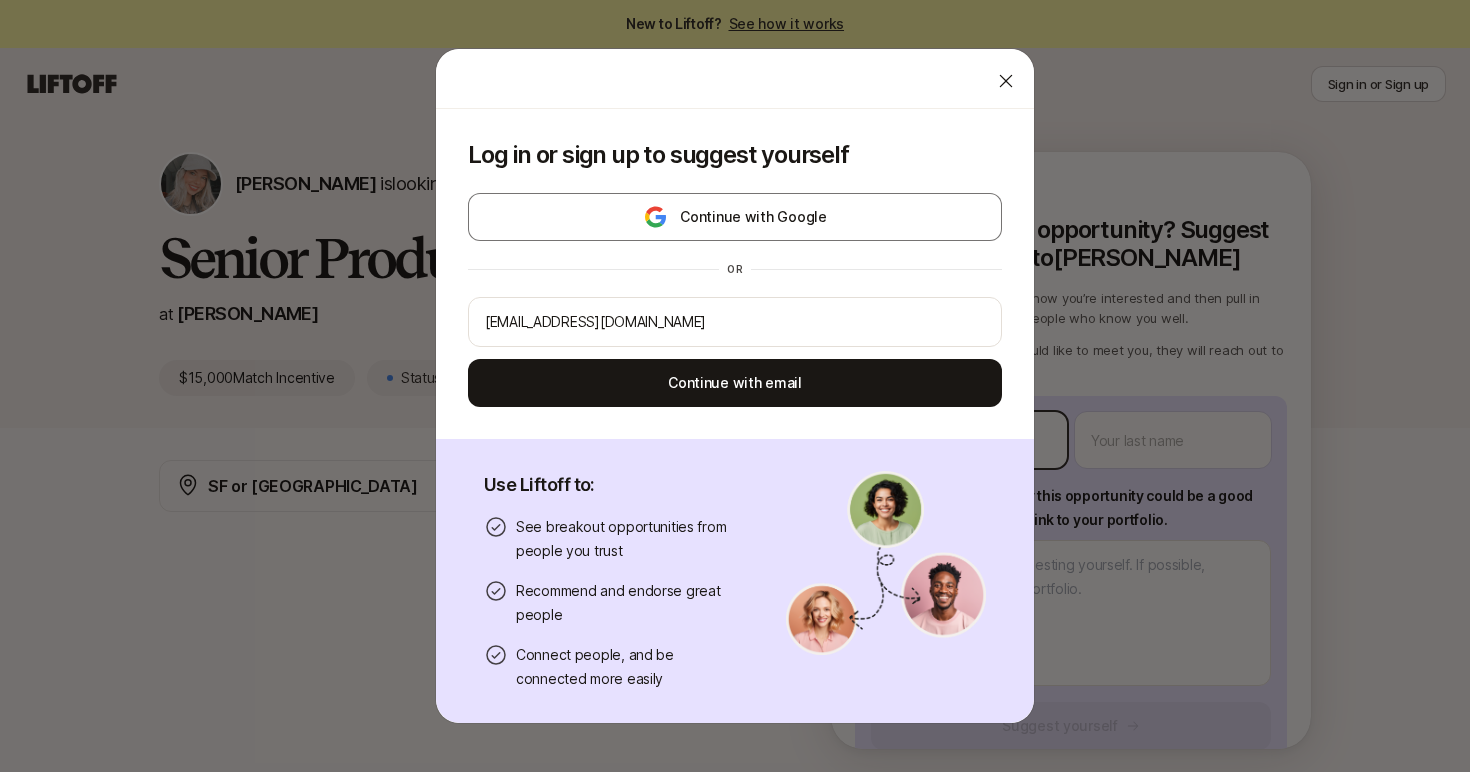 type 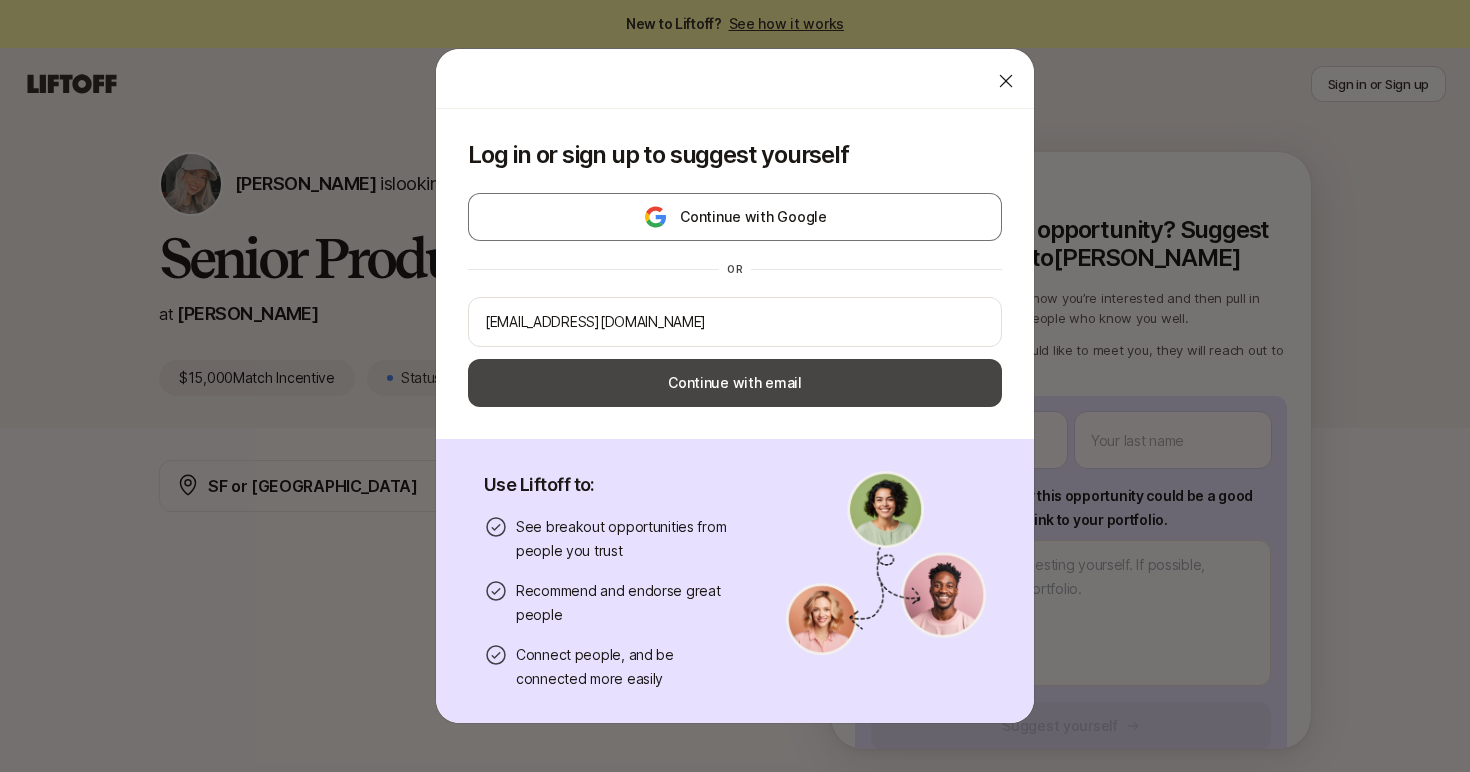 click on "Continue with email" at bounding box center (735, 383) 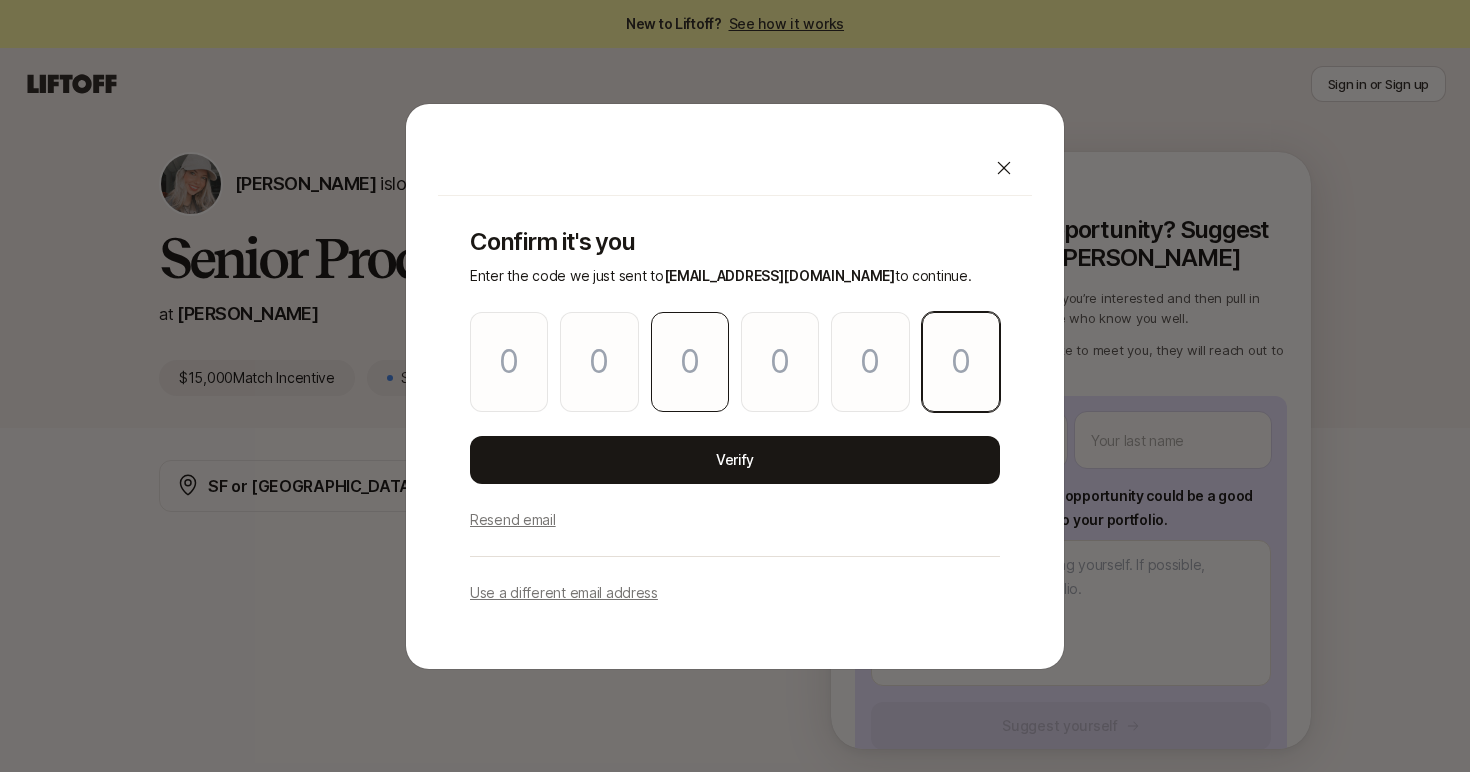 paste on "4" 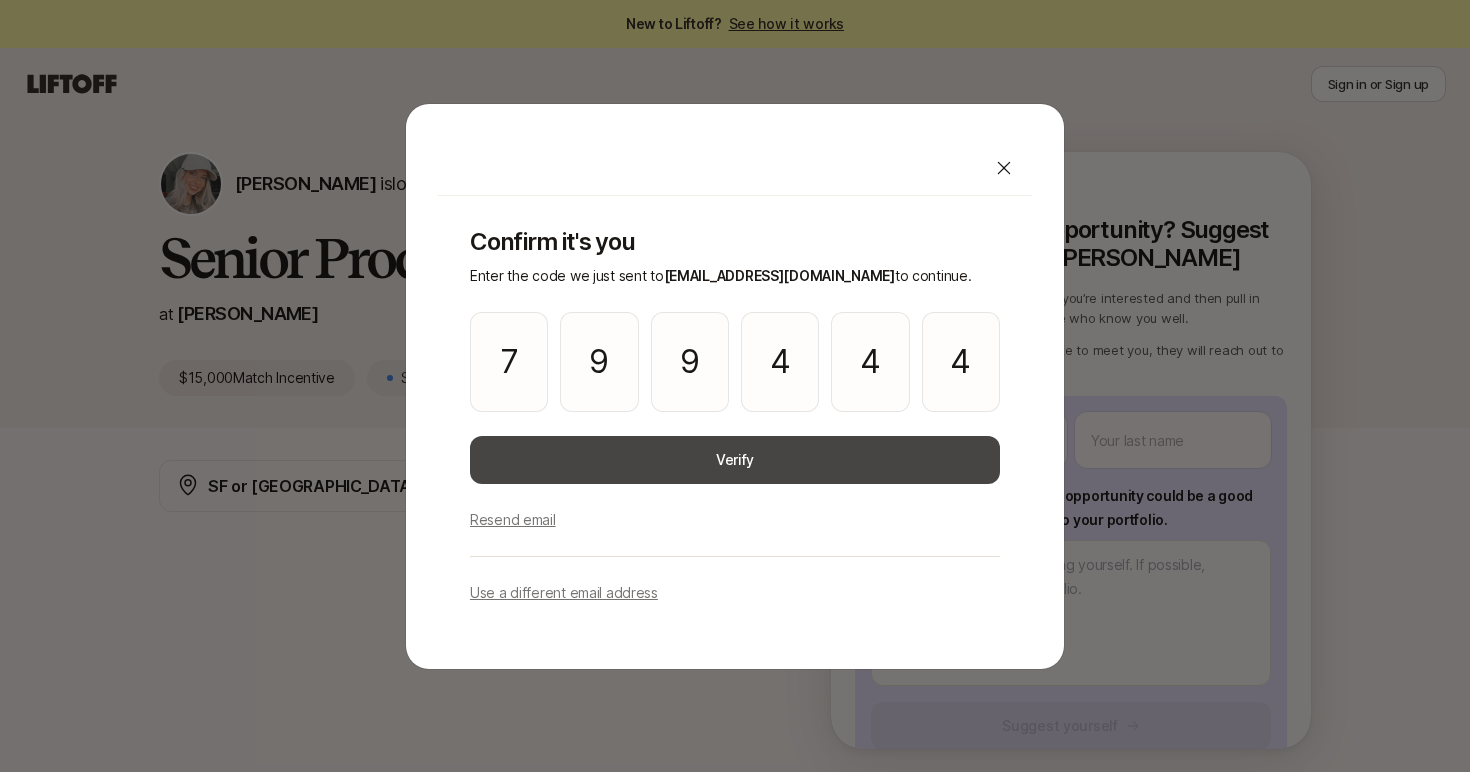 click on "Verify" at bounding box center [735, 460] 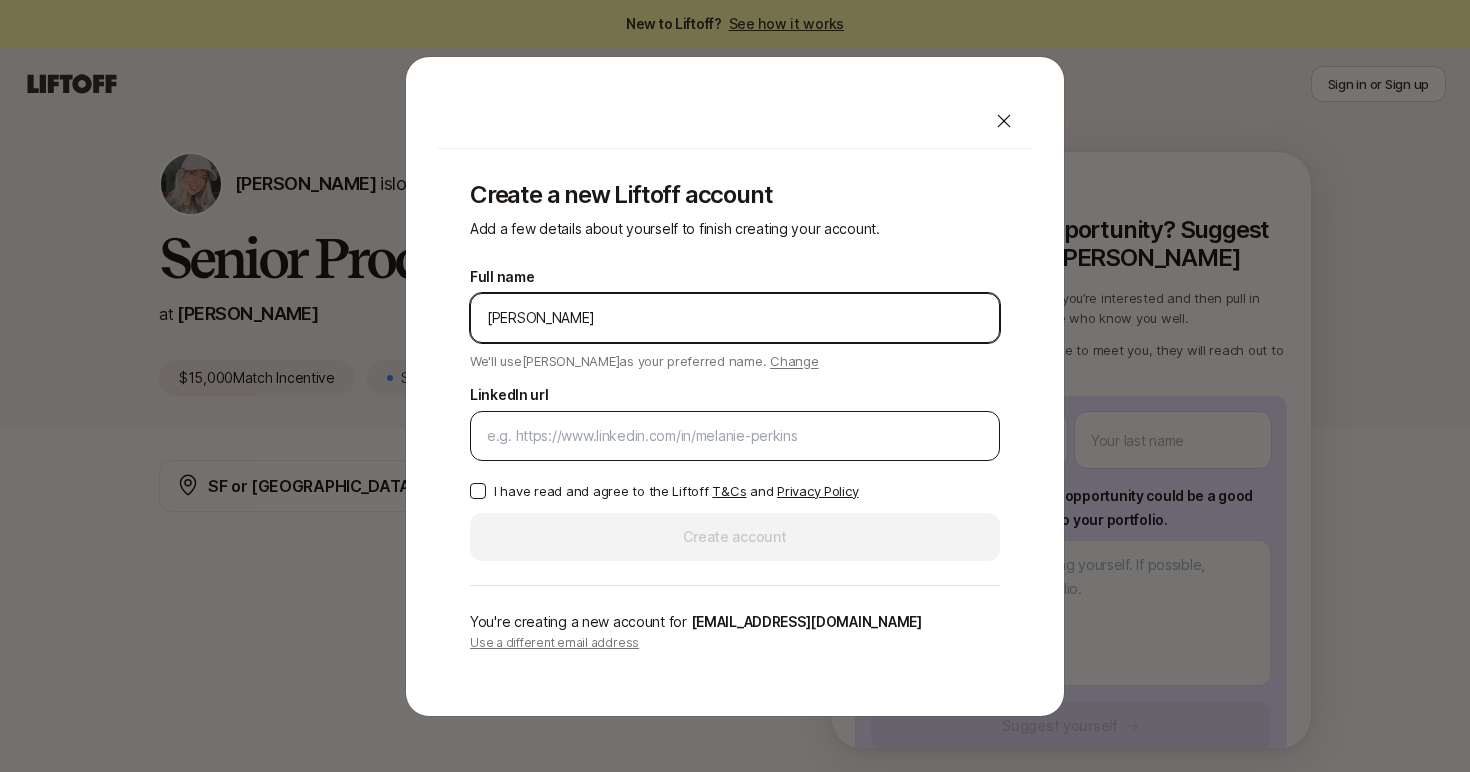 type on "[PERSON_NAME]" 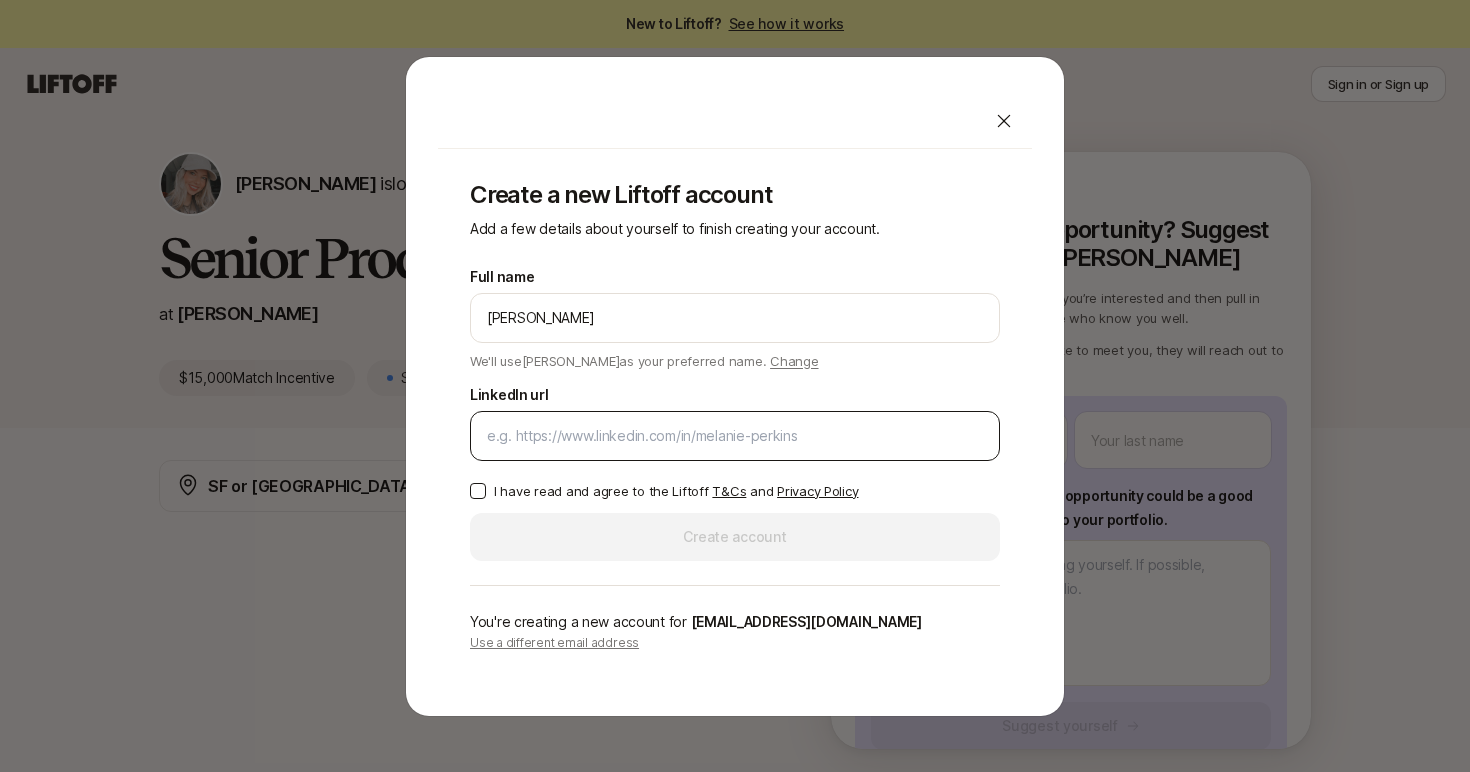 click at bounding box center (735, 436) 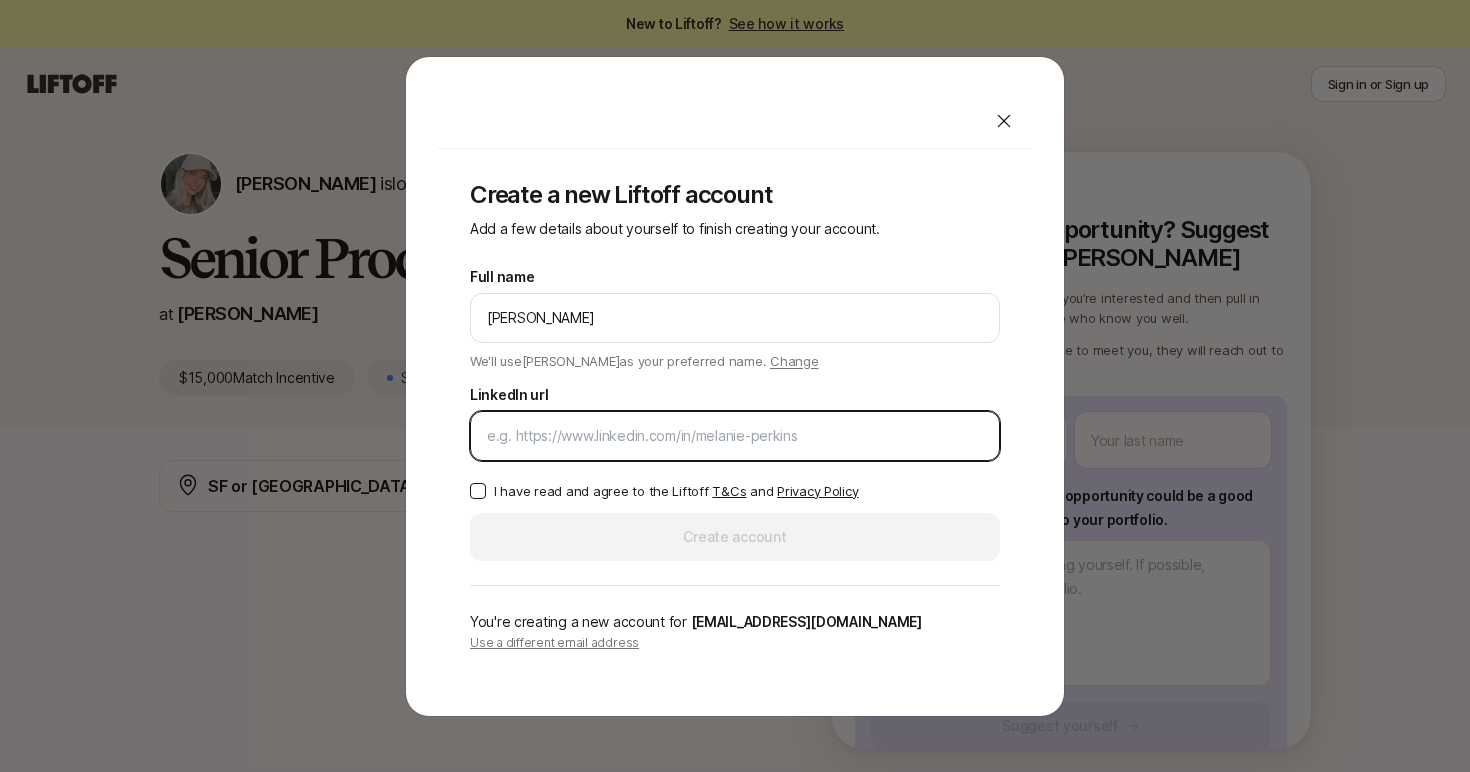 click on "LinkedIn url" at bounding box center [735, 436] 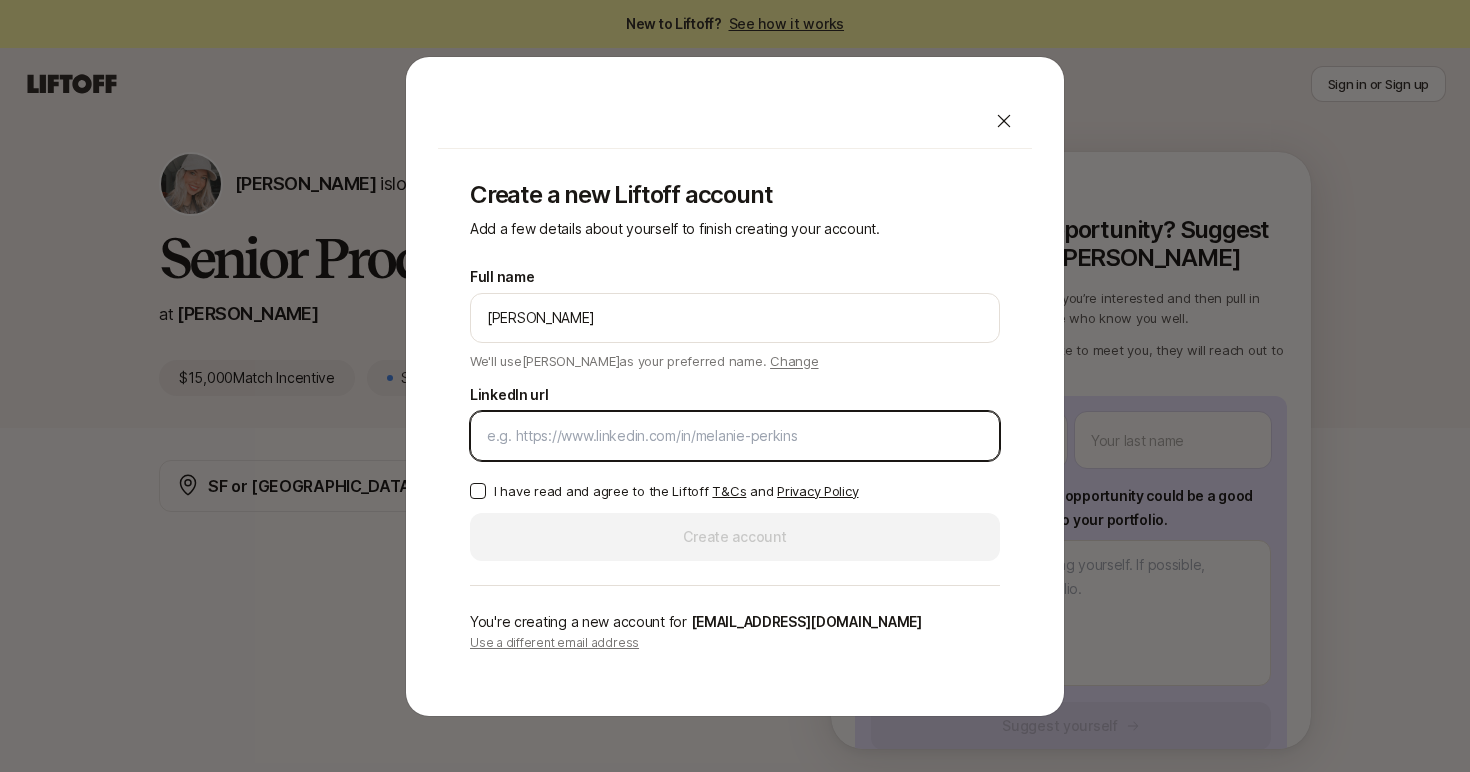paste on "https://www.linkedin.com/in/sonali-n-83670213b/" 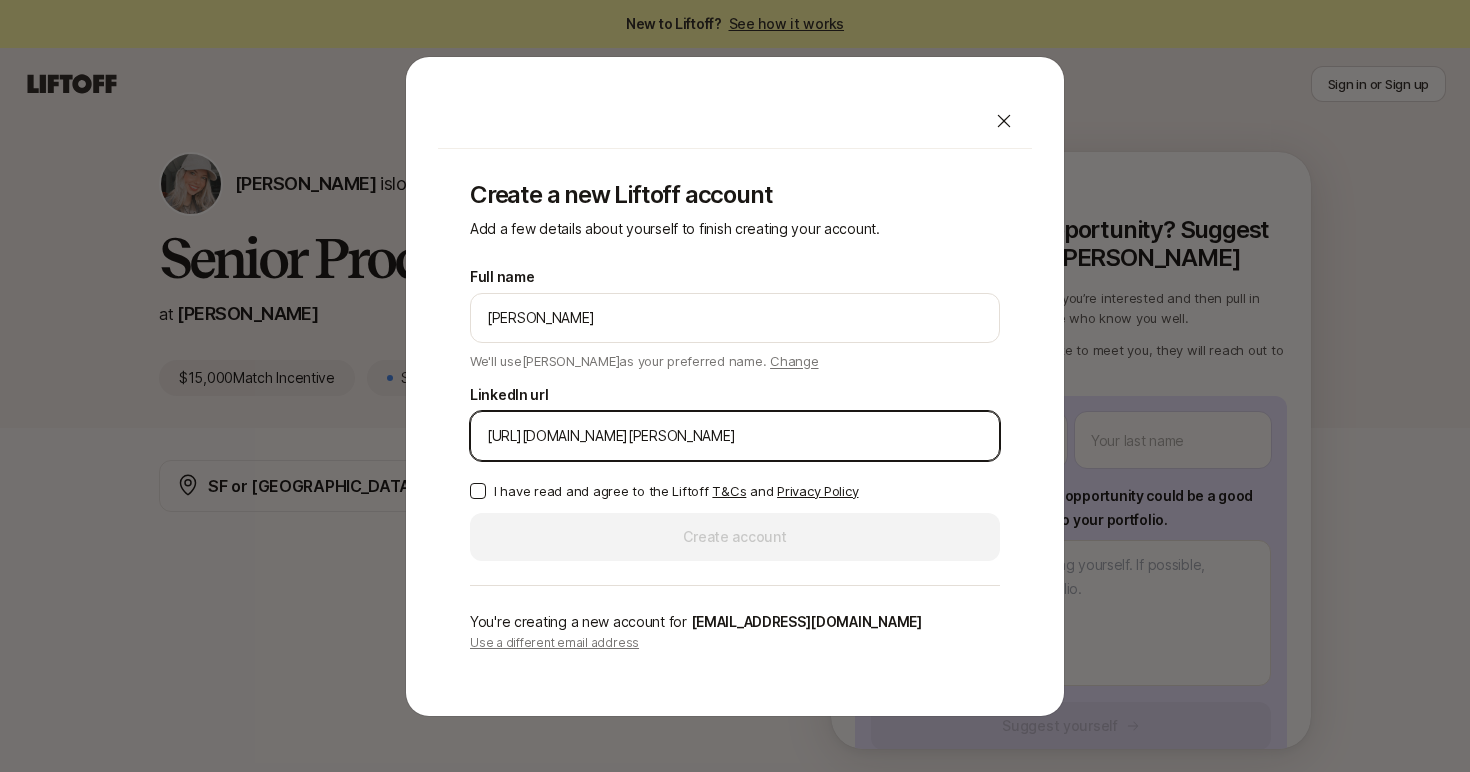 type on "https://www.linkedin.com/in/sonali-n-83670213b/" 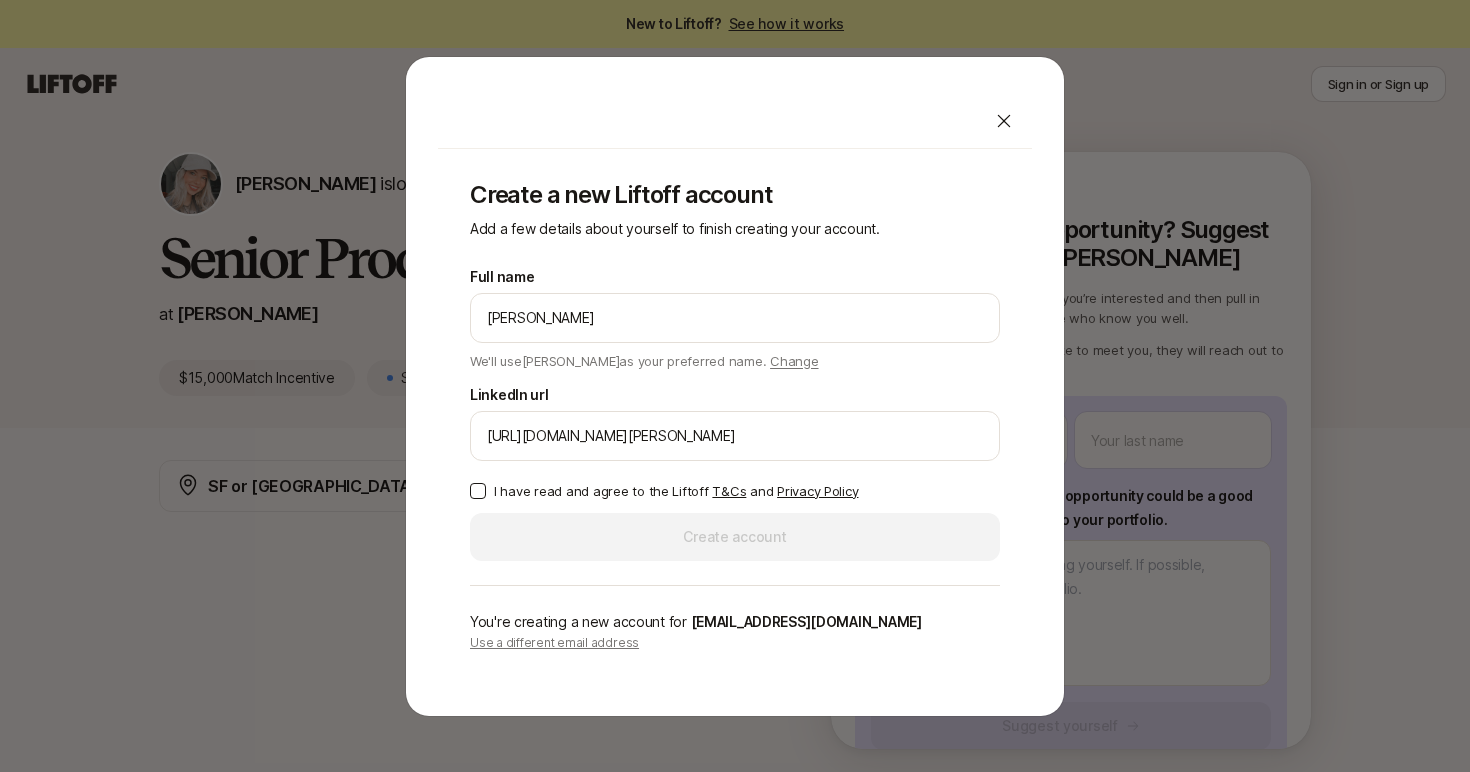 click on "I have read and agree to the Liftoff   T&Cs   and   Privacy Policy" at bounding box center (478, 491) 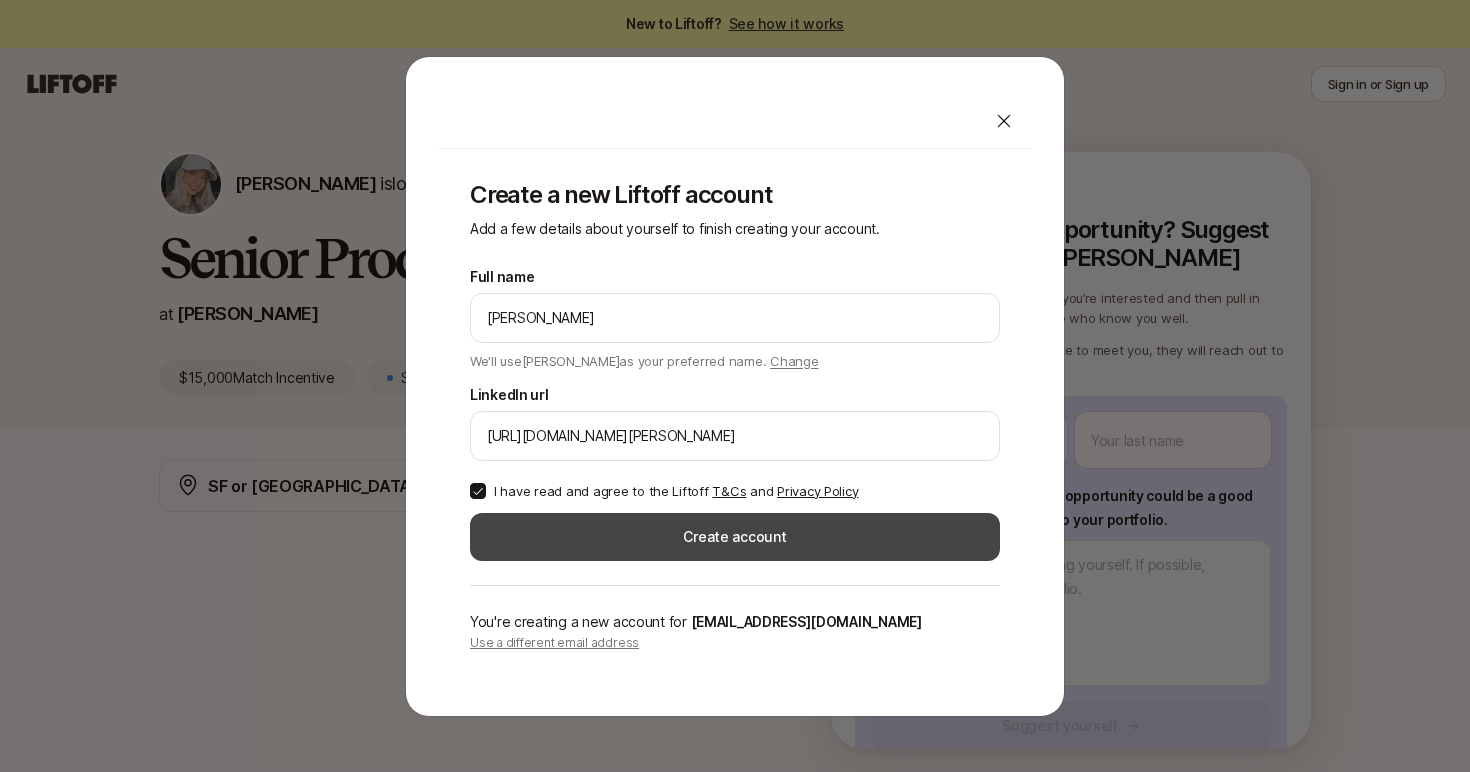 click on "Create account" at bounding box center [735, 537] 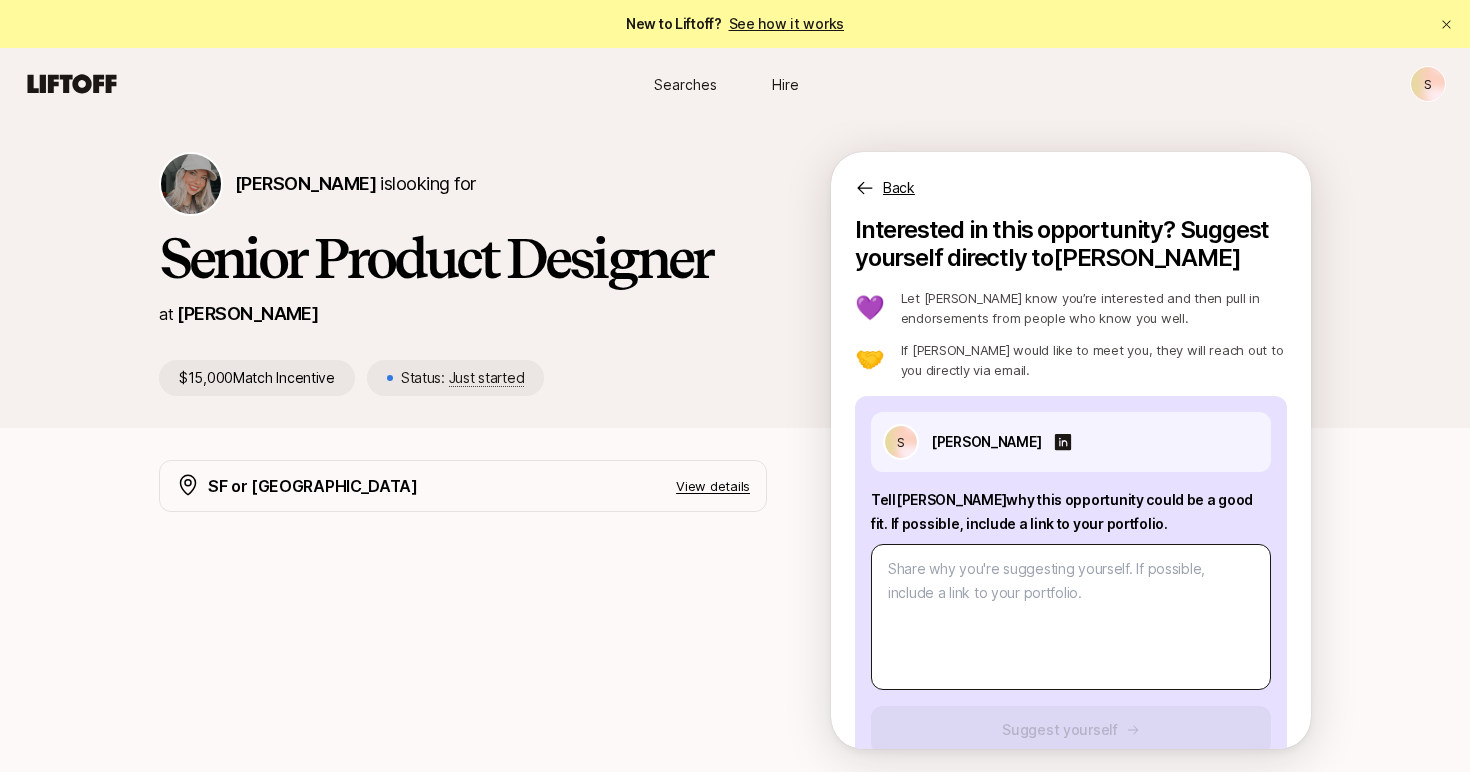 scroll, scrollTop: 44, scrollLeft: 0, axis: vertical 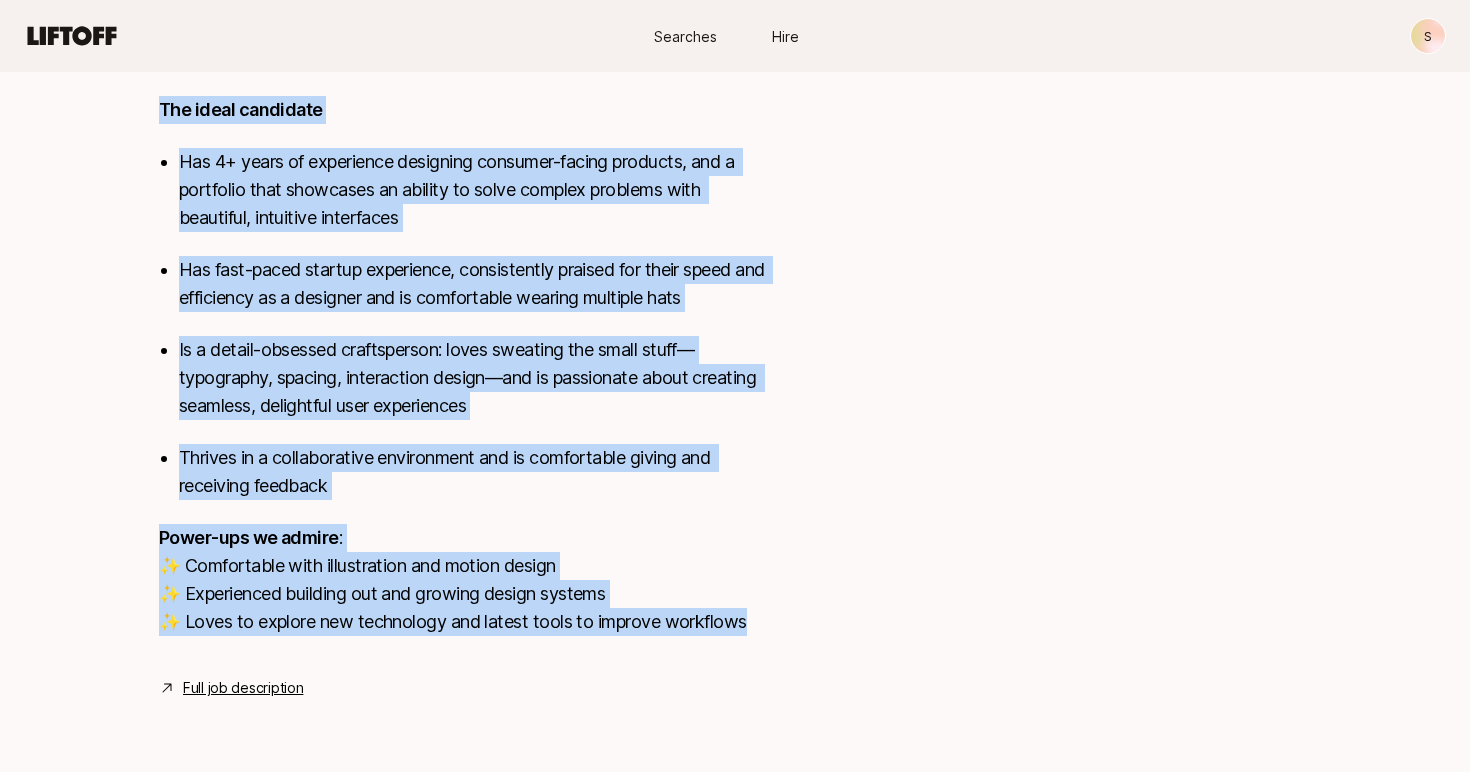 drag, startPoint x: 150, startPoint y: 204, endPoint x: 736, endPoint y: 641, distance: 731.00275 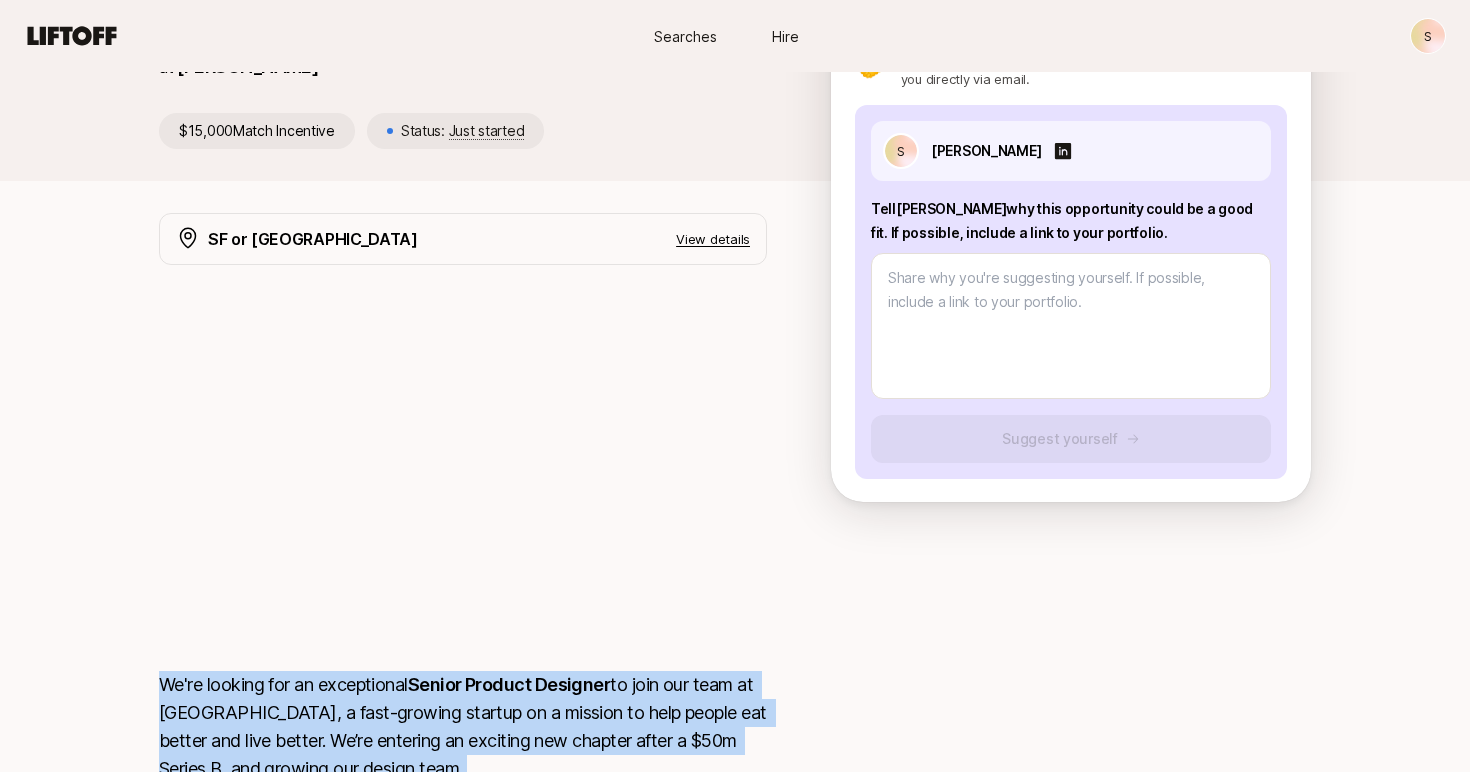 scroll, scrollTop: 166, scrollLeft: 0, axis: vertical 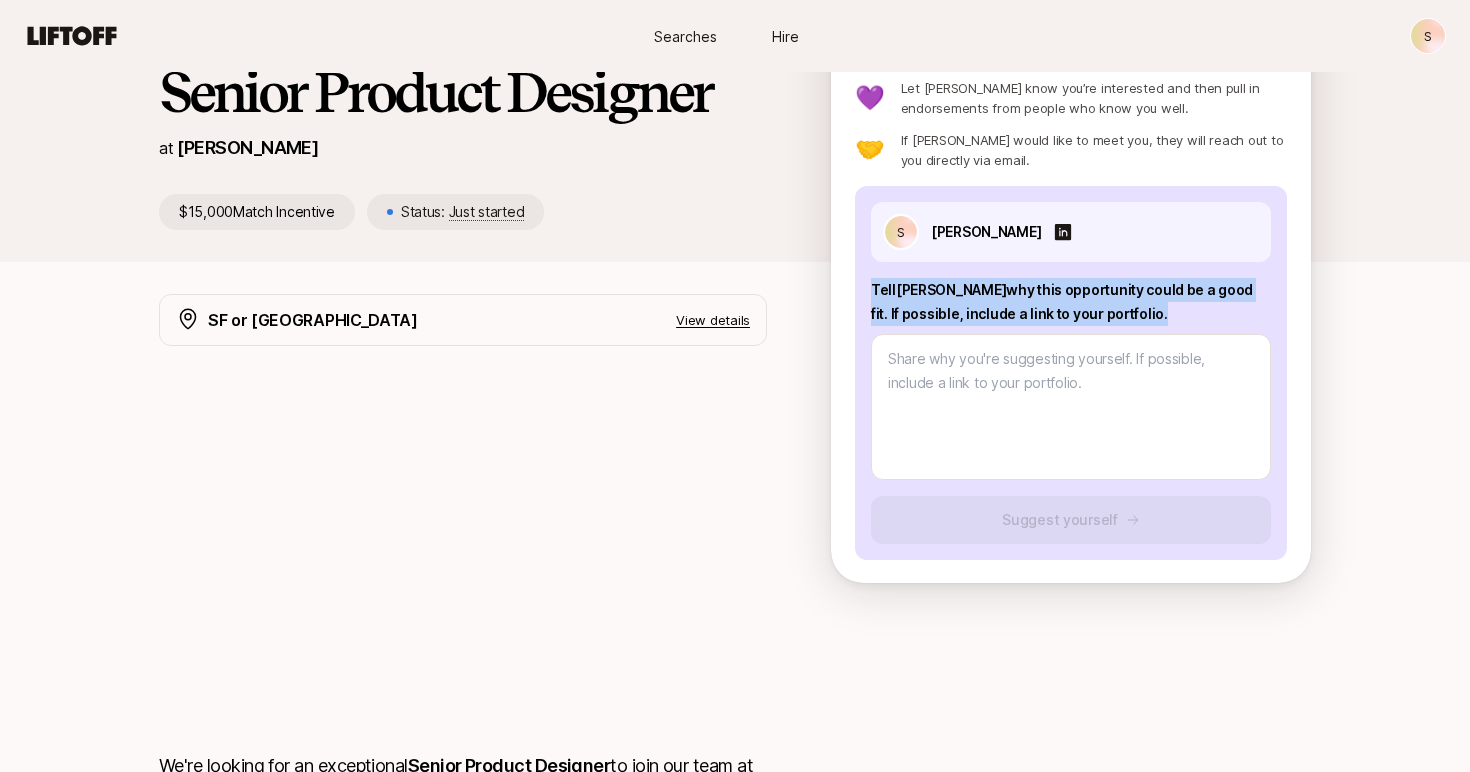 drag, startPoint x: 864, startPoint y: 284, endPoint x: 1100, endPoint y: 321, distance: 238.88281 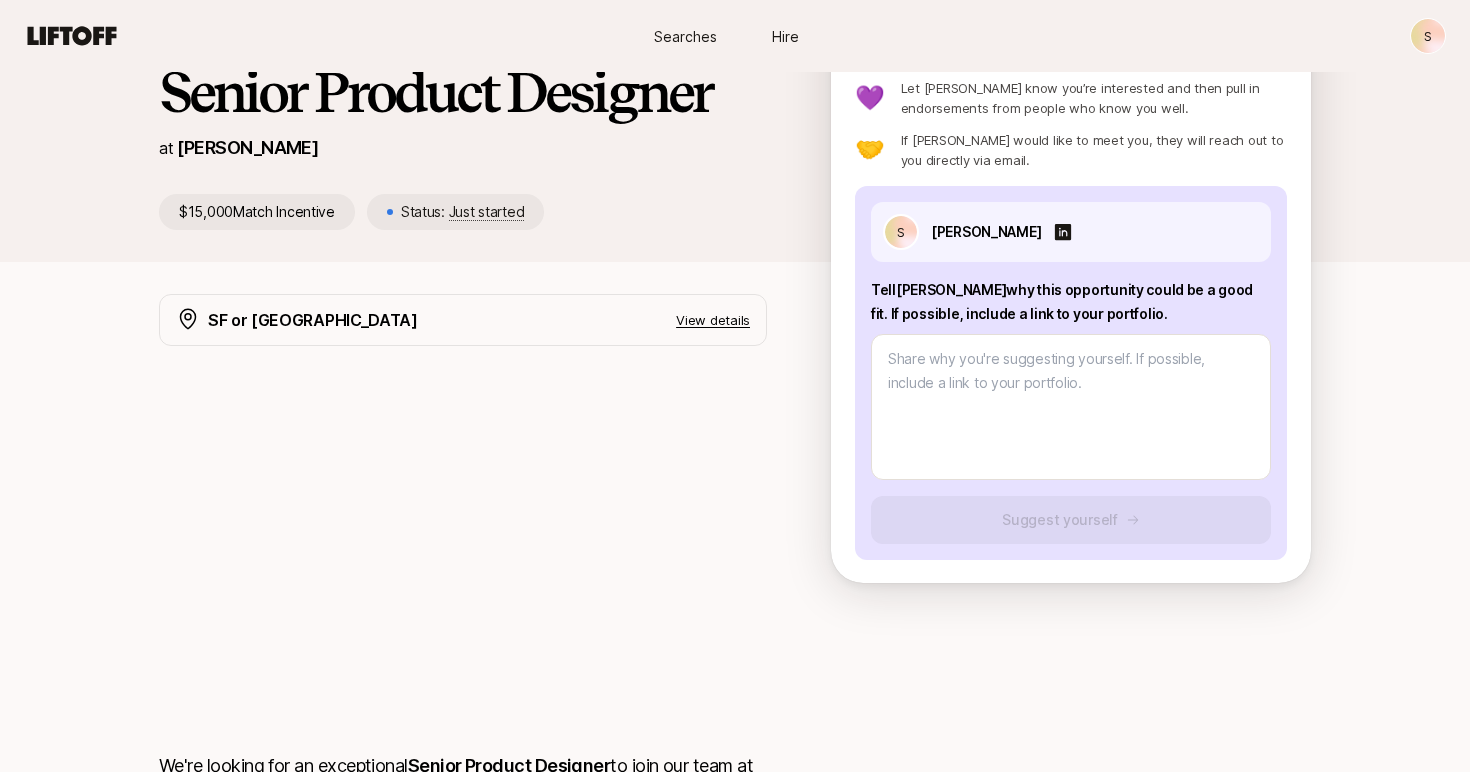 drag, startPoint x: 850, startPoint y: 284, endPoint x: 1191, endPoint y: 286, distance: 341.00586 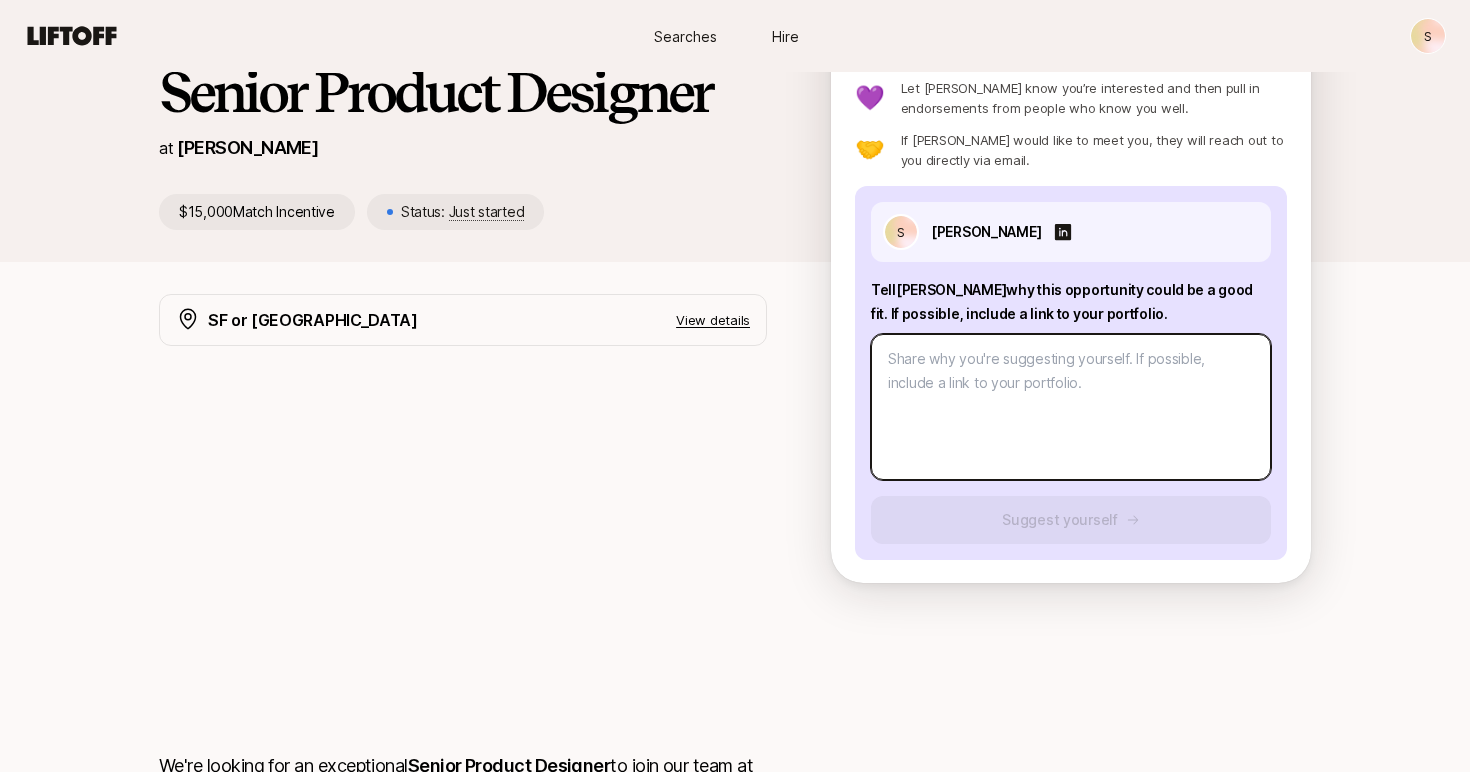 click at bounding box center [1071, 407] 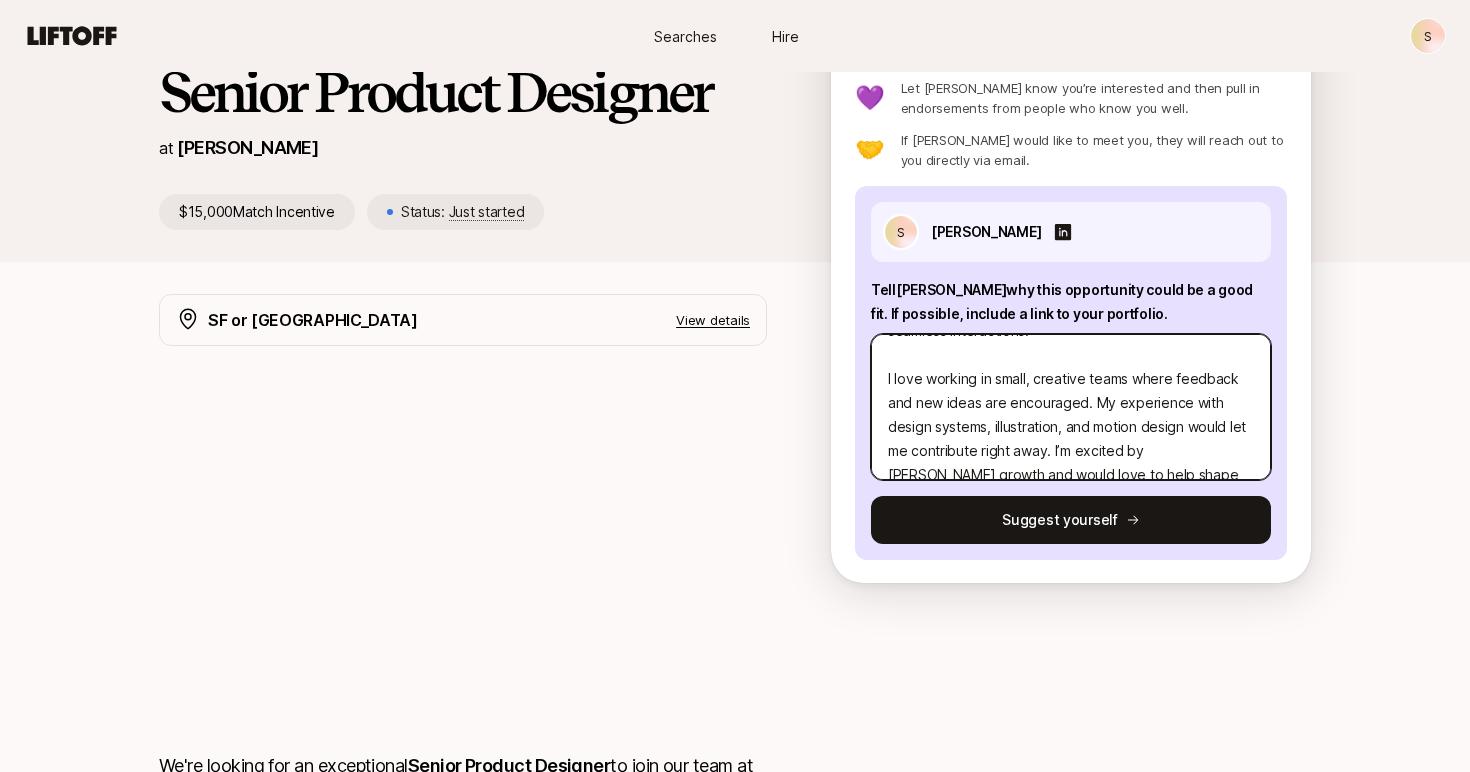 scroll, scrollTop: 235, scrollLeft: 0, axis: vertical 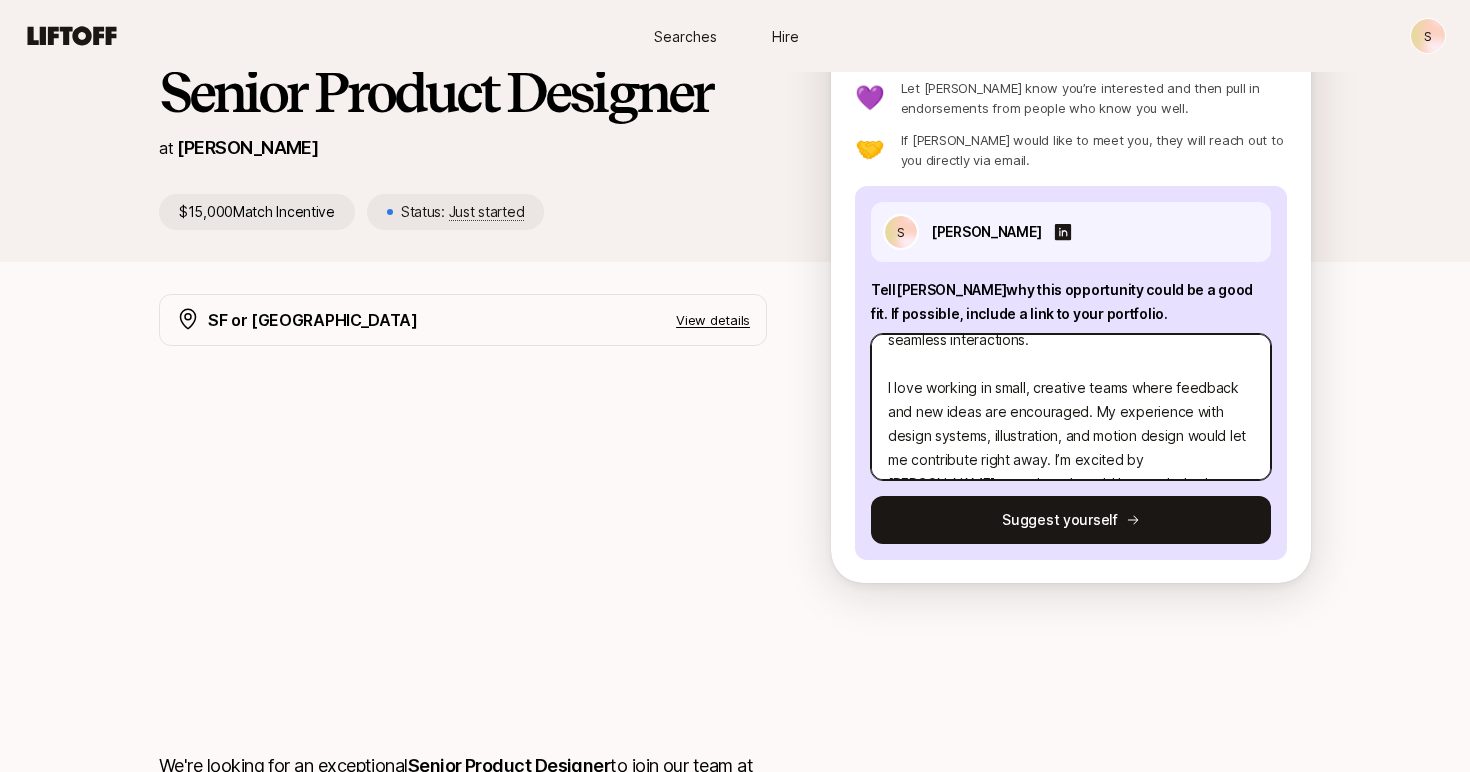 drag, startPoint x: 996, startPoint y: 411, endPoint x: 1058, endPoint y: 411, distance: 62 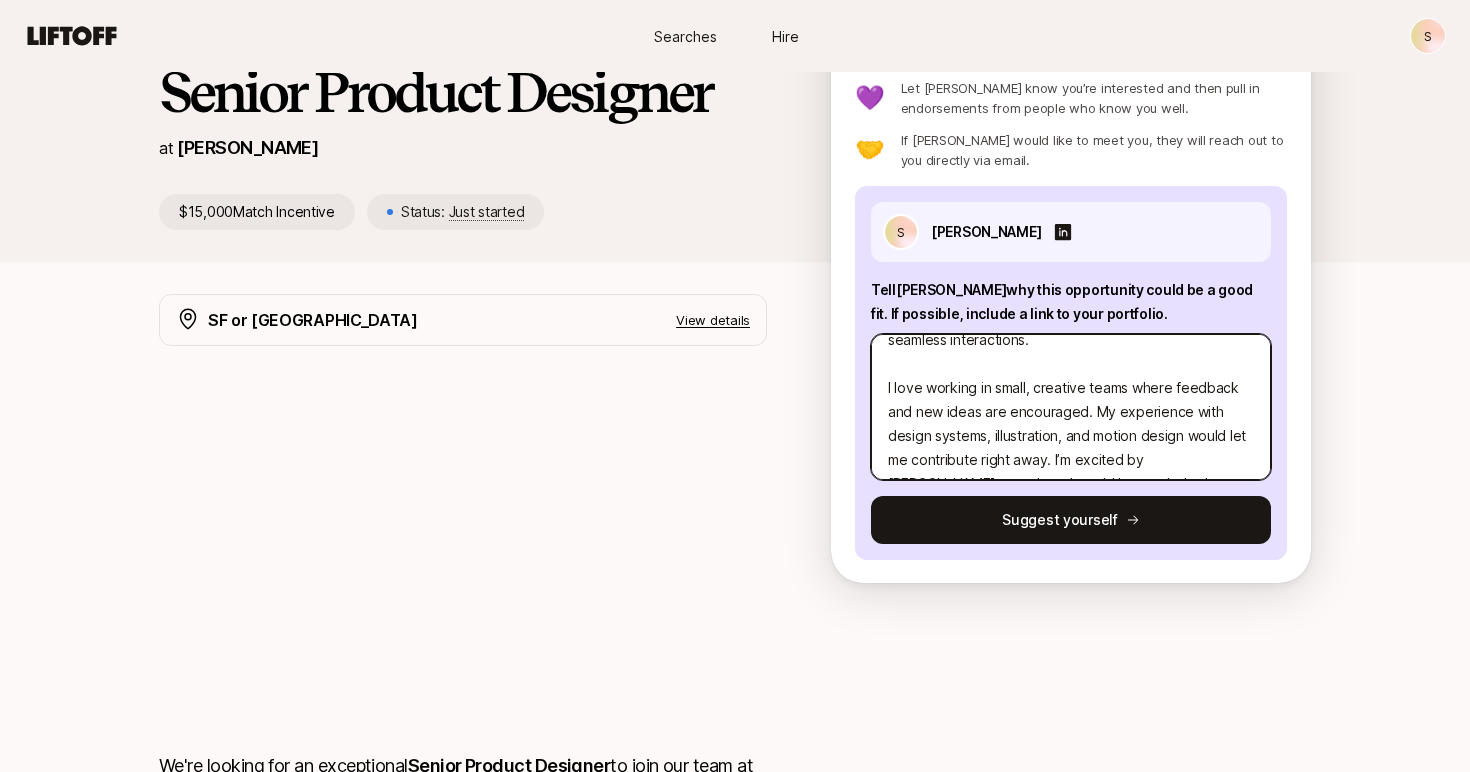 click on "Hi Anna,
I’m thrilled about the Senior Product Designer opportunity at Fay. Your mission to help people eat and live better aligns perfectly with my passion for designing intuitive, impactful consumer products. With over four years in fast-paced startups, I’m comfortable moving quickly, collaborating across teams, and obsessing over every detail—from typography to seamless interactions.
I love working in small, creative teams where feedback and new ideas are encouraged. My experience with design systems, illustration, and motion design would let me contribute right away. I’m excited by Fay’s growth and would love to help shape your next chapter.
Thanks for considering me!" at bounding box center [1071, 407] 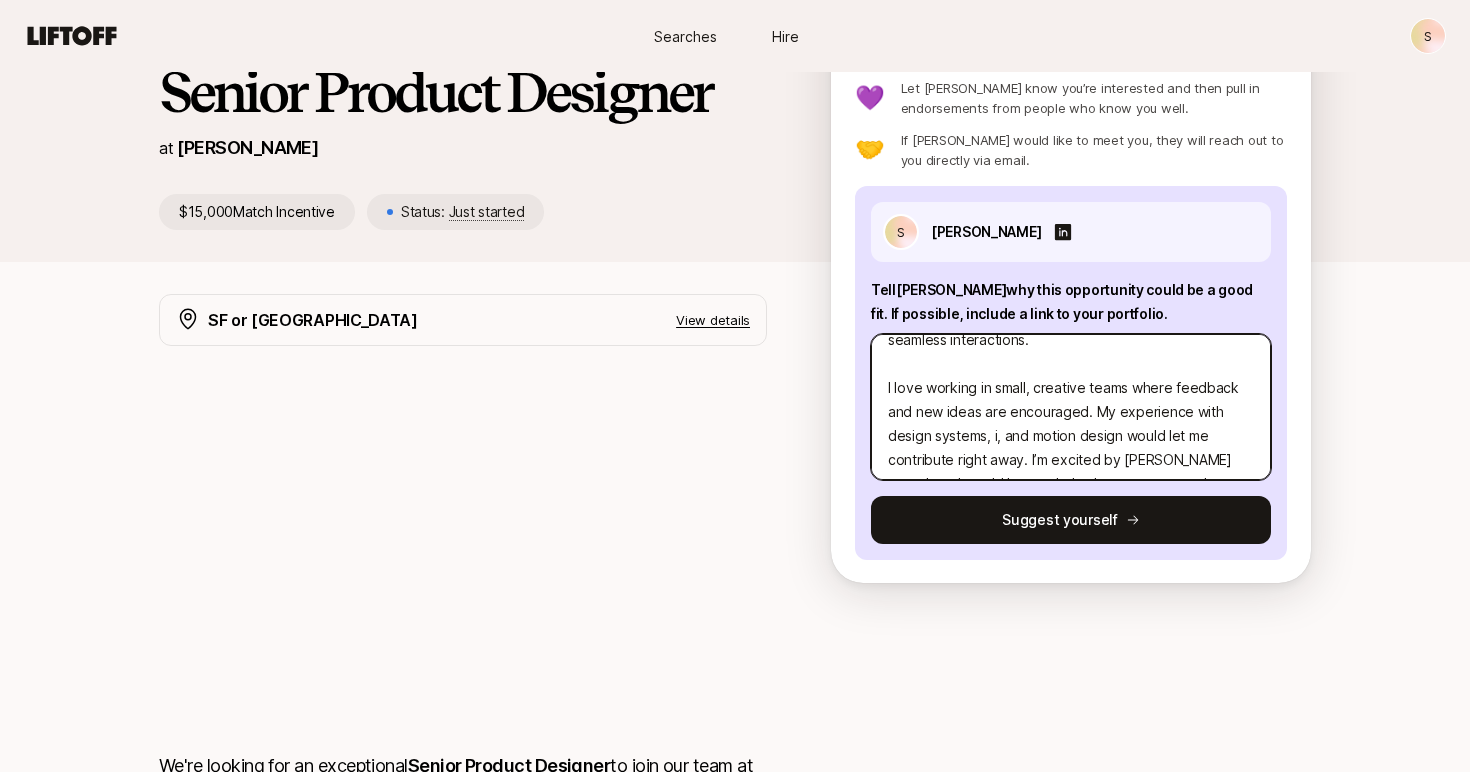 type on "x" 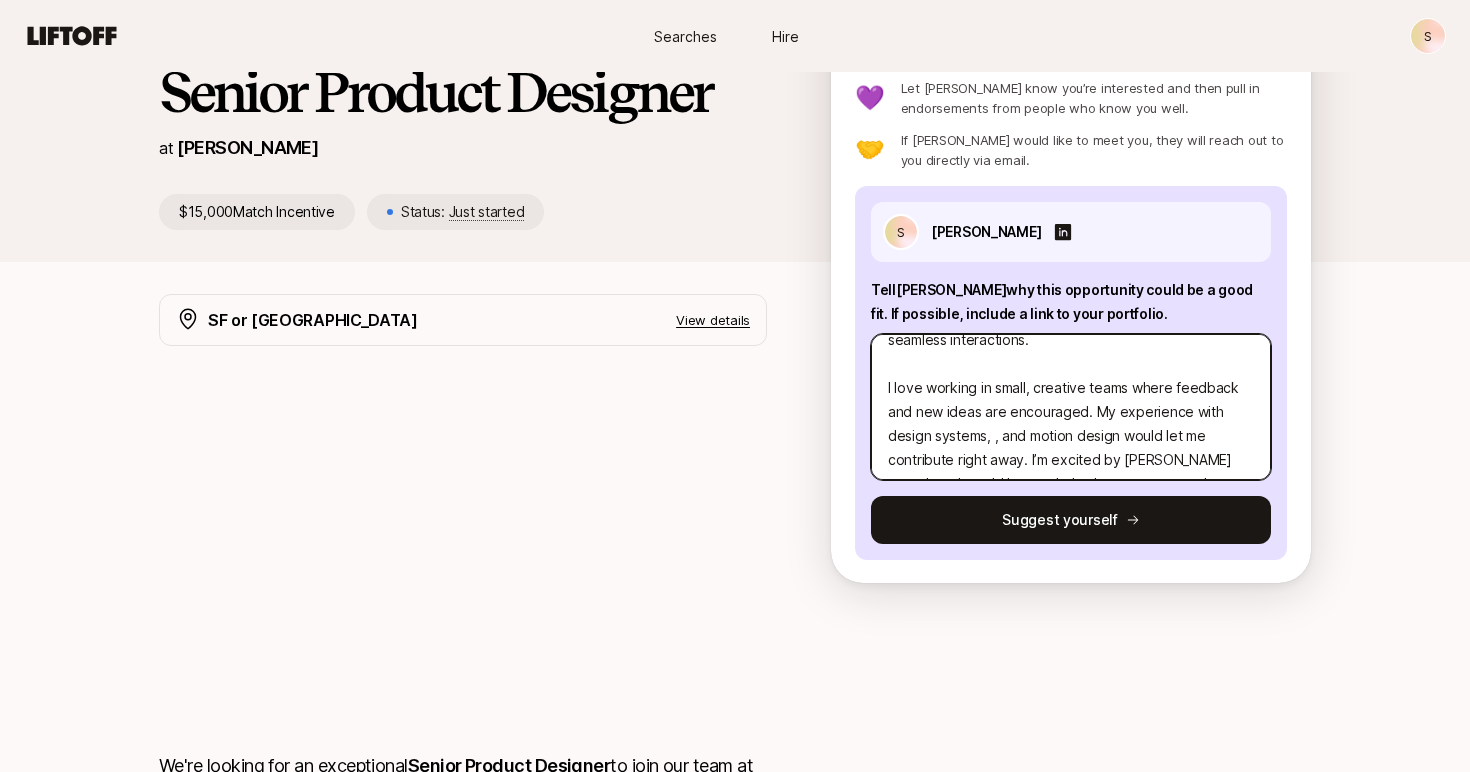 type on "x" 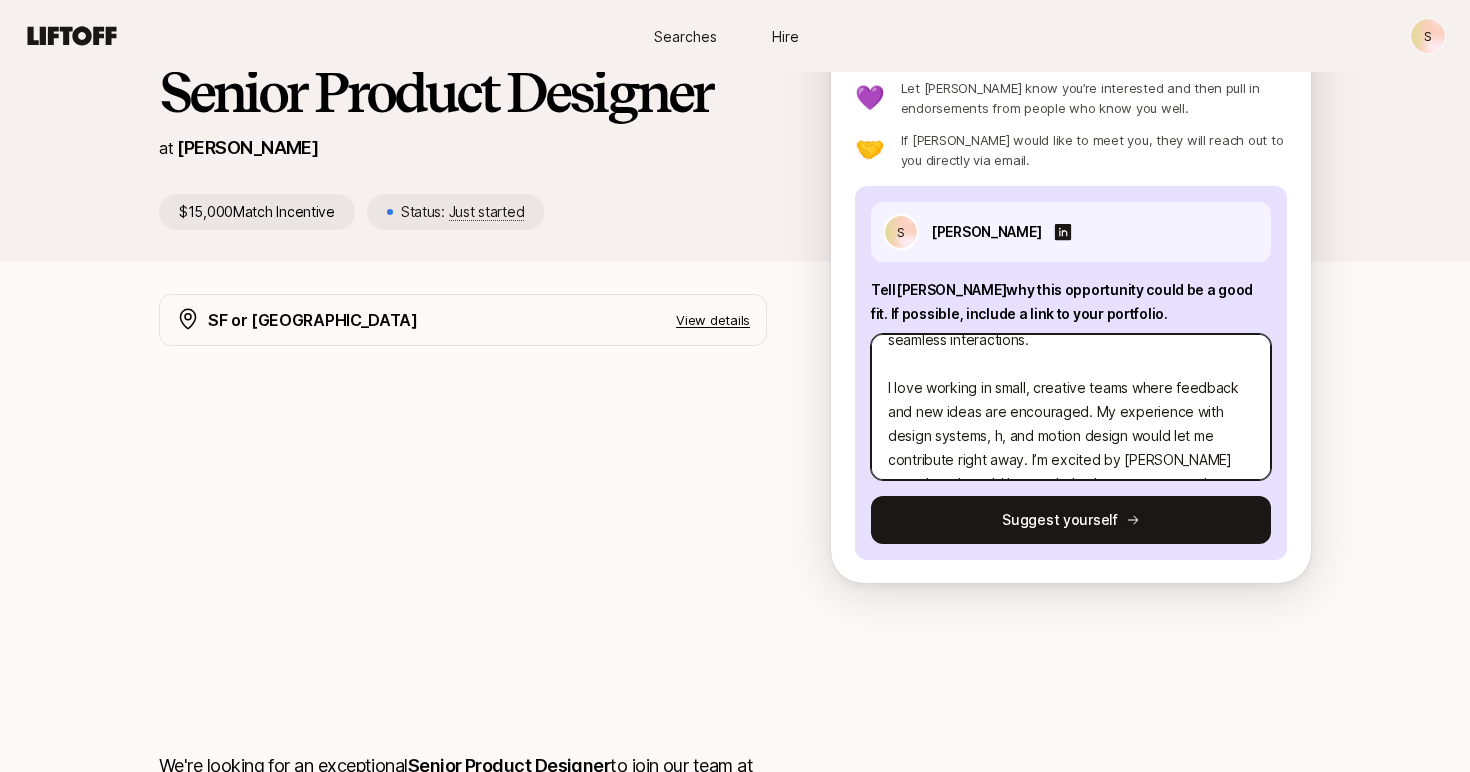 type on "x" 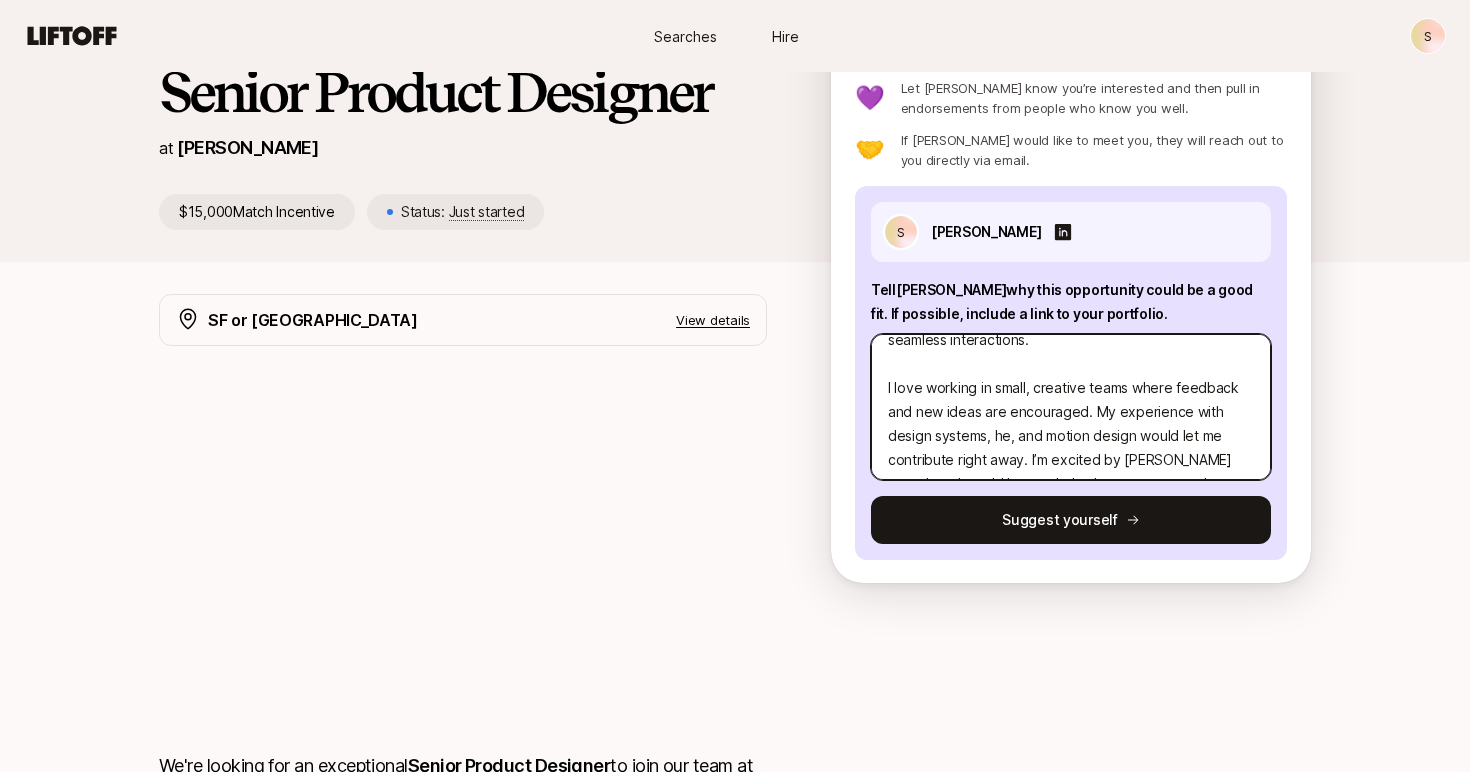 type on "x" 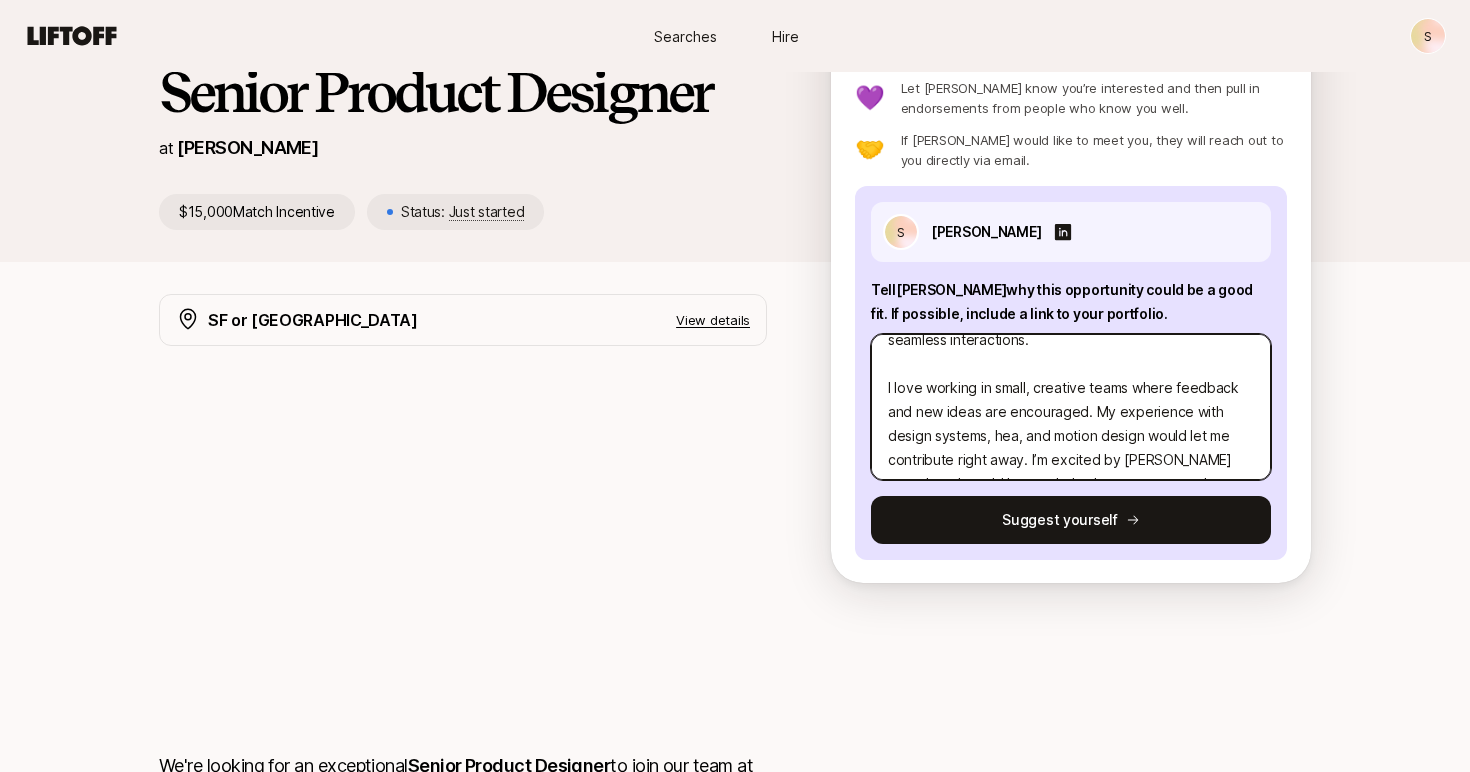 type on "x" 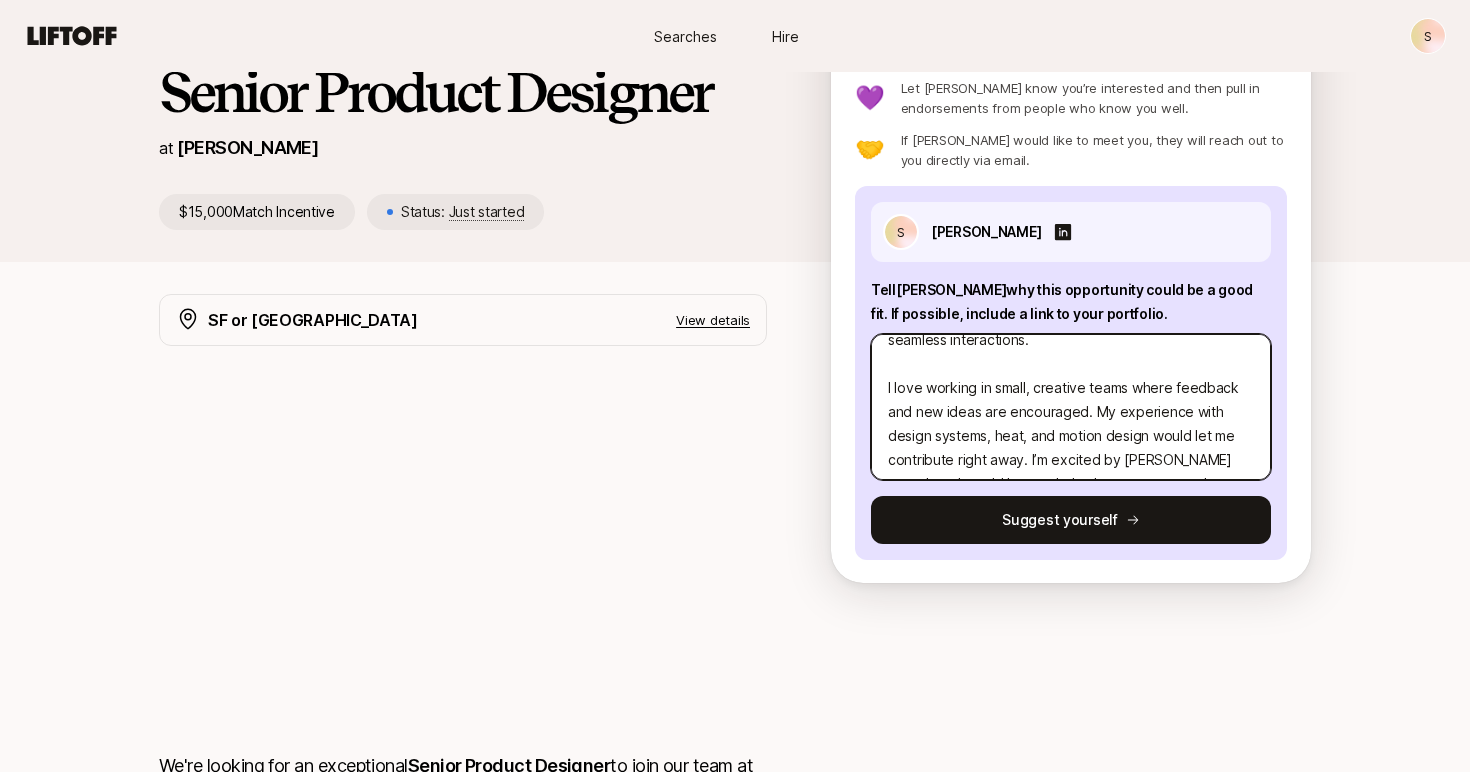 type on "x" 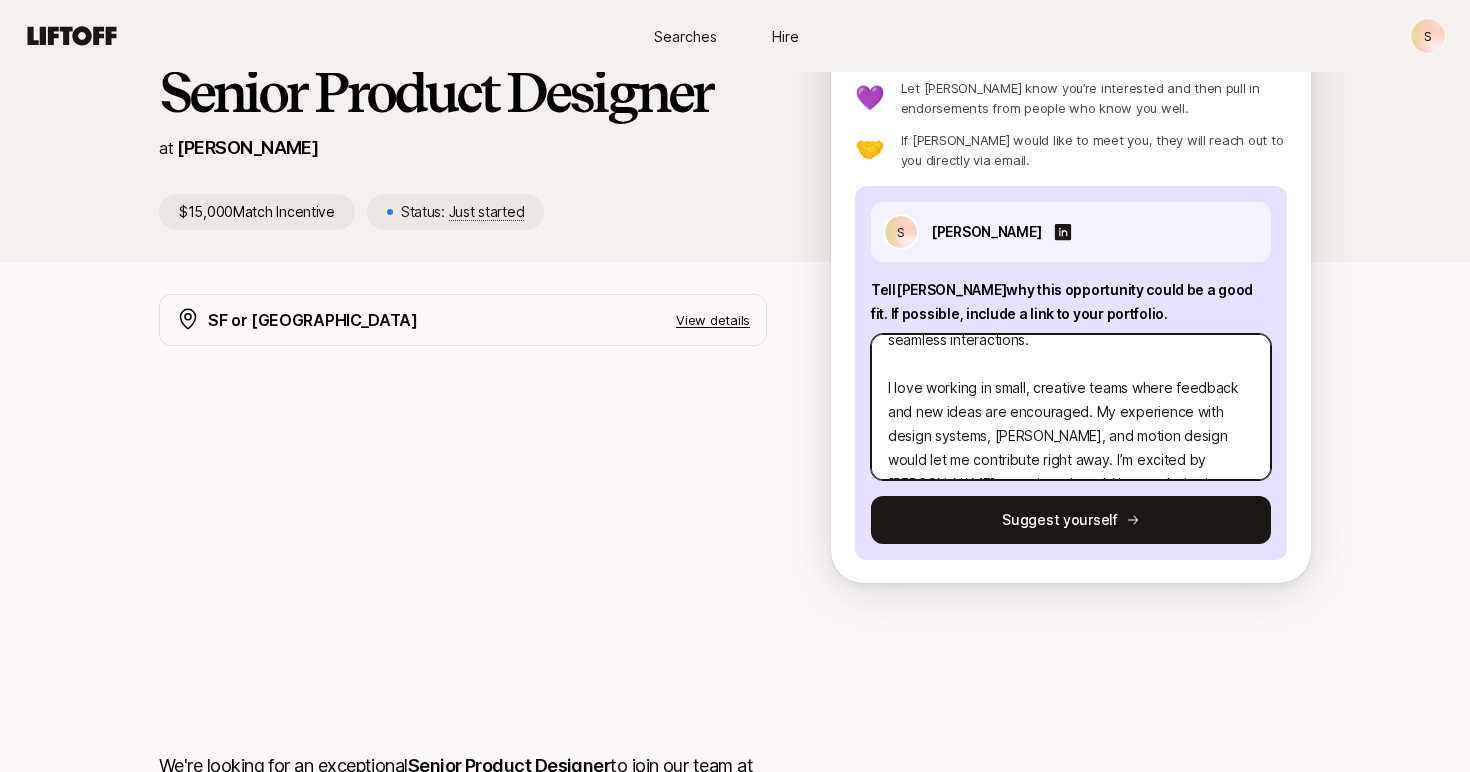 type on "x" 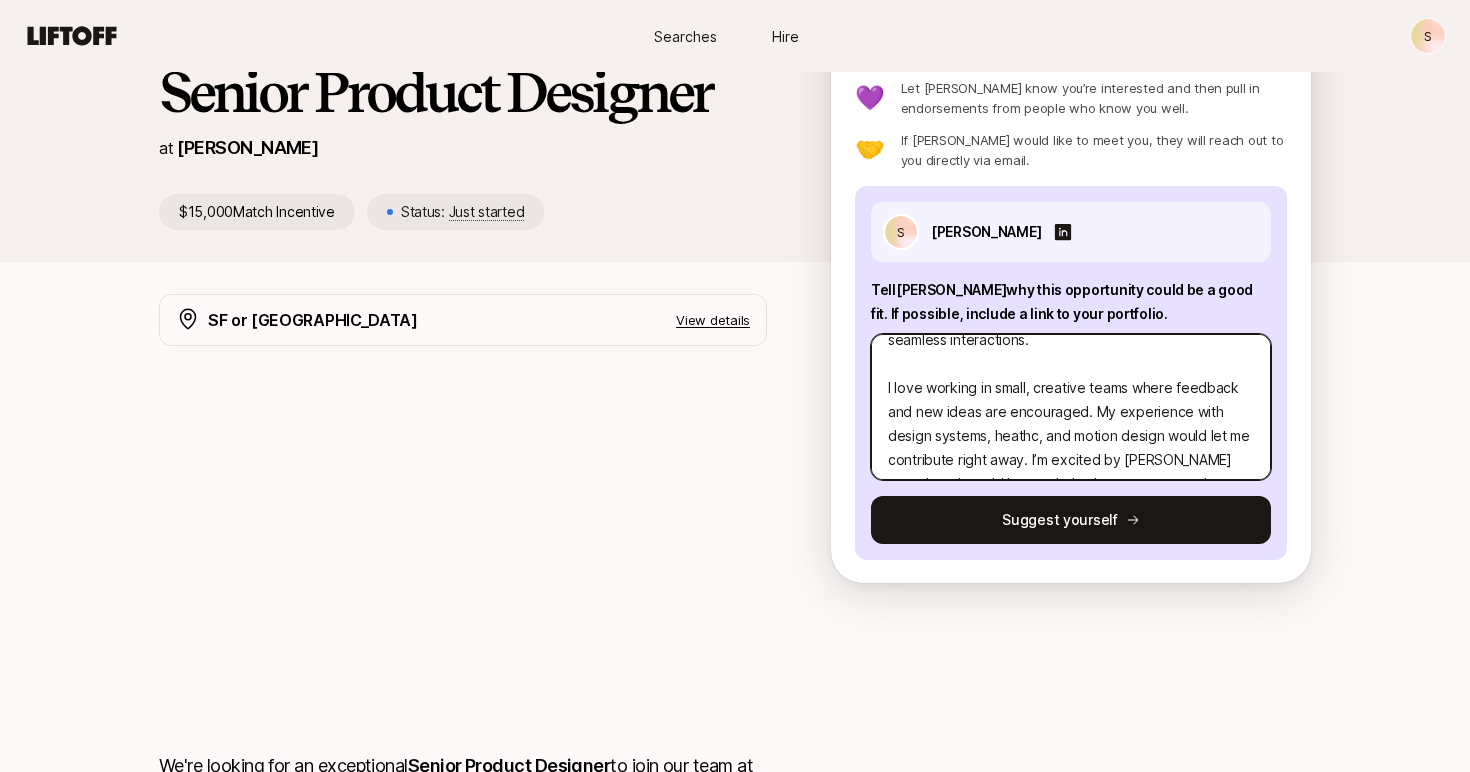 type on "x" 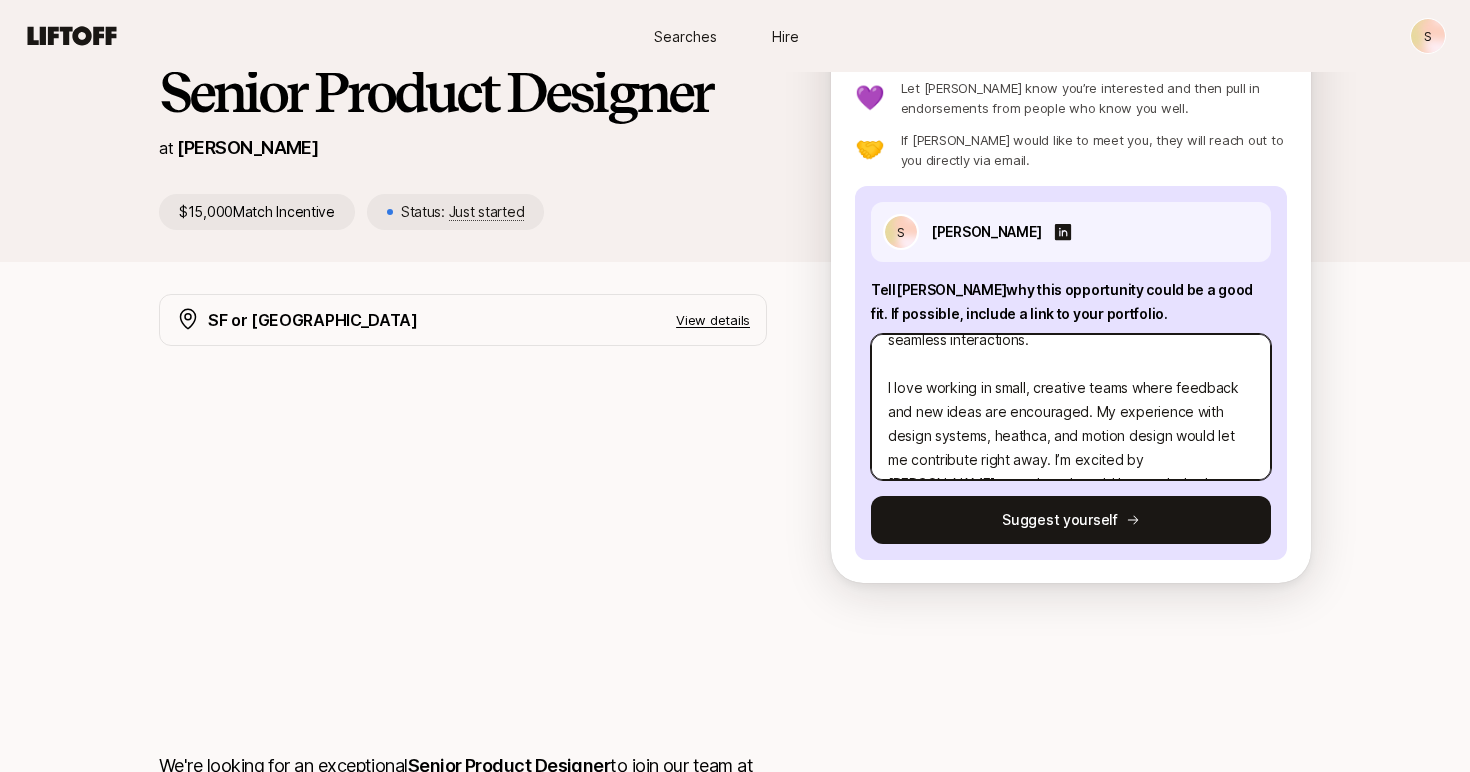 type on "x" 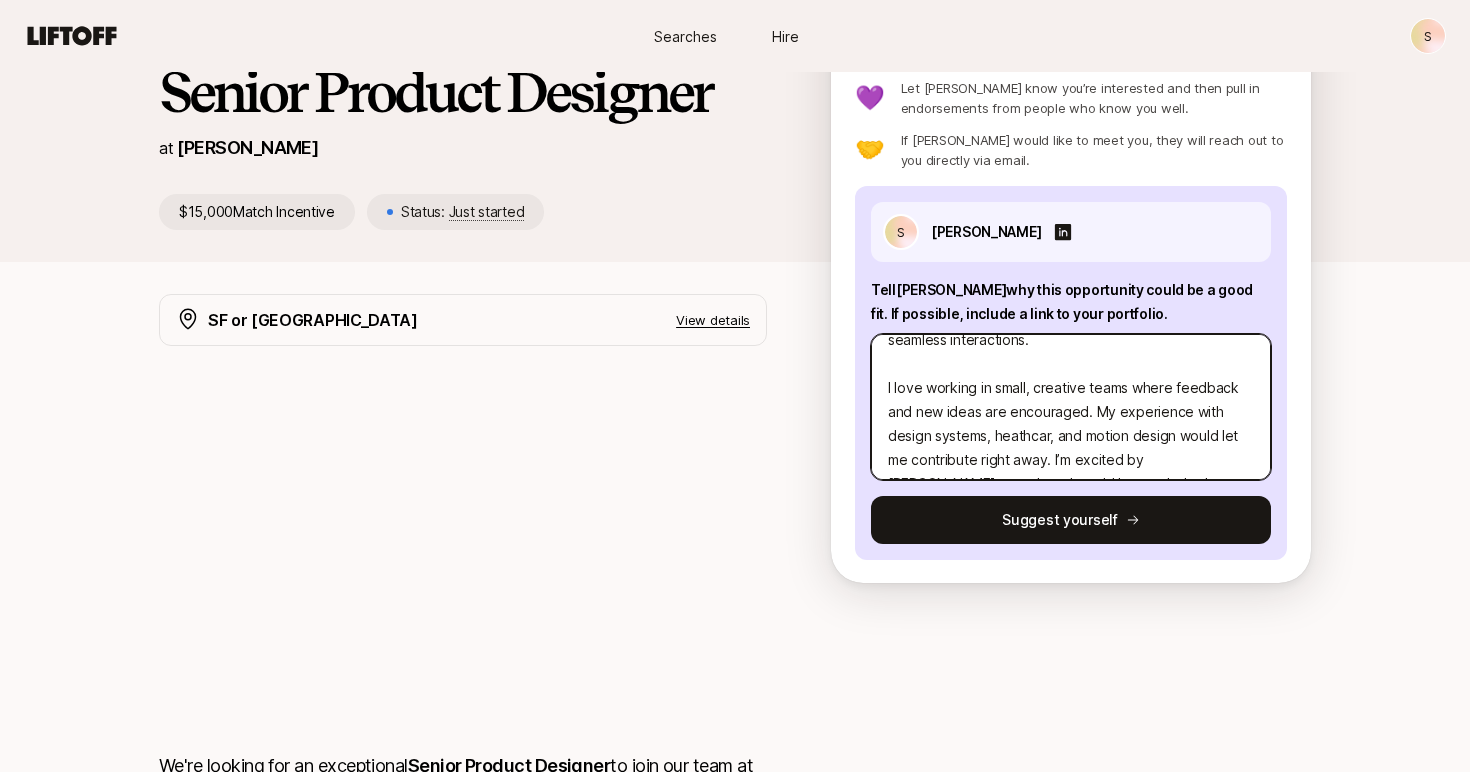 type on "x" 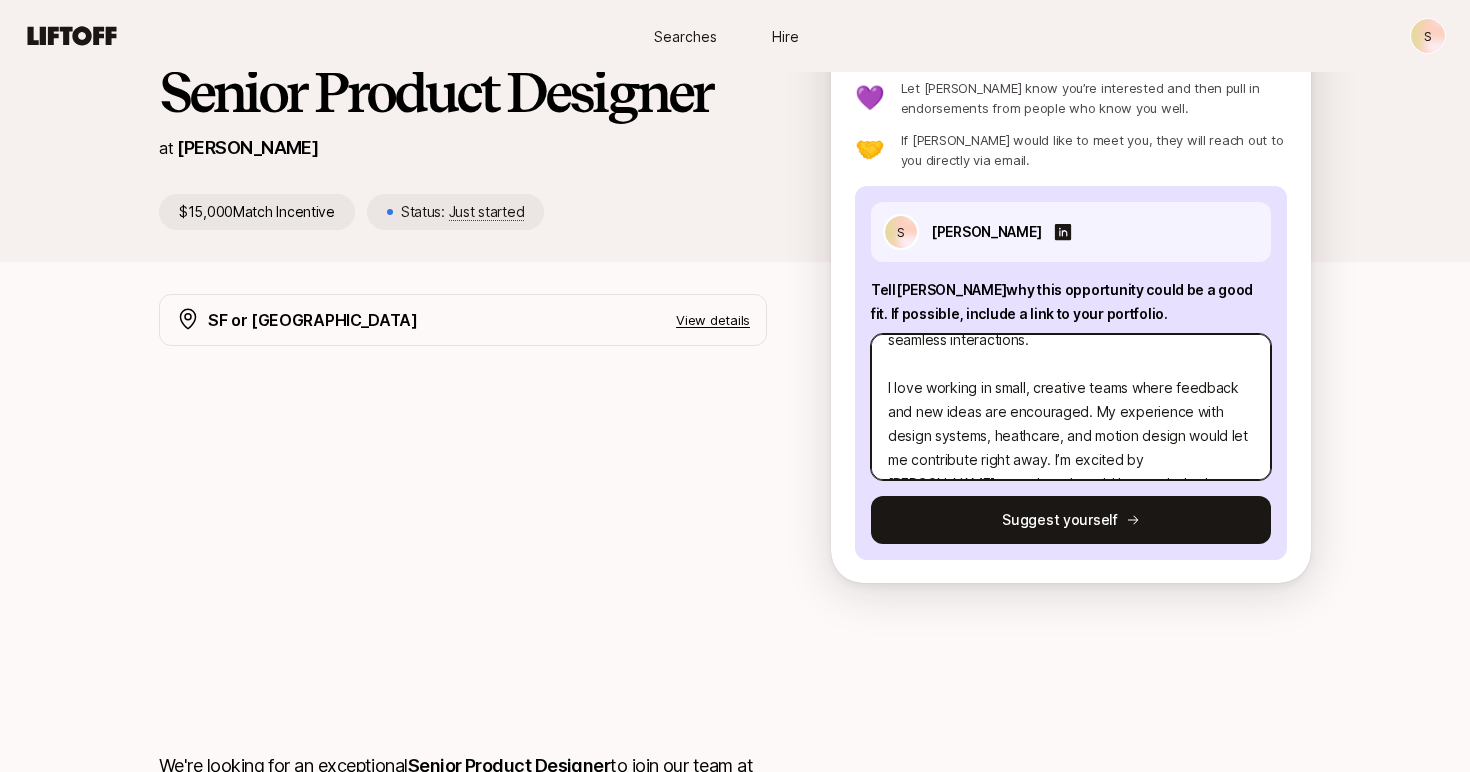 type on "x" 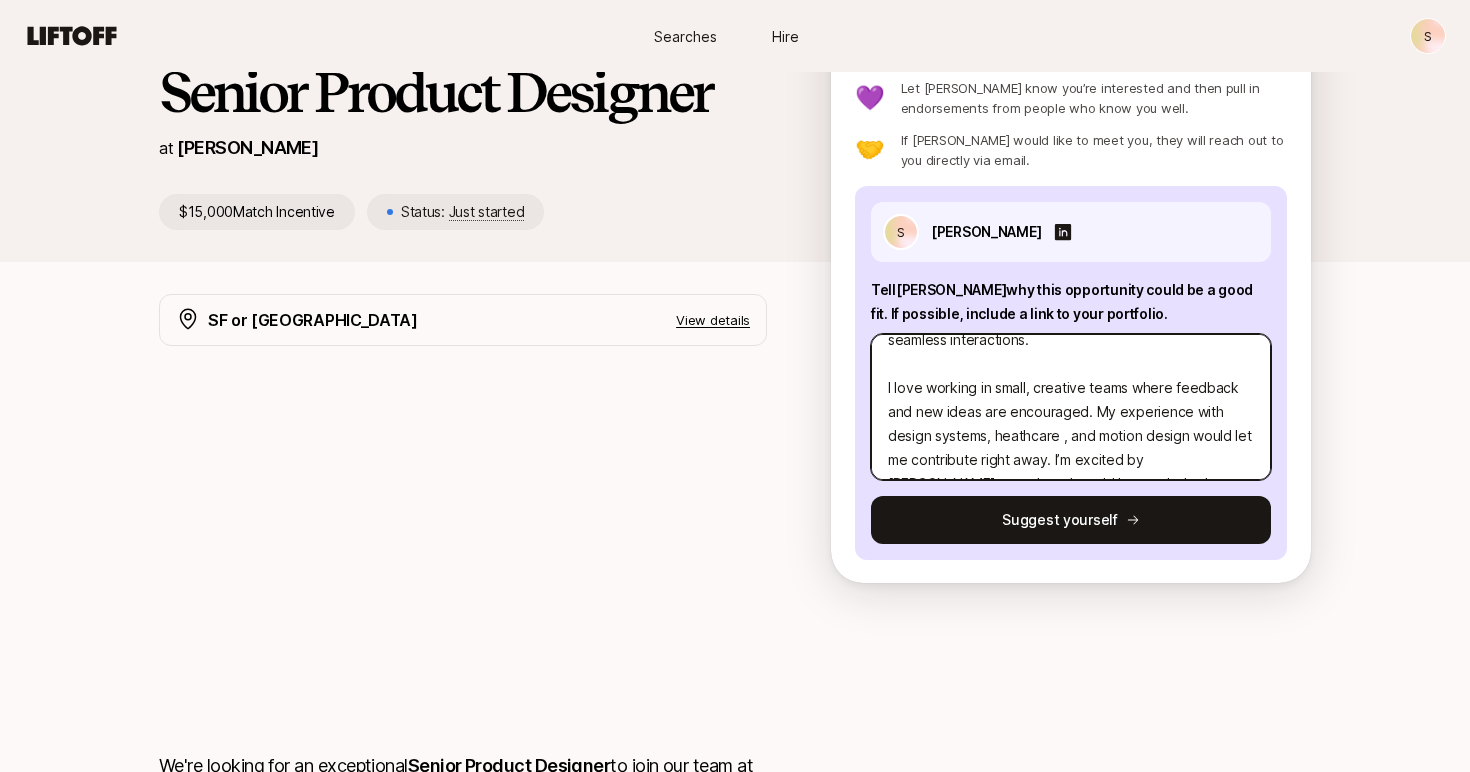 type on "x" 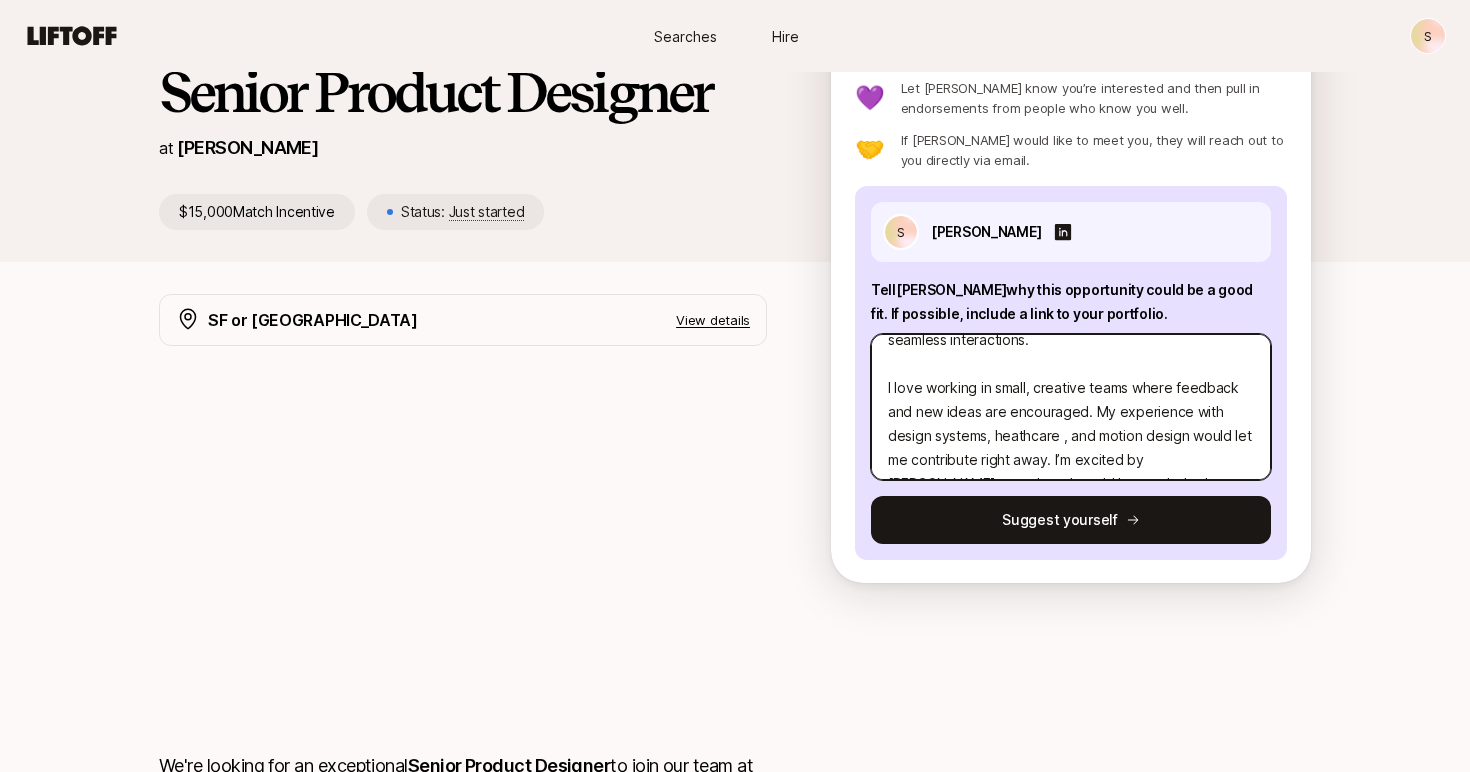 type on "Hi Anna,
I’m thrilled about the Senior Product Designer opportunity at Fay. Your mission to help people eat and live better aligns perfectly with my passion for designing intuitive, impactful consumer products. With over four years in fast-paced startups, I’m comfortable moving quickly, collaborating across teams, and obsessing over every detail—from typography to seamless interactions.
I love working in small, creative teams where feedback and new ideas are encouraged. My experience with design systems, heathcare d, and motion design would let me contribute right away. I’m excited by Fay’s growth and would love to help shape your next chapter.
Thanks for considering me!" 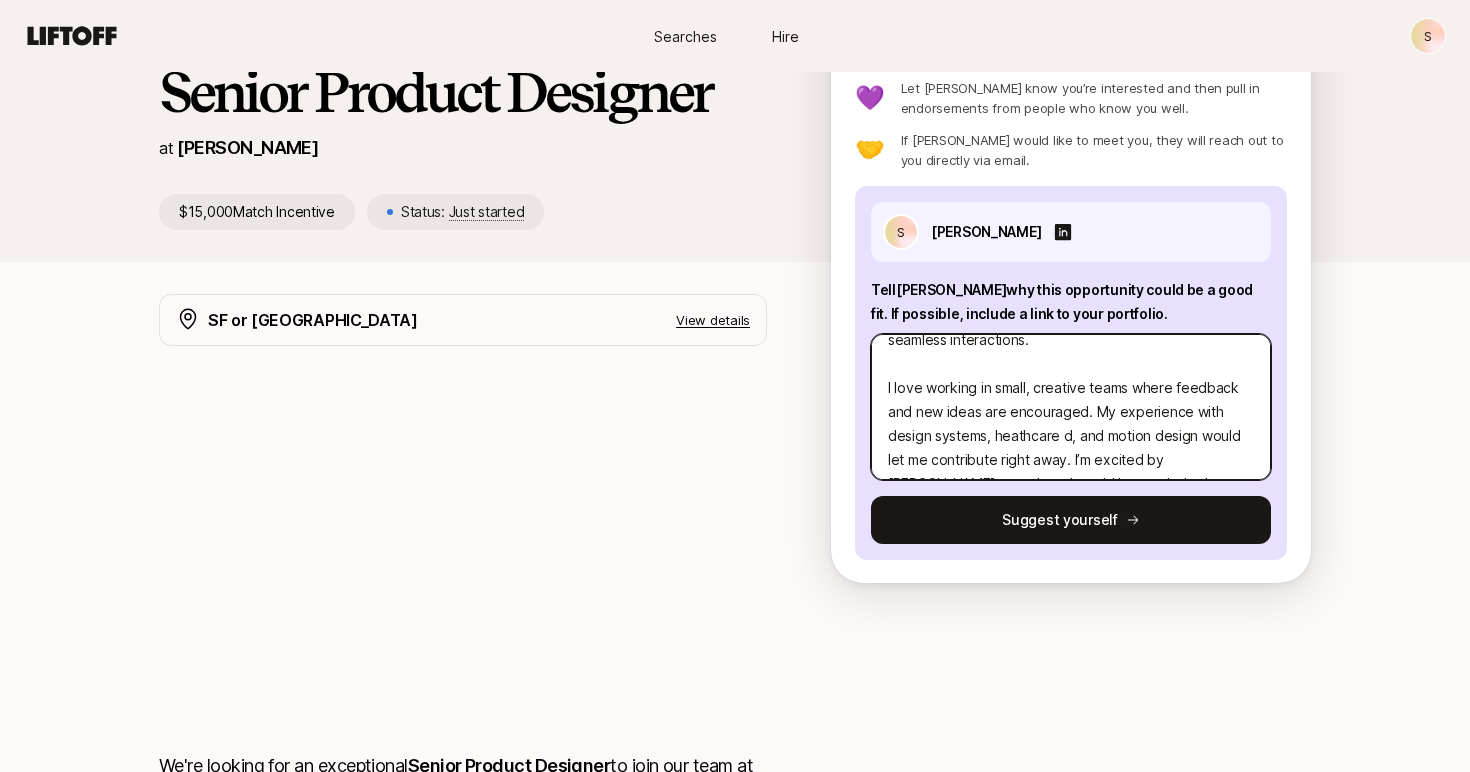 type on "x" 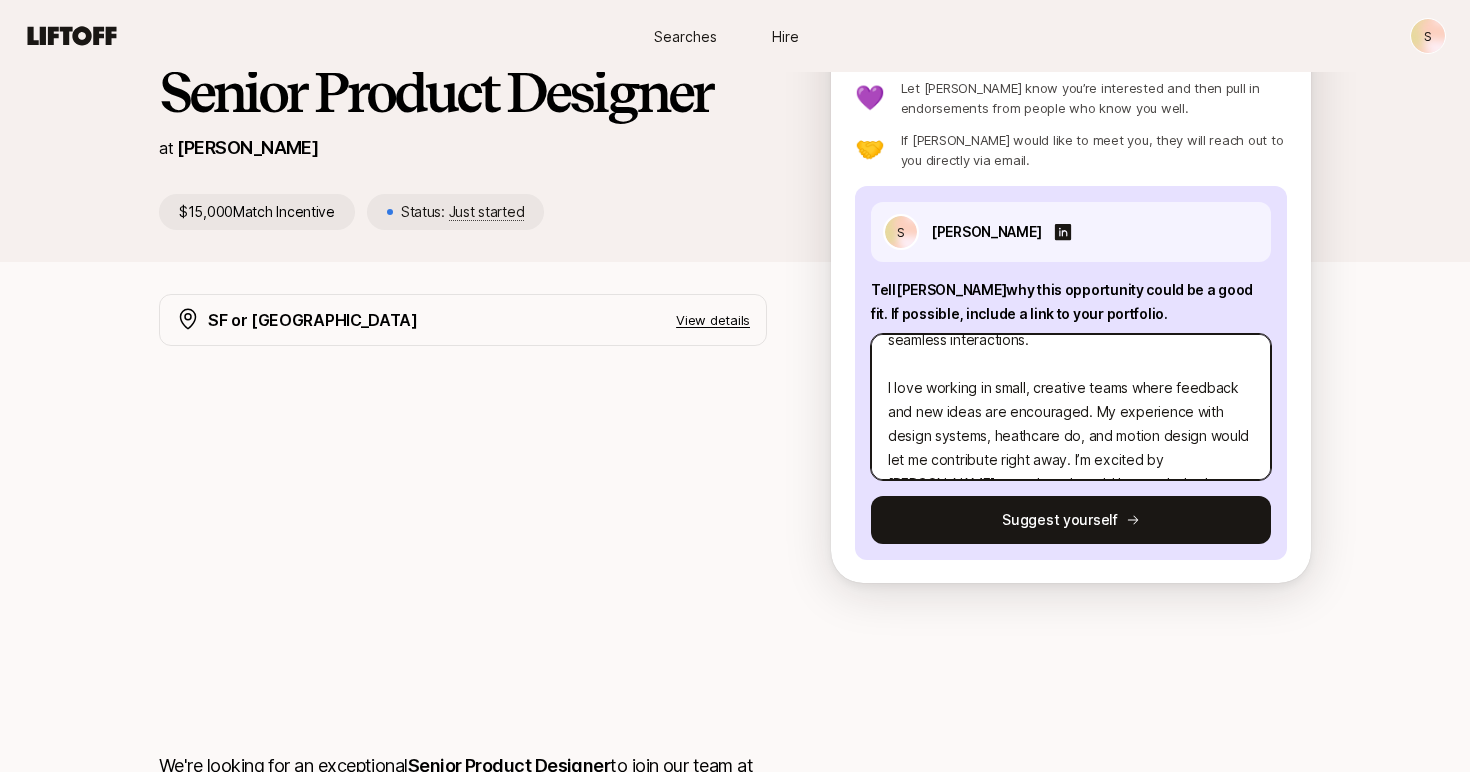 type on "x" 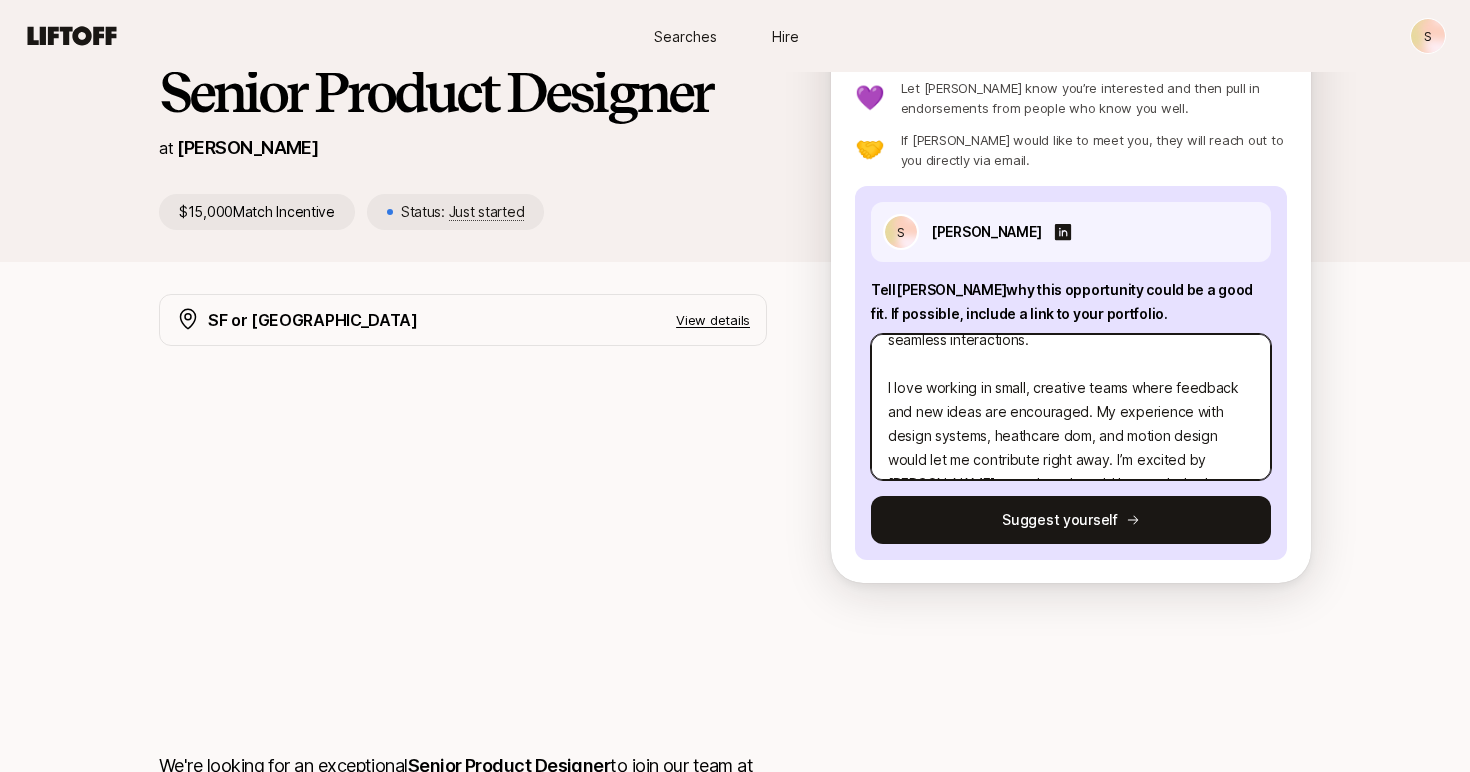 type on "Hi Anna,
I’m thrilled about the Senior Product Designer opportunity at Fay. Your mission to help people eat and live better aligns perfectly with my passion for designing intuitive, impactful consumer products. With over four years in fast-paced startups, I’m comfortable moving quickly, collaborating across teams, and obsessing over every detail—from typography to seamless interactions.
I love working in small, creative teams where feedback and new ideas are encouraged. My experience with design systems, heathcare doma, and motion design would let me contribute right away. I’m excited by Fay’s growth and would love to help shape your next chapter.
Thanks for considering me!" 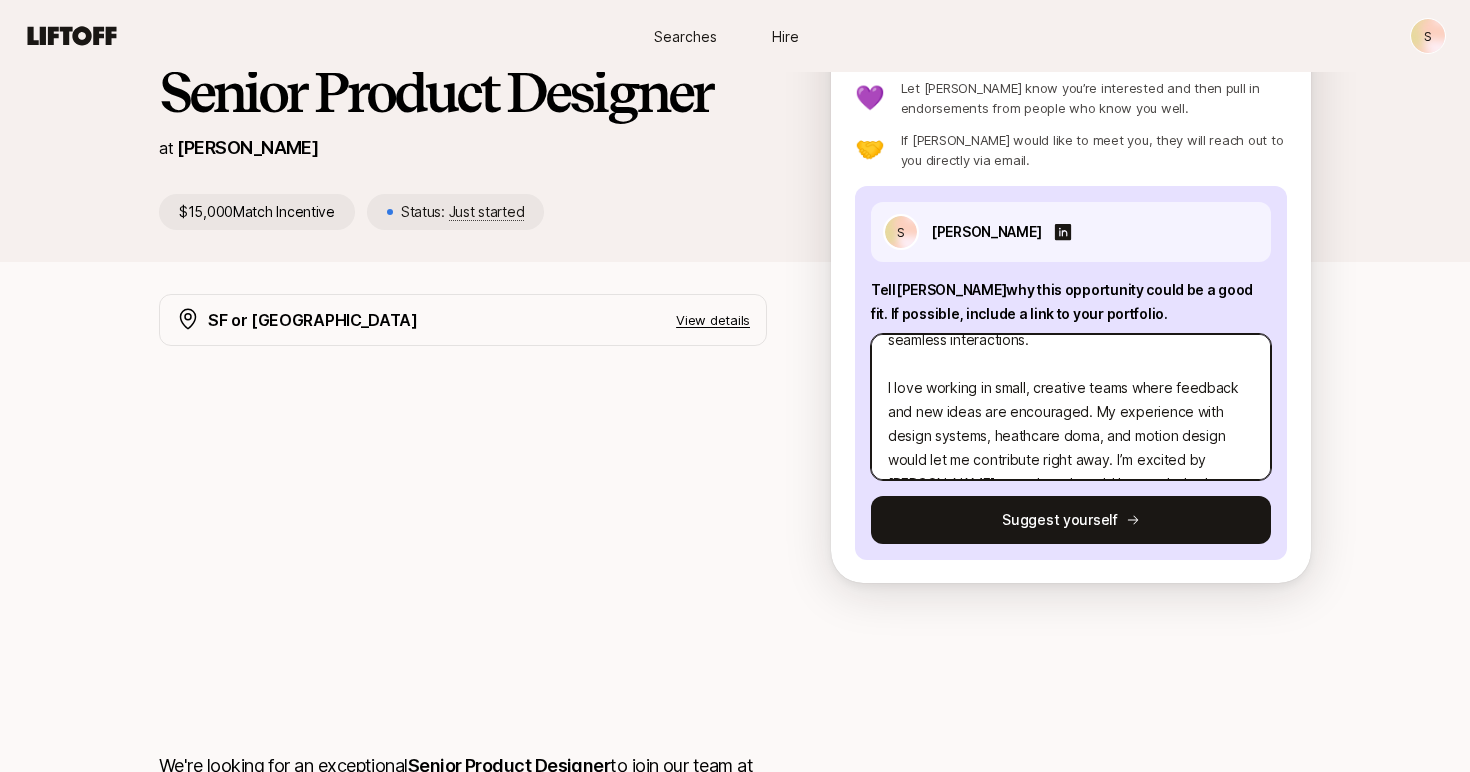 type on "x" 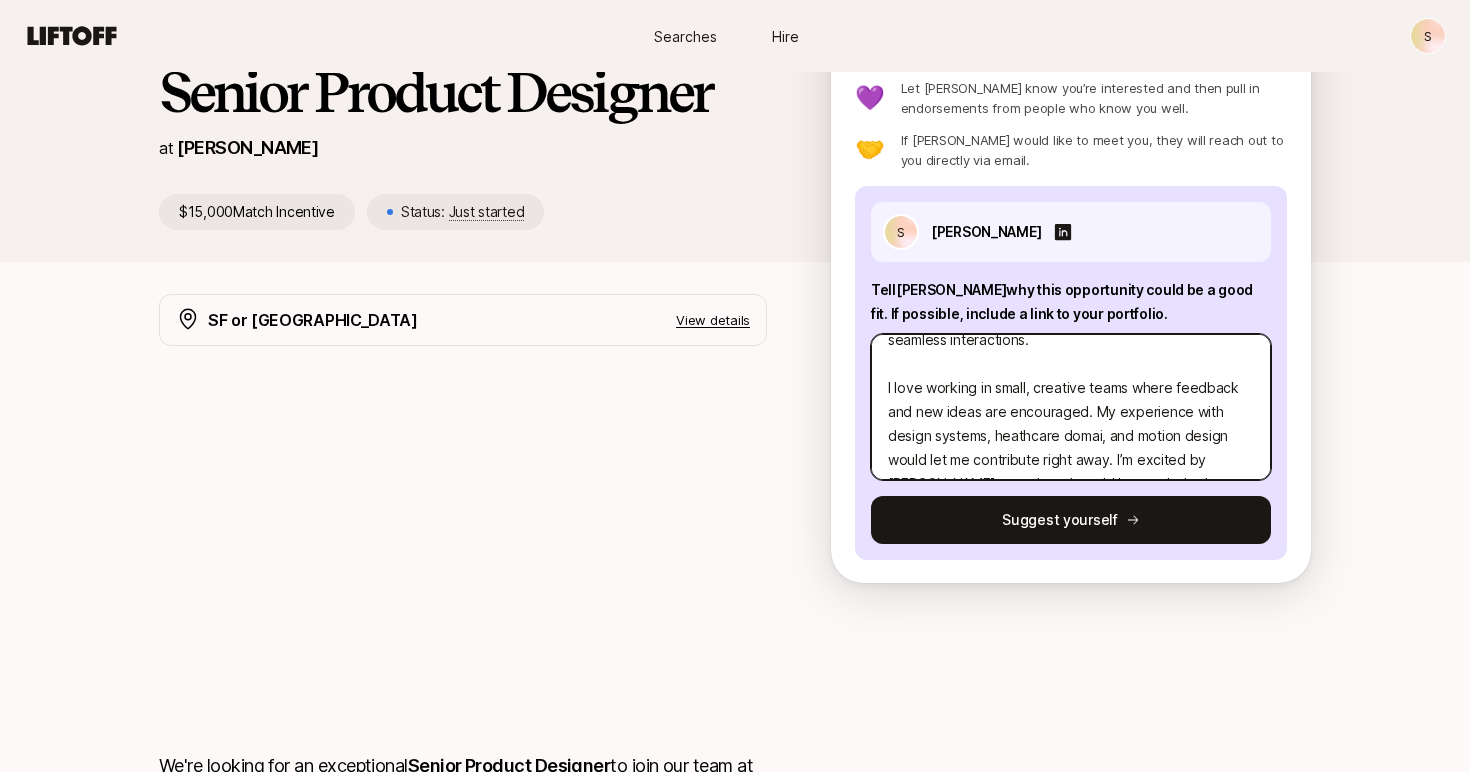 type on "x" 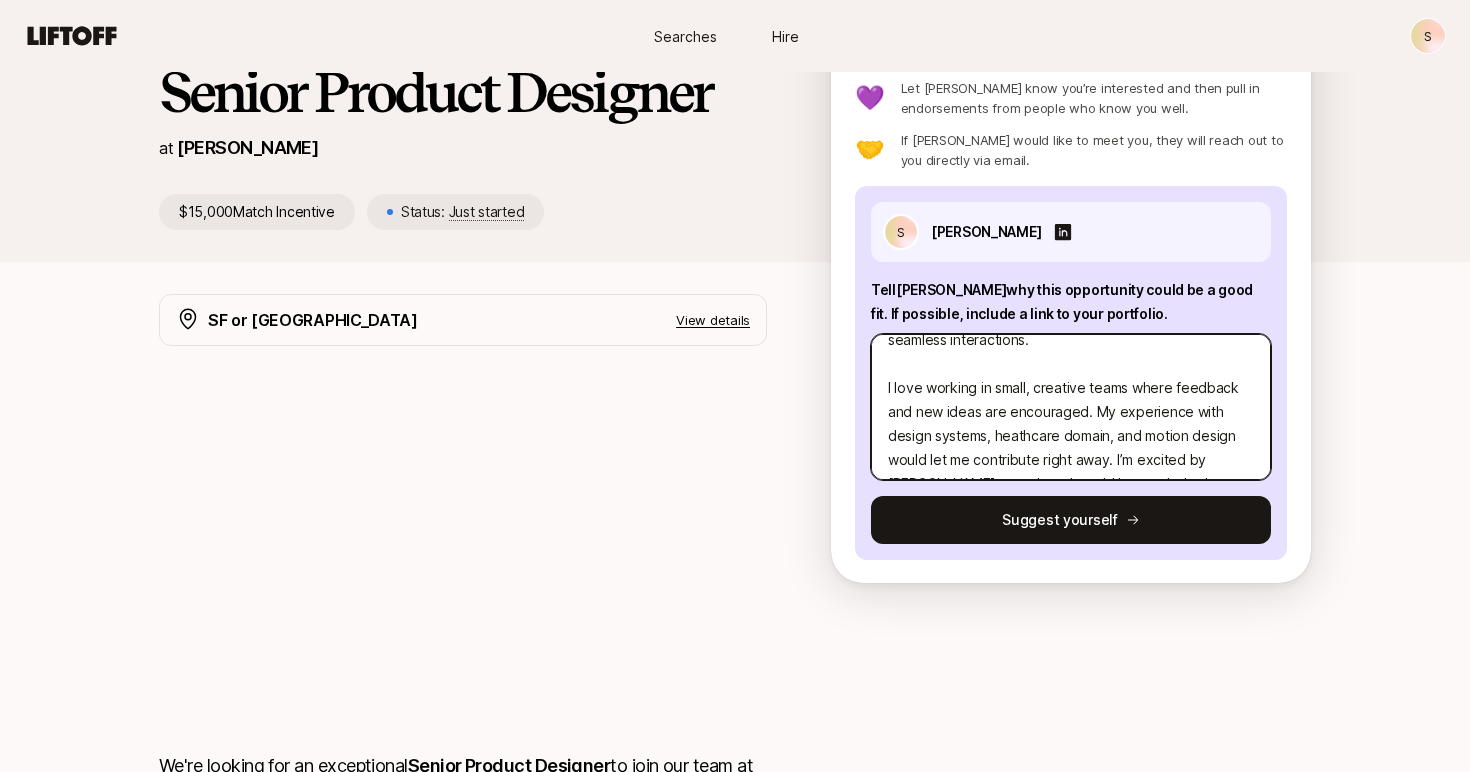 type on "x" 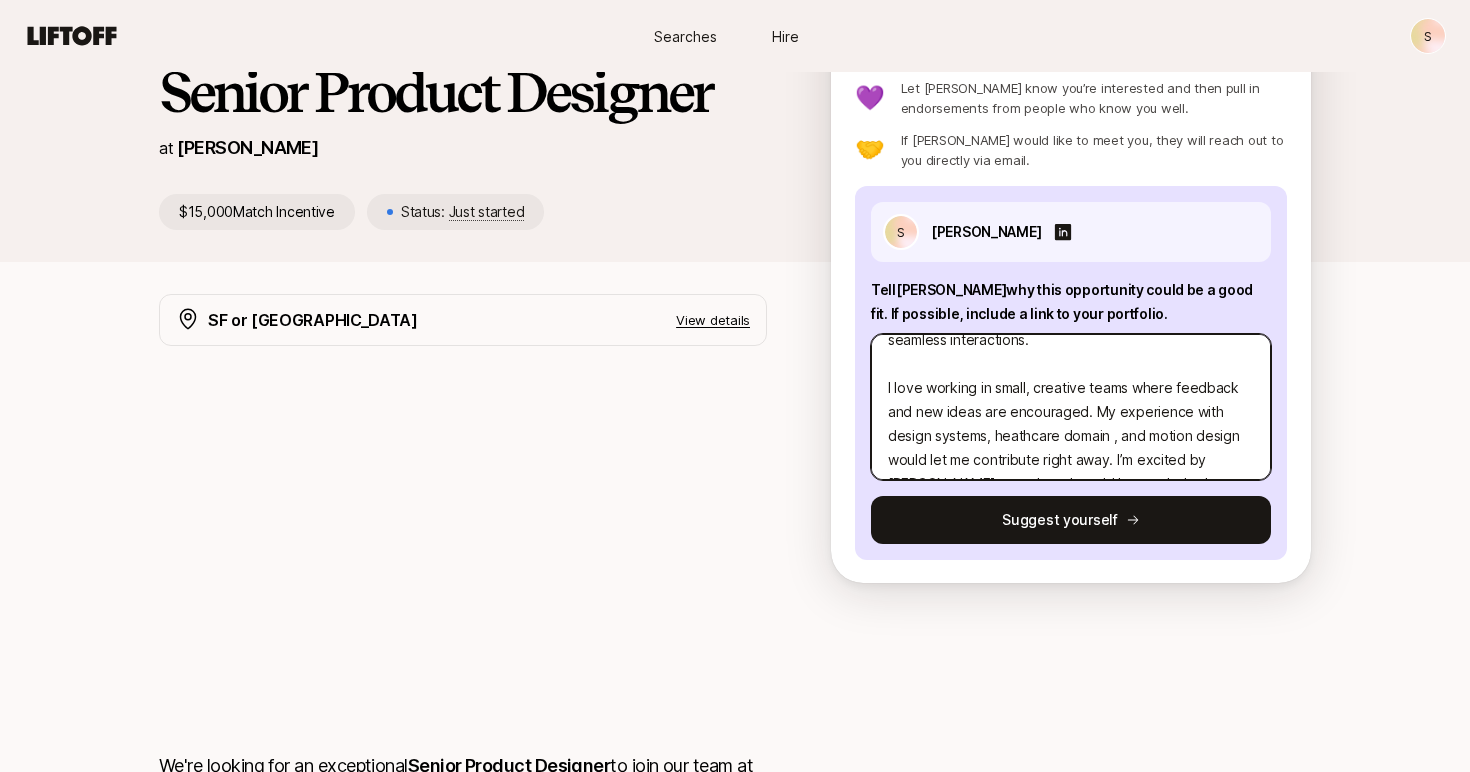 click on "Hi Anna,
I’m thrilled about the Senior Product Designer opportunity at Fay. Your mission to help people eat and live better aligns perfectly with my passion for designing intuitive, impactful consumer products. With over four years in fast-paced startups, I’m comfortable moving quickly, collaborating across teams, and obsessing over every detail—from typography to seamless interactions.
I love working in small, creative teams where feedback and new ideas are encouraged. My experience with design systems, heathcare domain , and motion design would let me contribute right away. I’m excited by Fay’s growth and would love to help shape your next chapter.
Thanks for considering me!" at bounding box center (1071, 407) 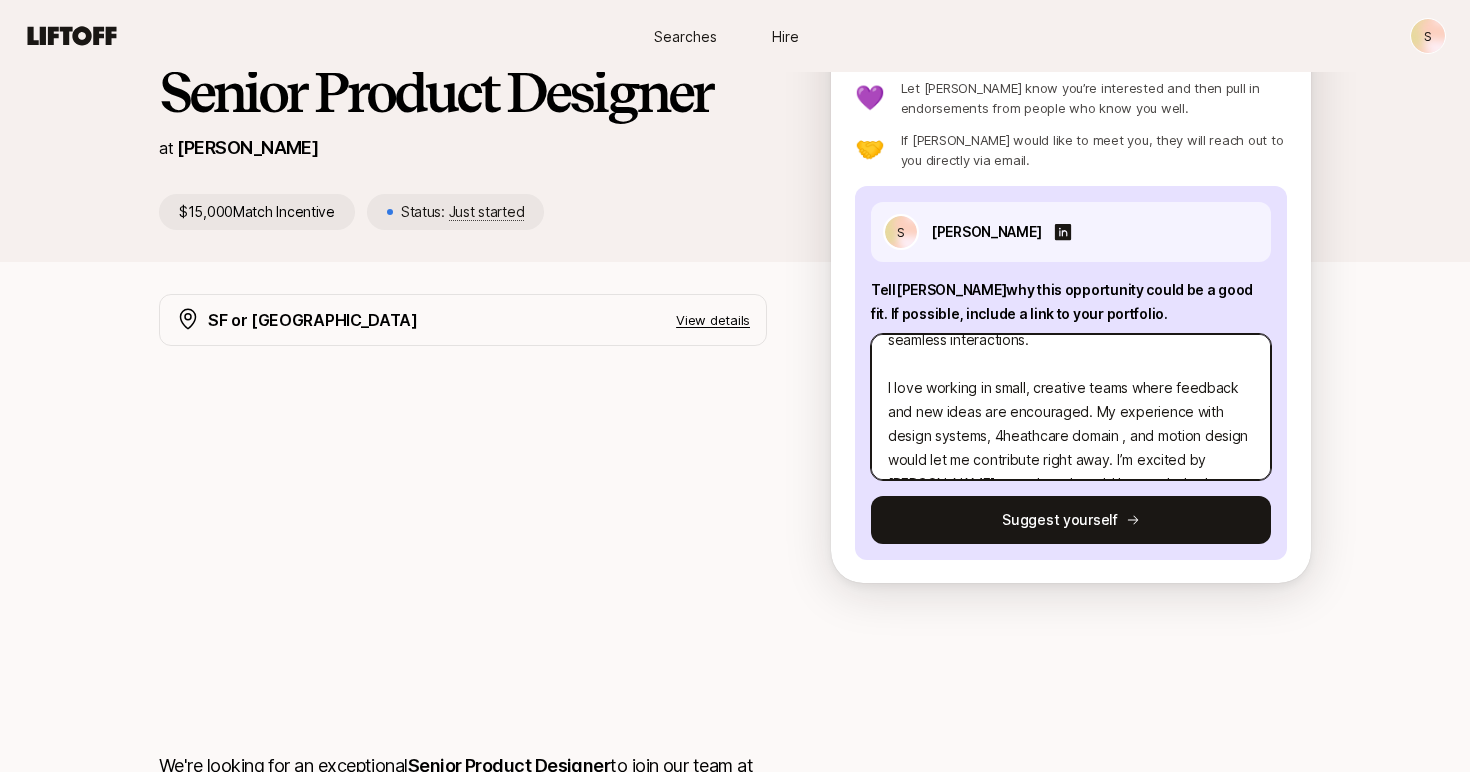 type on "x" 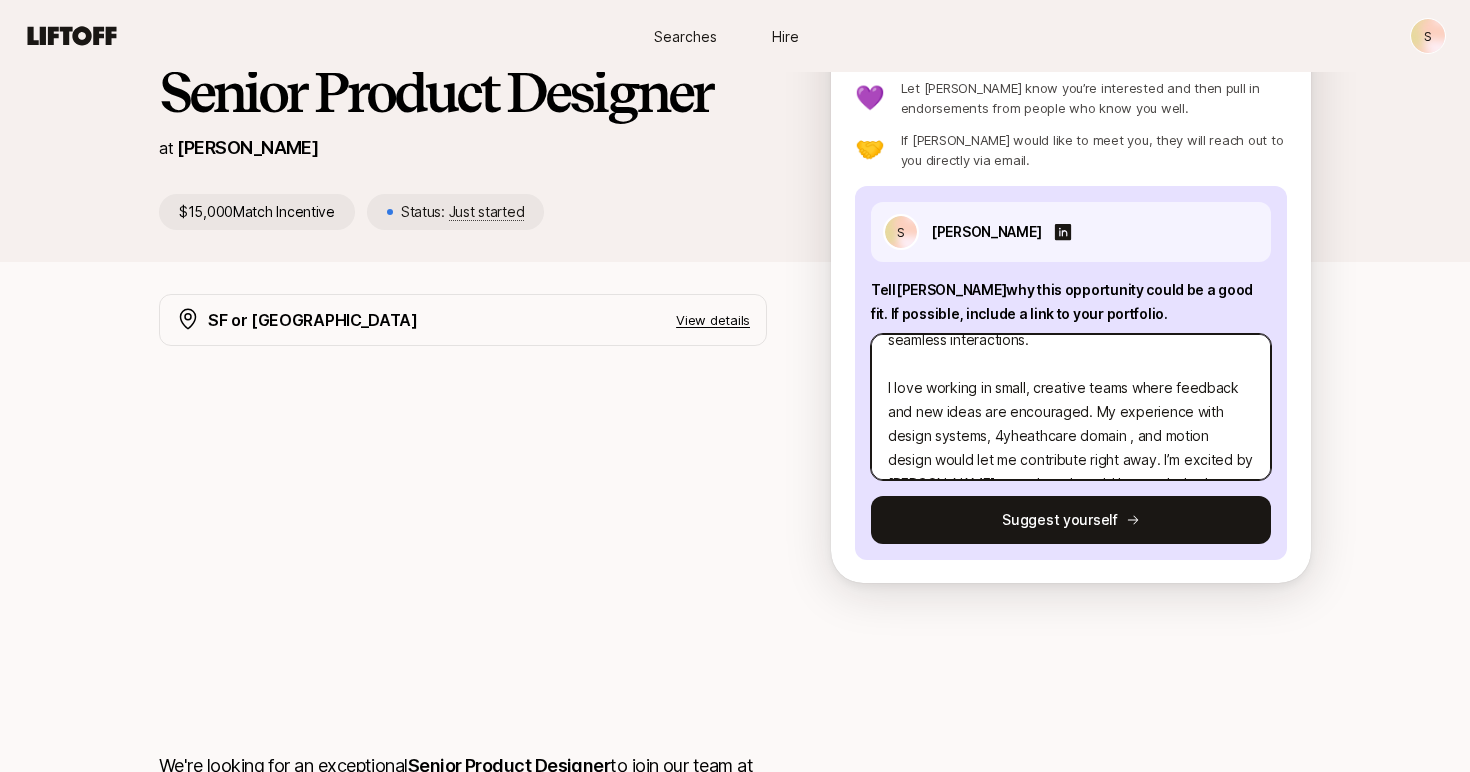type on "x" 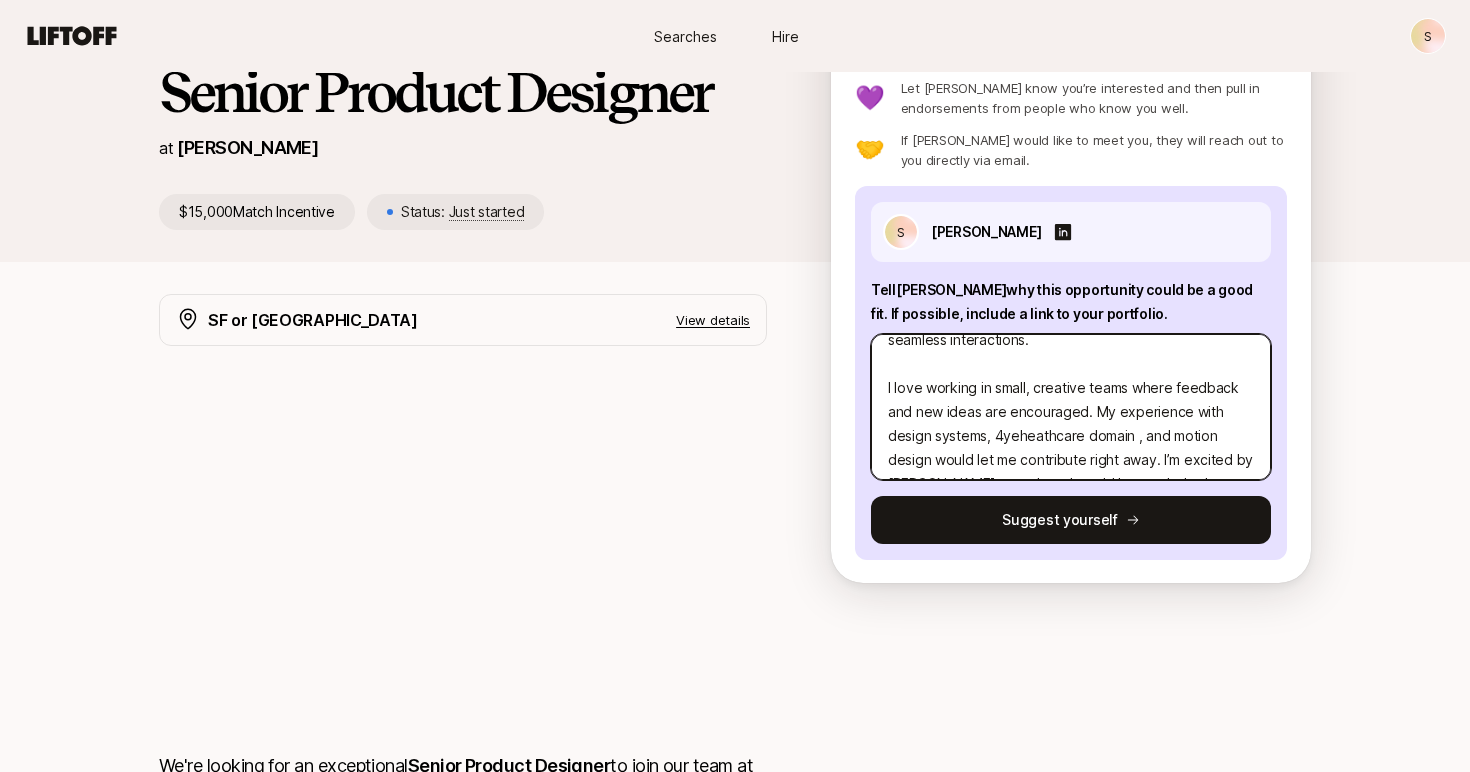 type on "x" 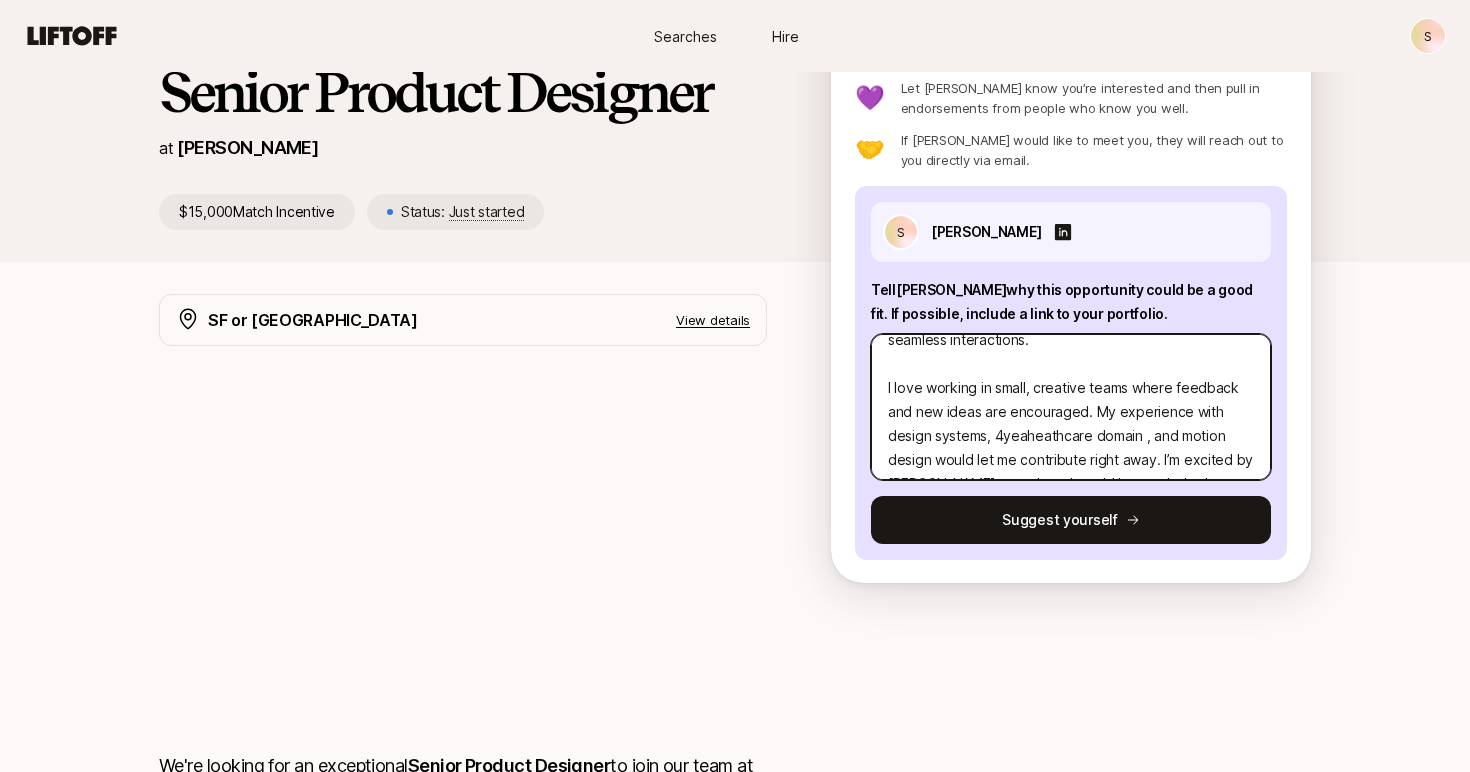 type on "Hi Anna,
I’m thrilled about the Senior Product Designer opportunity at Fay. Your mission to help people eat and live better aligns perfectly with my passion for designing intuitive, impactful consumer products. With over four years in fast-paced startups, I’m comfortable moving quickly, collaborating across teams, and obsessing over every detail—from typography to seamless interactions.
I love working in small, creative teams where feedback and new ideas are encouraged. My experience with design systems, 4yearheathcare domain , and motion design would let me contribute right away. I’m excited by Fay’s growth and would love to help shape your next chapter.
Thanks for considering me!" 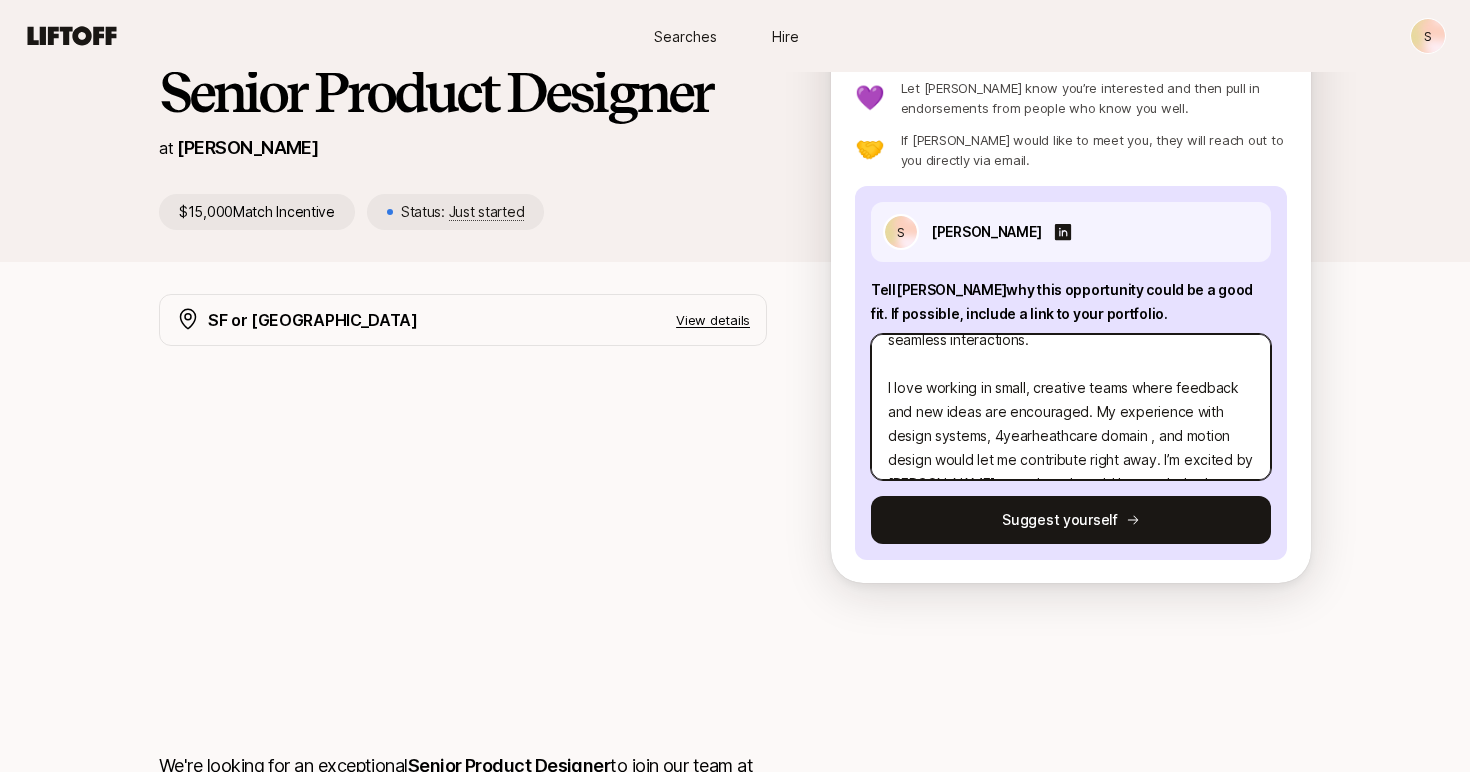 type on "x" 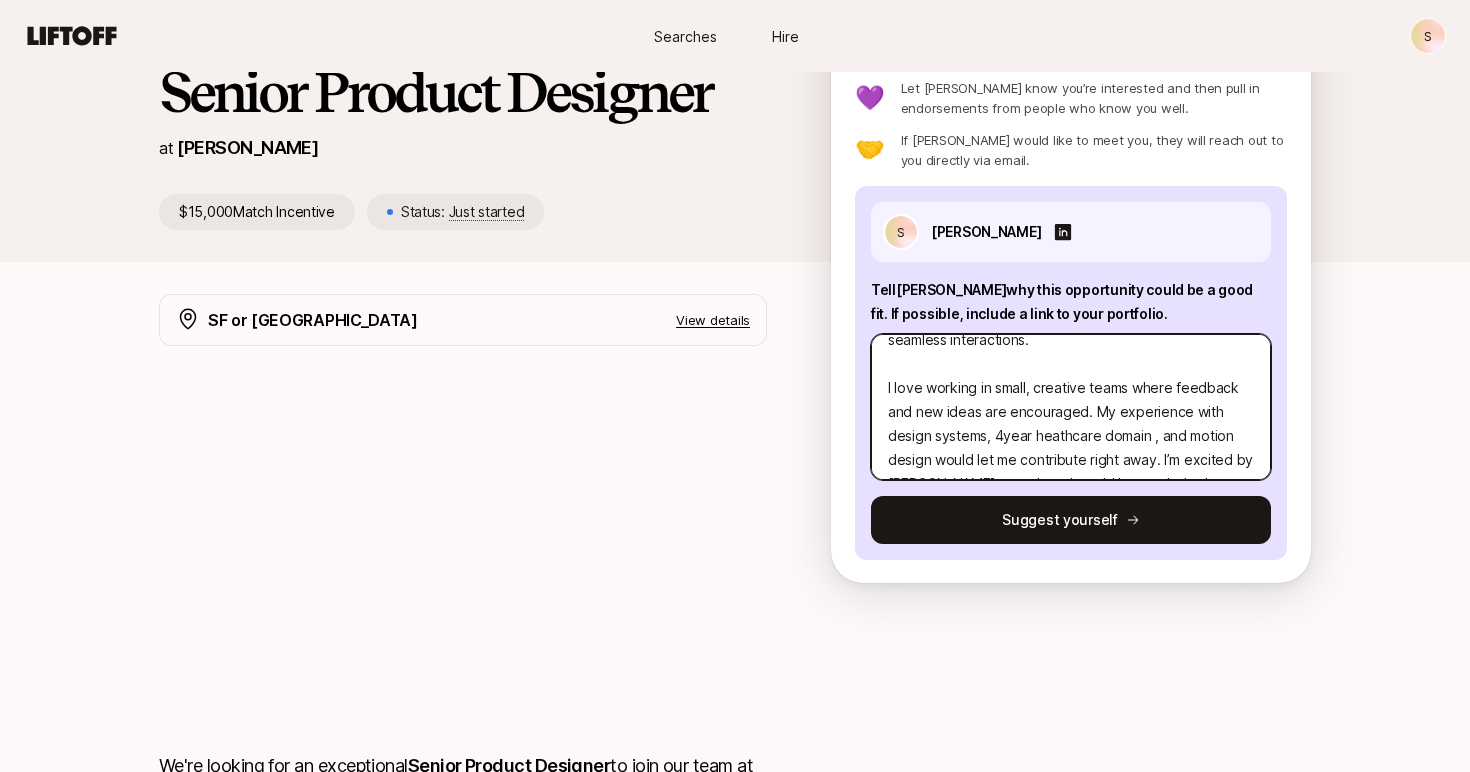 type on "x" 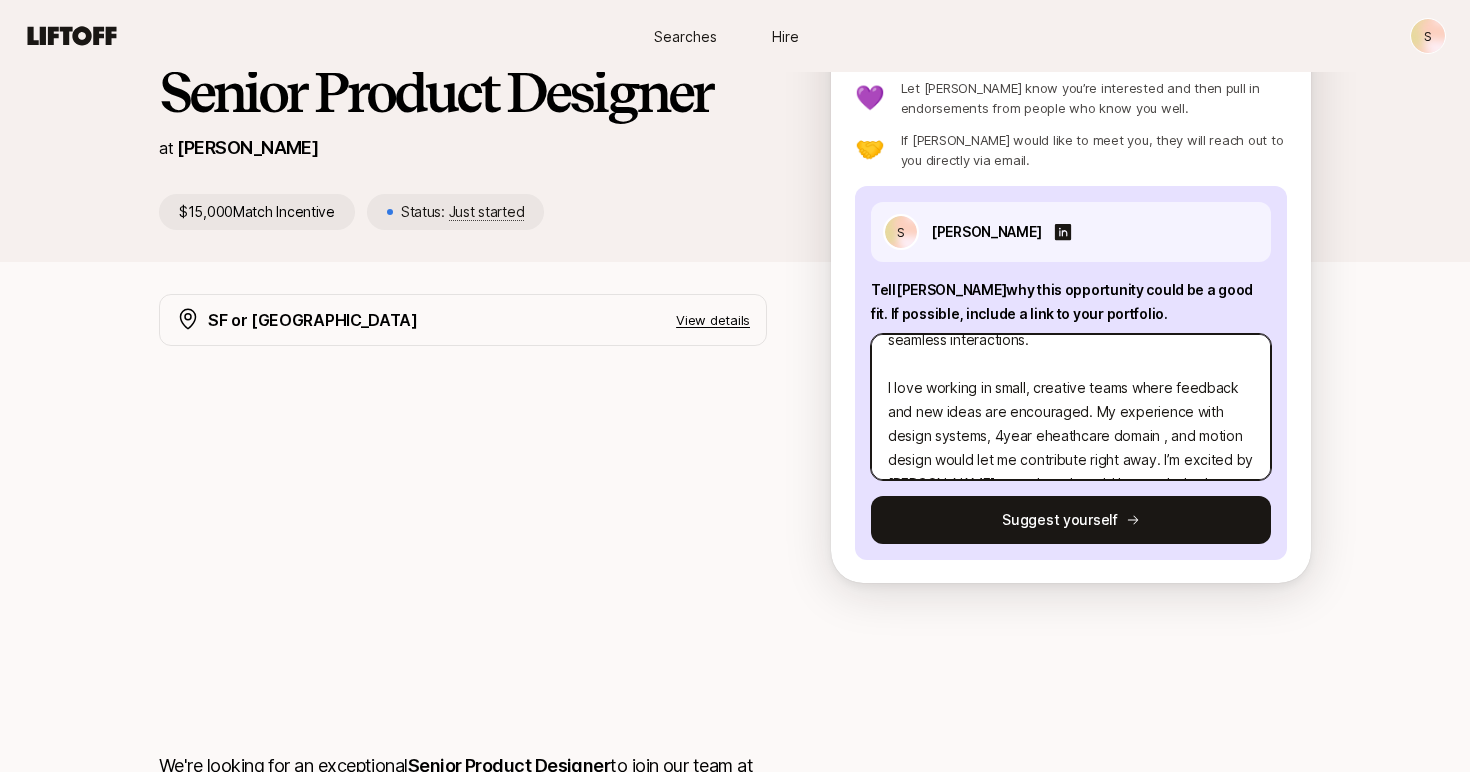 type on "x" 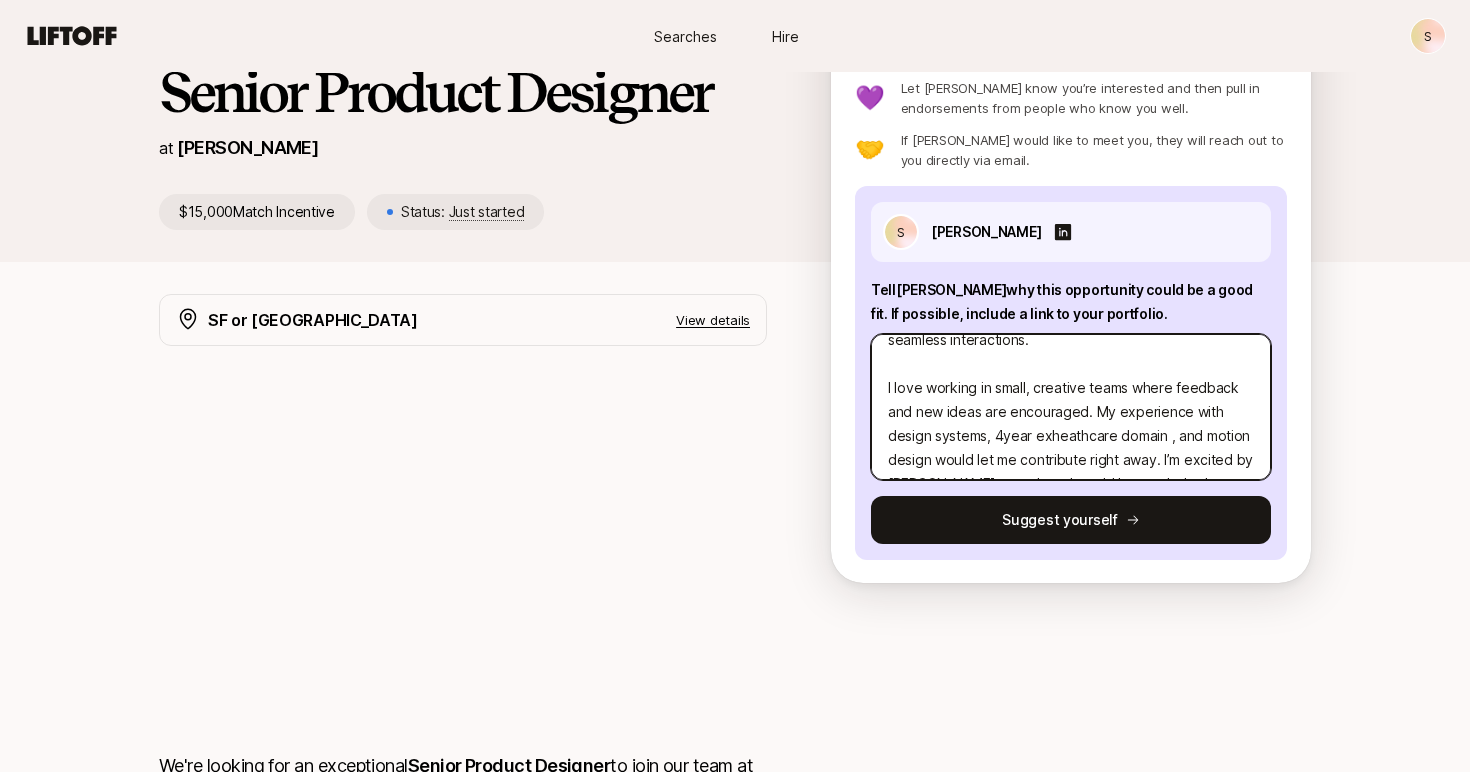 type on "x" 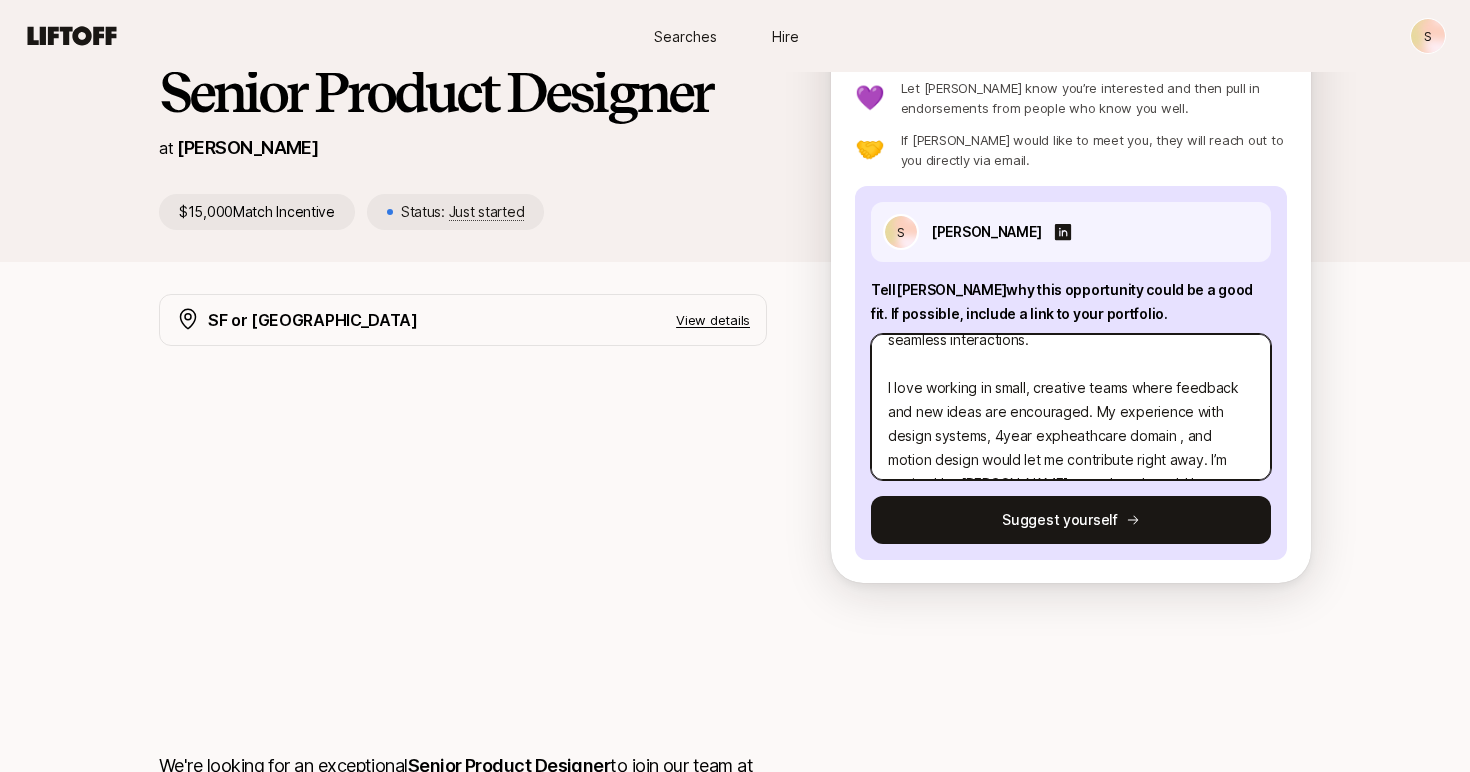 type on "x" 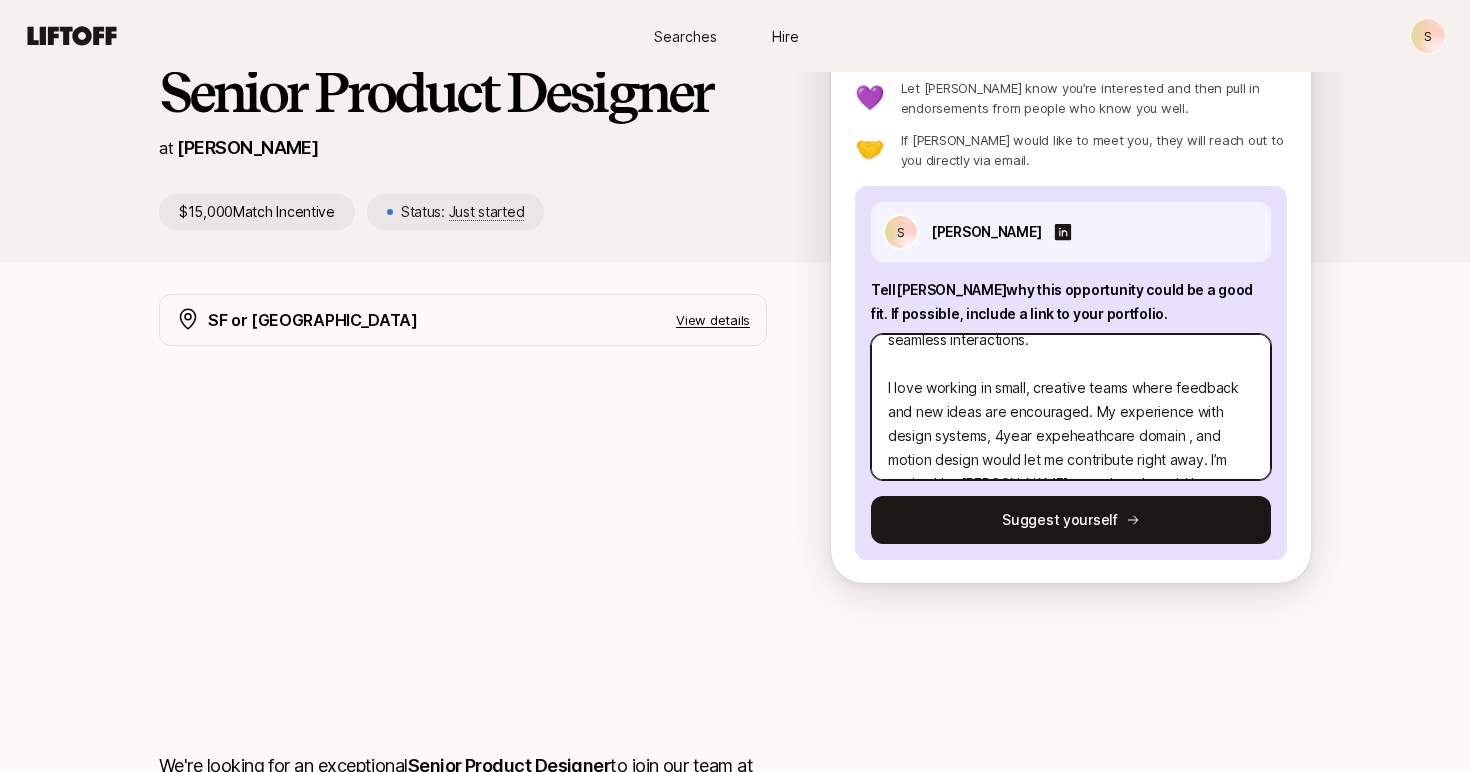 type on "x" 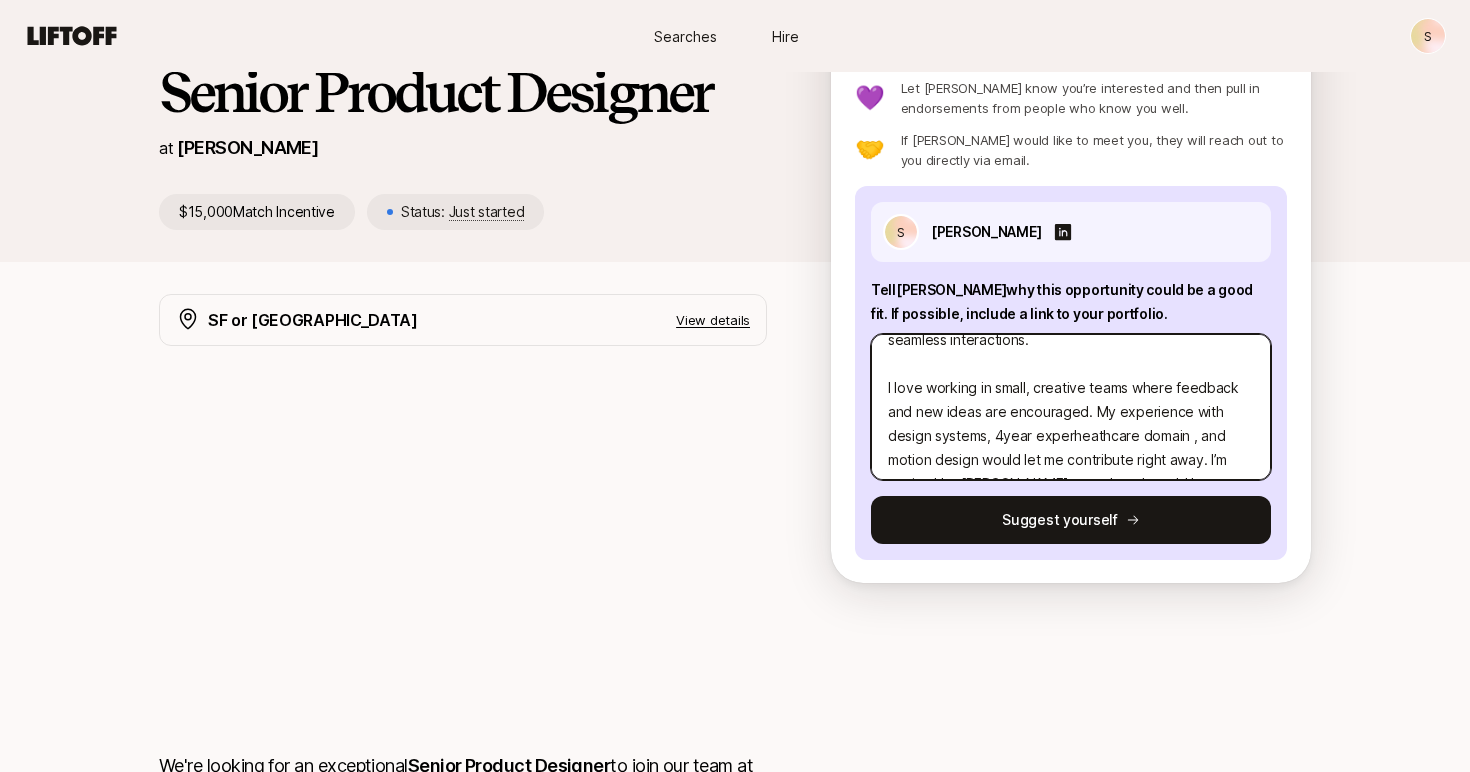 type on "x" 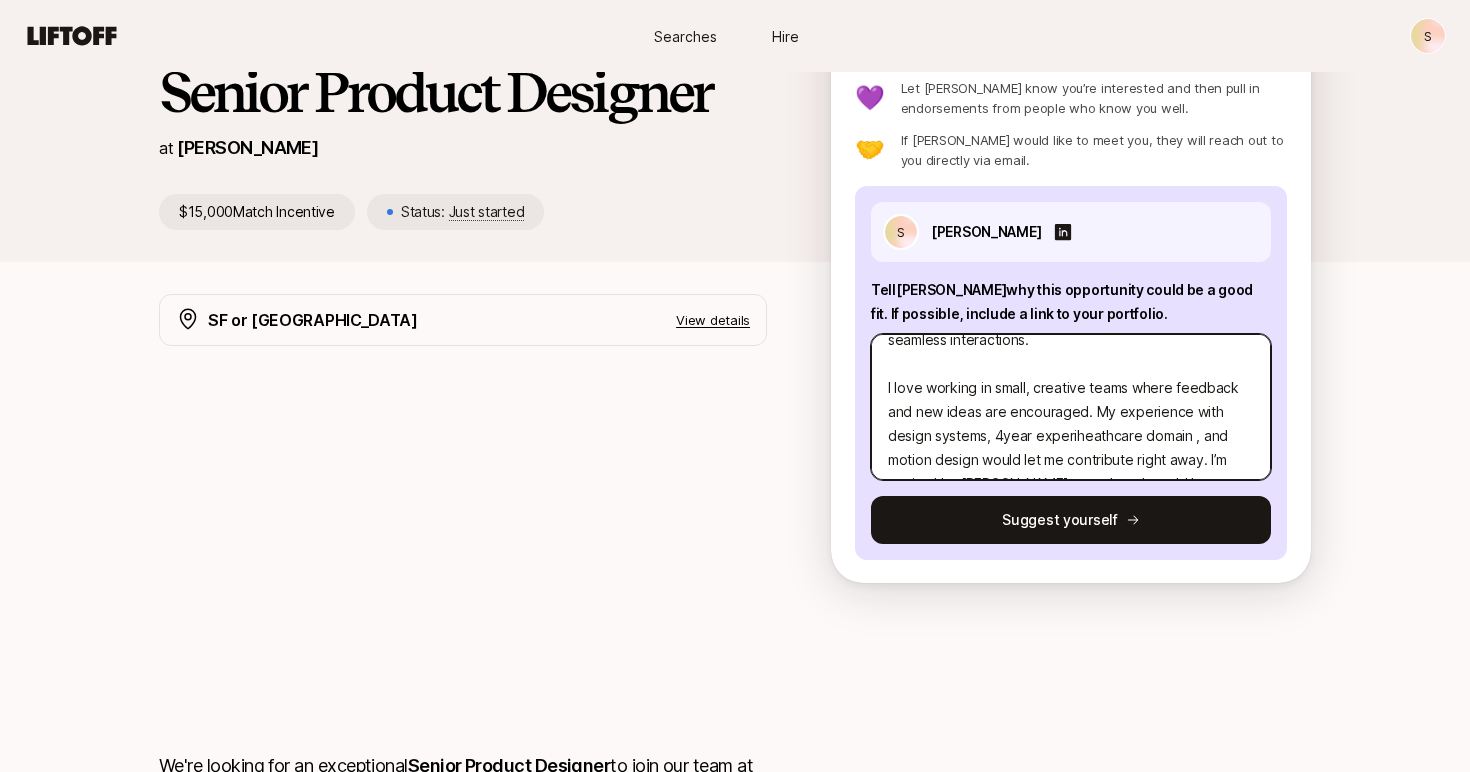 type on "x" 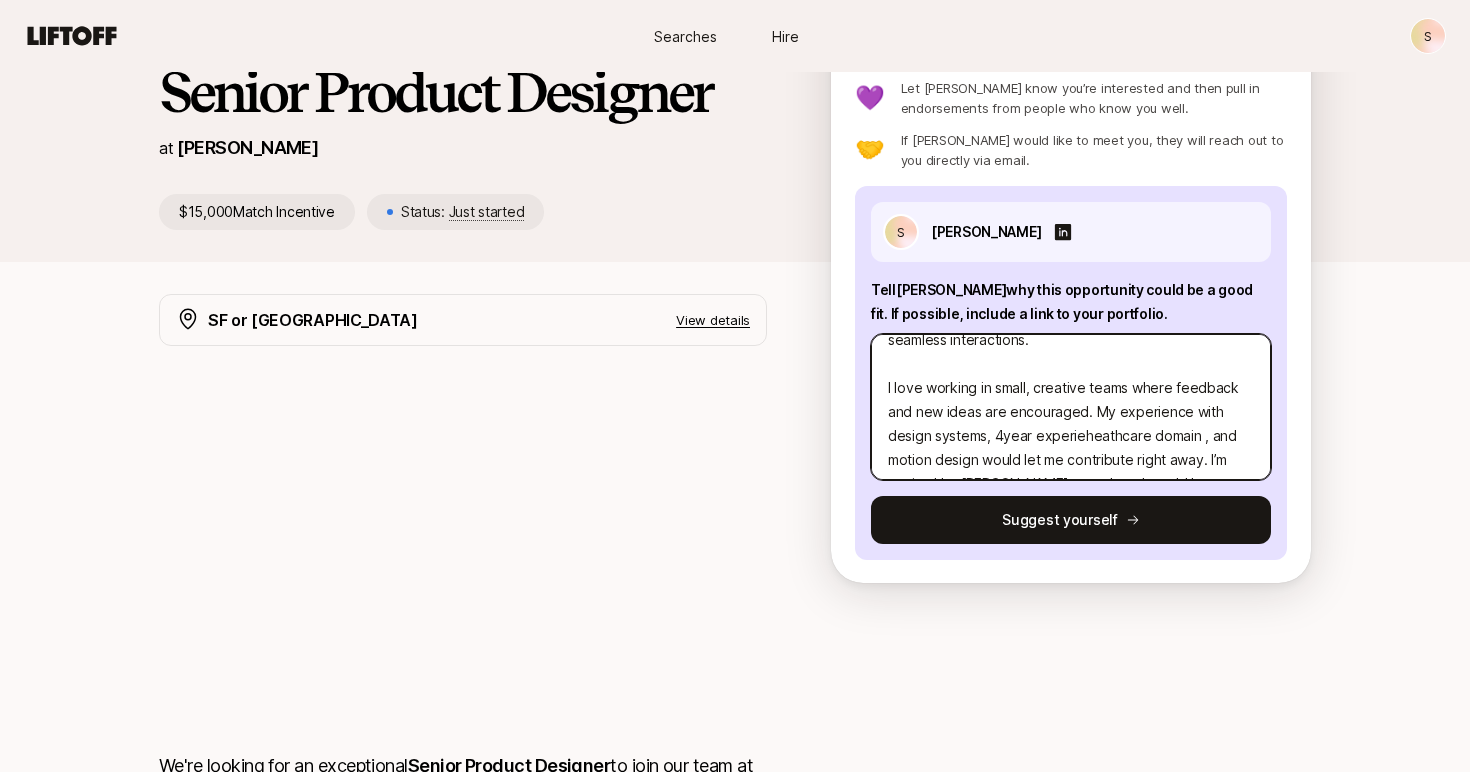 type on "x" 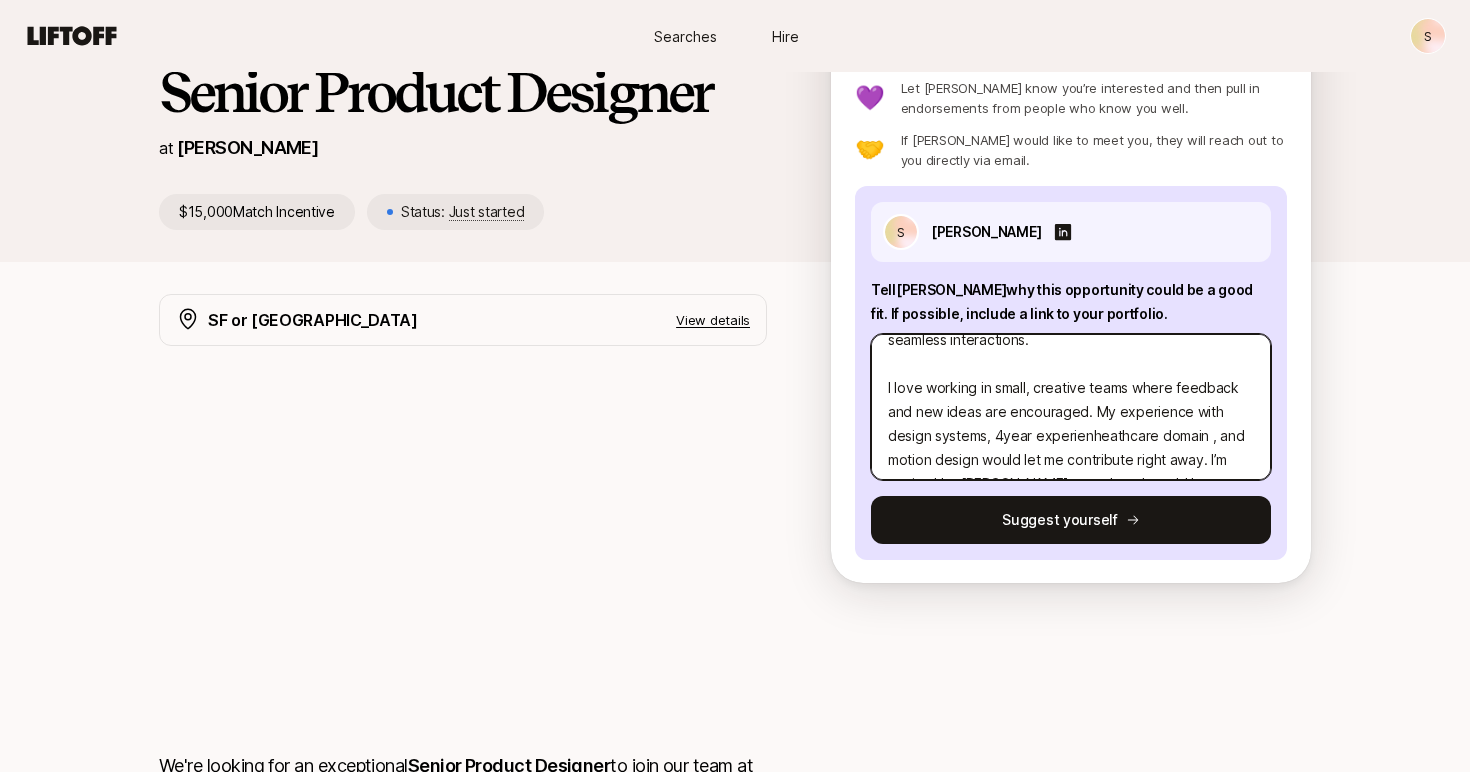 type on "x" 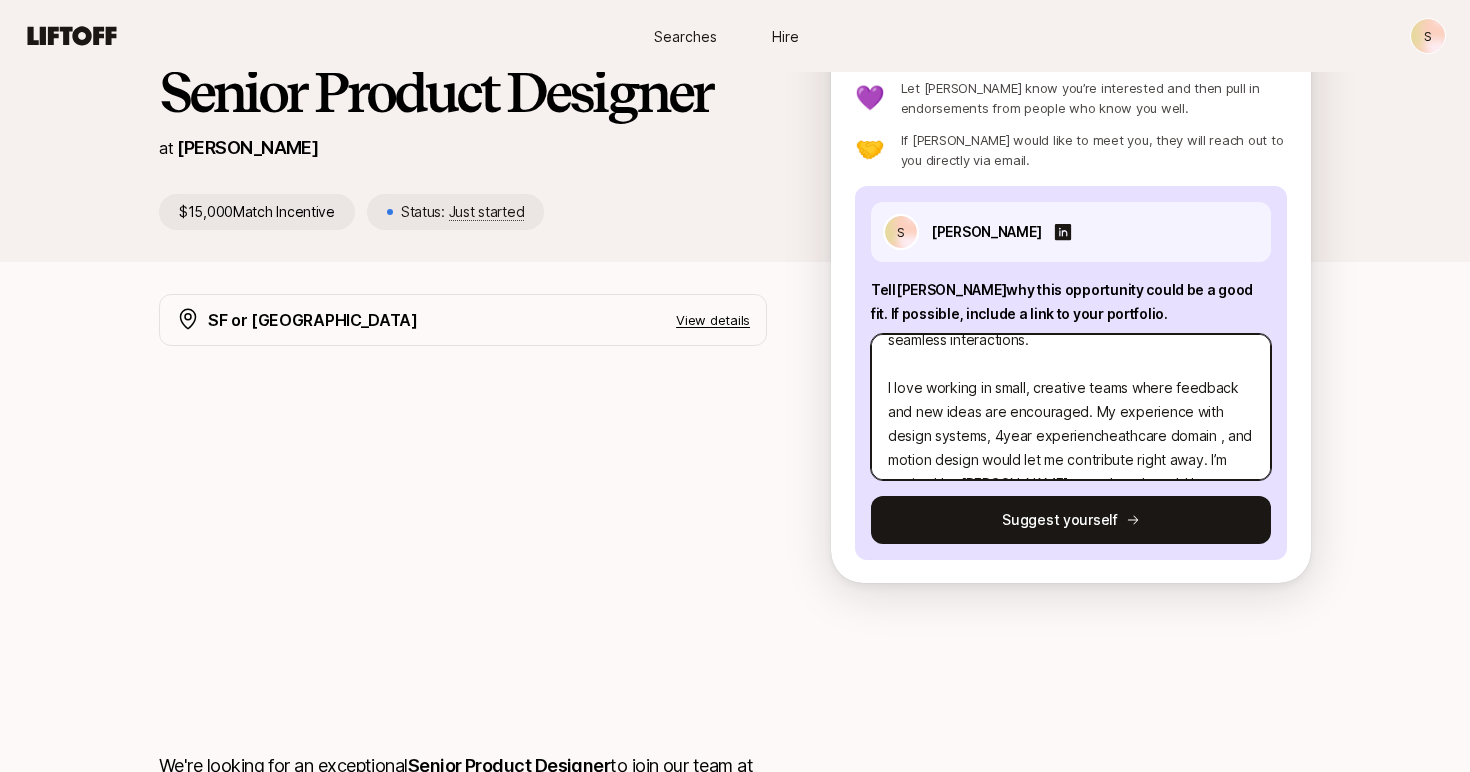 type on "x" 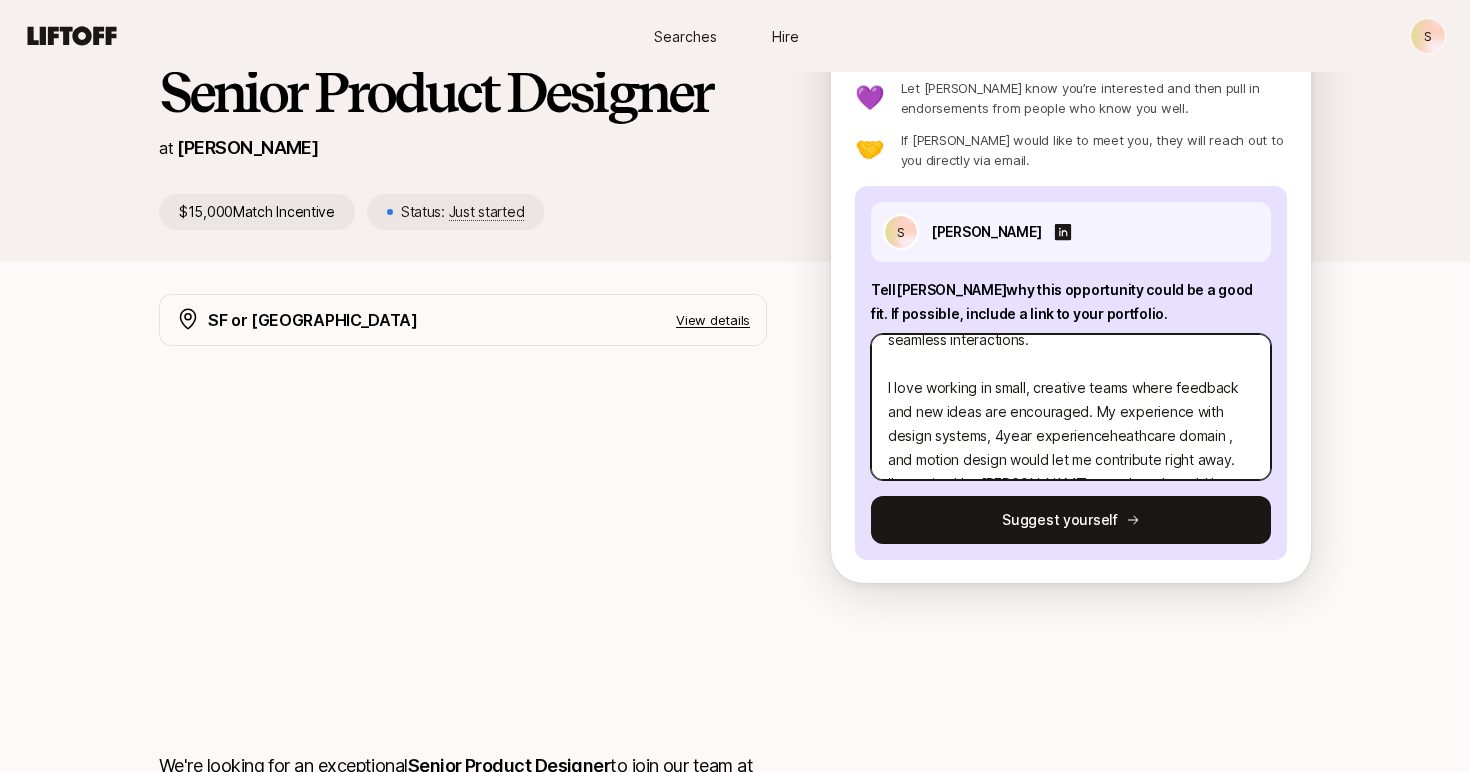 type on "x" 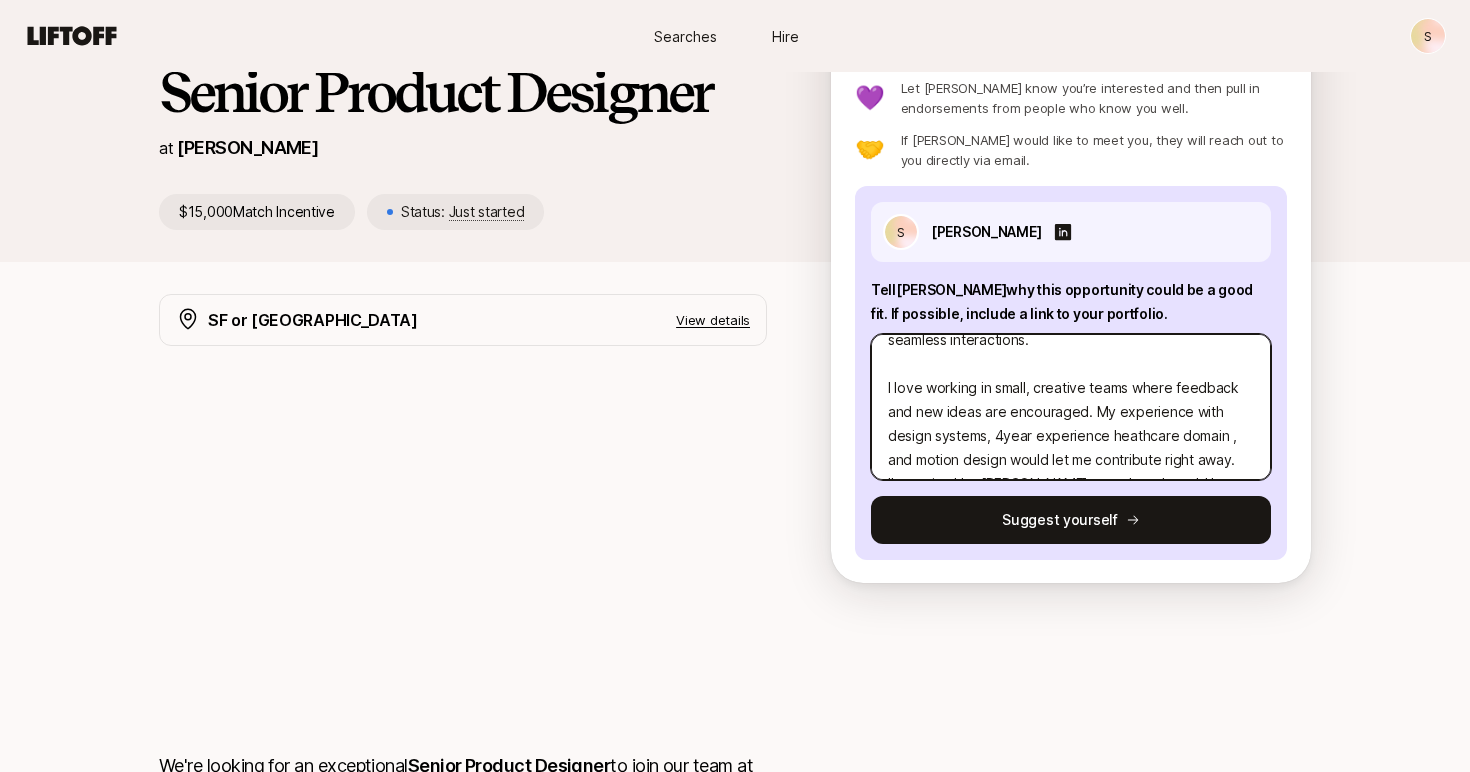 type on "x" 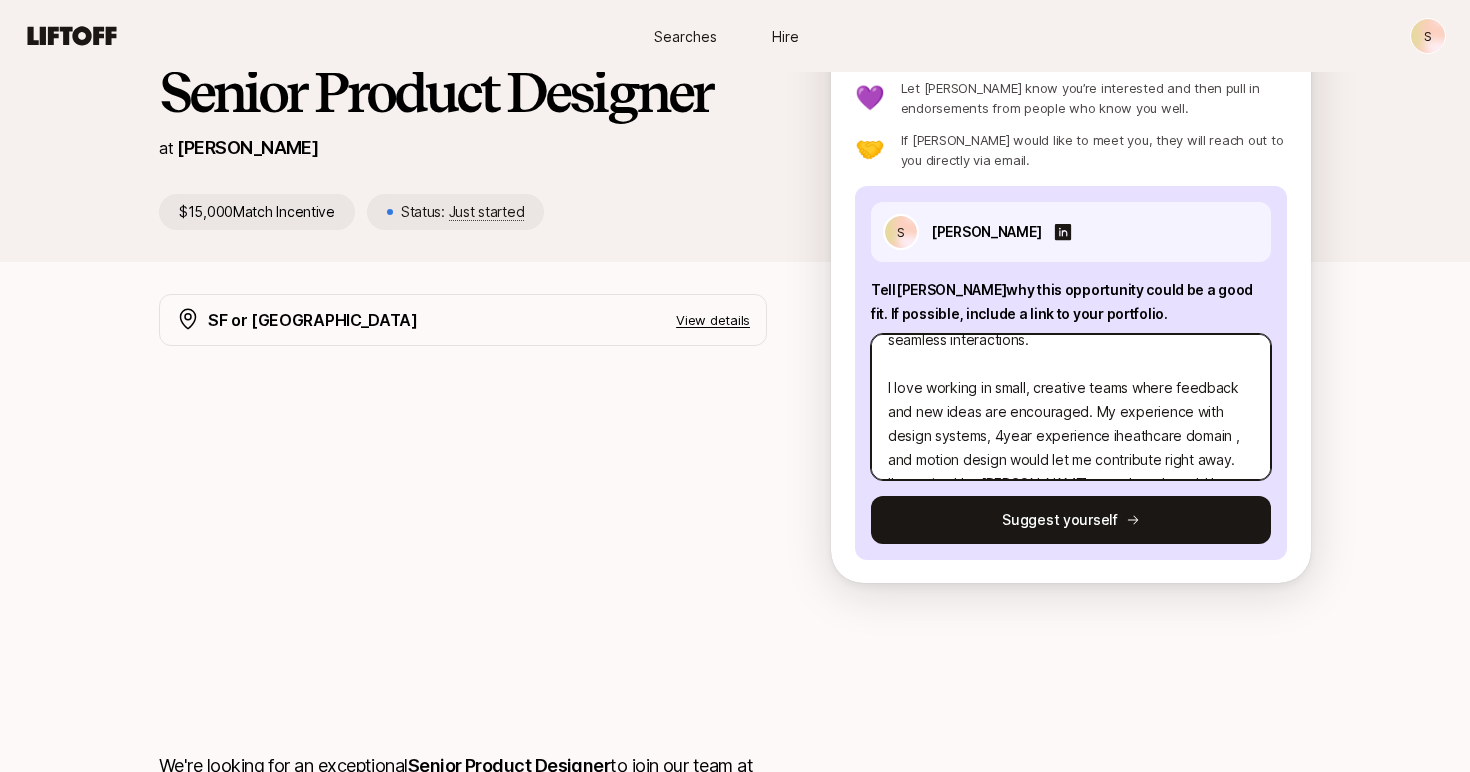 type on "x" 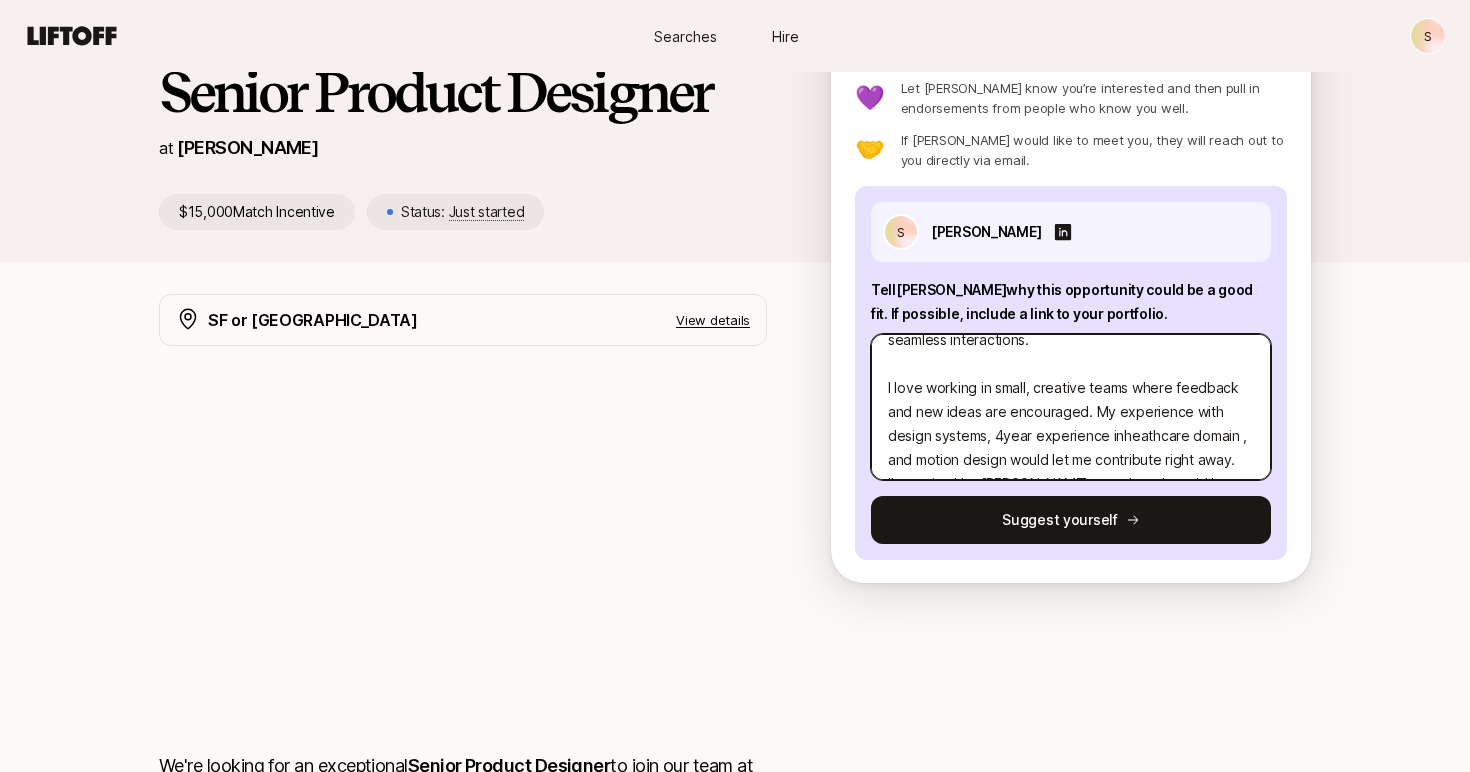 type on "x" 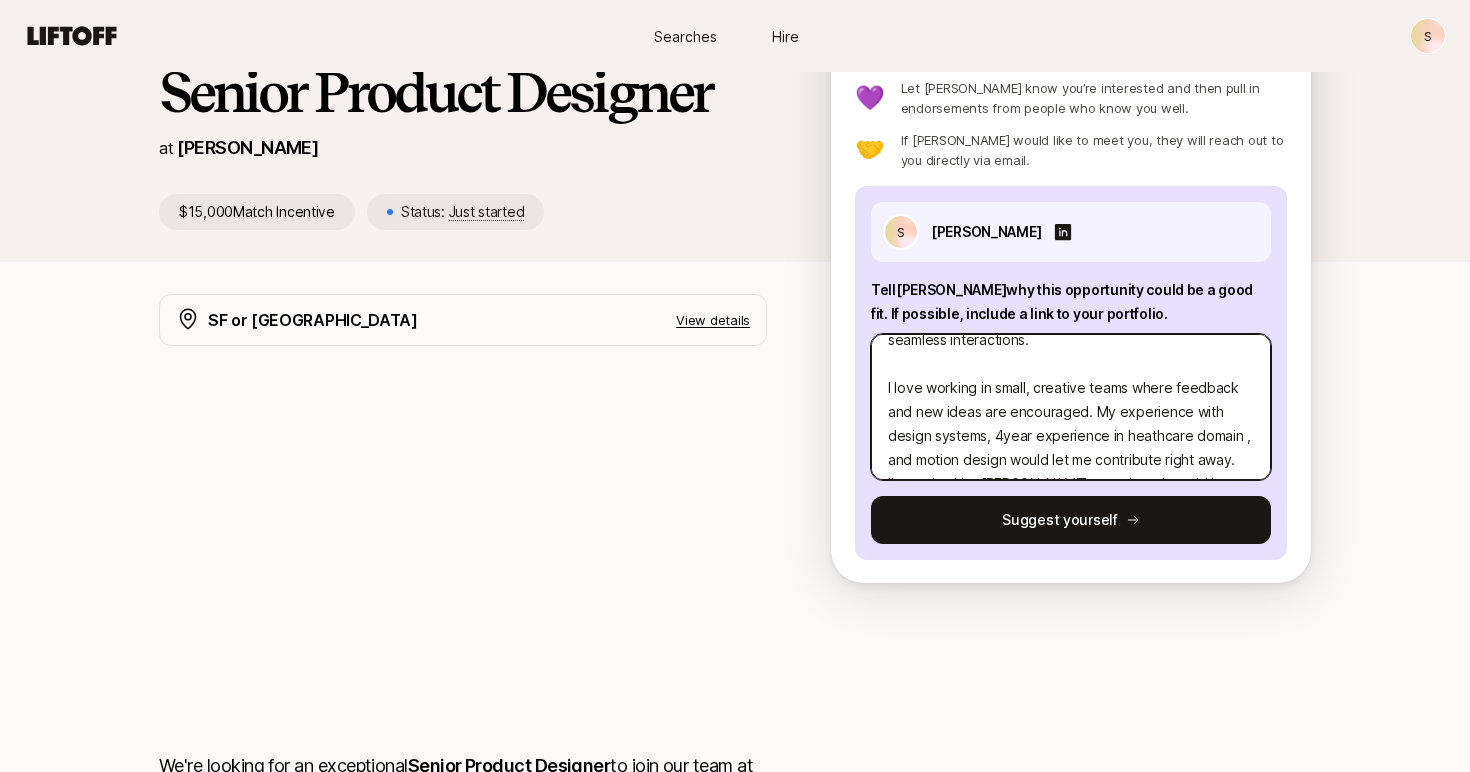 click on "Hi Anna,
I’m thrilled about the Senior Product Designer opportunity at Fay. Your mission to help people eat and live better aligns perfectly with my passion for designing intuitive, impactful consumer products. With over four years in fast-paced startups, I’m comfortable moving quickly, collaborating across teams, and obsessing over every detail—from typography to seamless interactions.
I love working in small, creative teams where feedback and new ideas are encouraged. My experience with design systems, 4year experience in heathcare domain , and motion design would let me contribute right away. I’m excited by Fay’s growth and would love to help shape your next chapter.
Thanks for considering me!" at bounding box center [1071, 407] 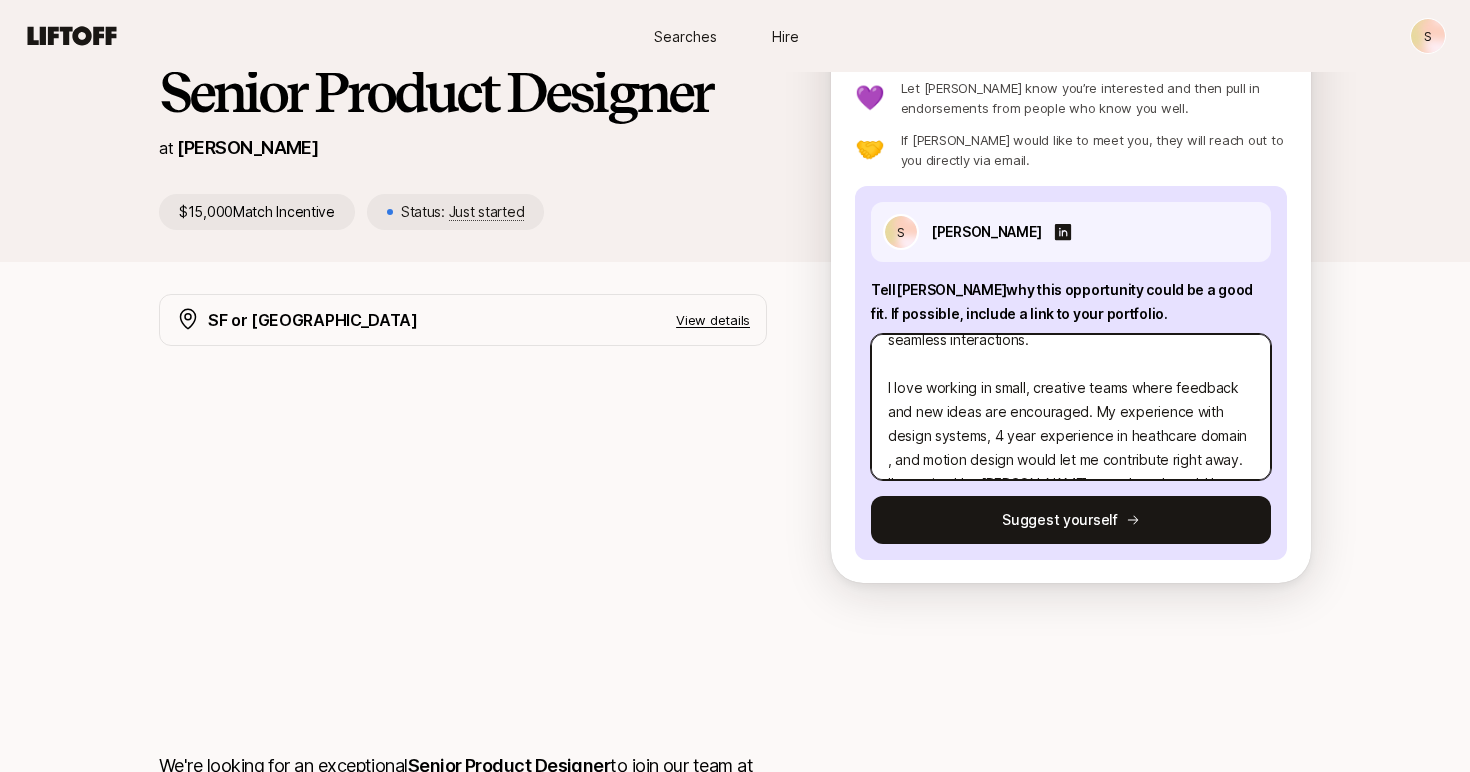 drag, startPoint x: 1195, startPoint y: 414, endPoint x: 1239, endPoint y: 417, distance: 44.102154 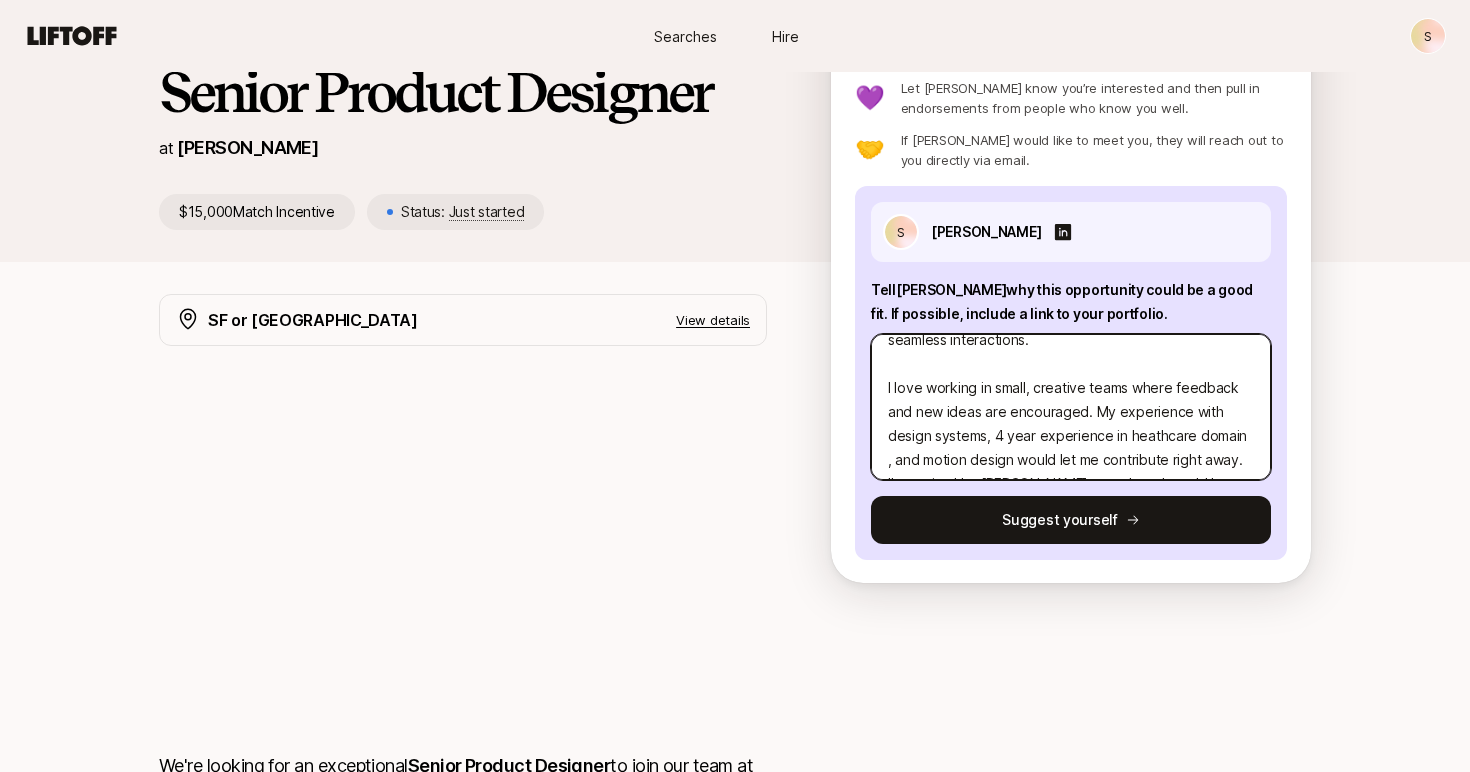 click on "Hi Anna,
I’m thrilled about the Senior Product Designer opportunity at Fay. Your mission to help people eat and live better aligns perfectly with my passion for designing intuitive, impactful consumer products. With over four years in fast-paced startups, I’m comfortable moving quickly, collaborating across teams, and obsessing over every detail—from typography to seamless interactions.
I love working in small, creative teams where feedback and new ideas are encouraged. My experience with design systems, 4 year experience in heathcare domain , and motion design would let me contribute right away. I’m excited by Fay’s growth and would love to help shape your next chapter.
Thanks for considering me!" at bounding box center [1071, 407] 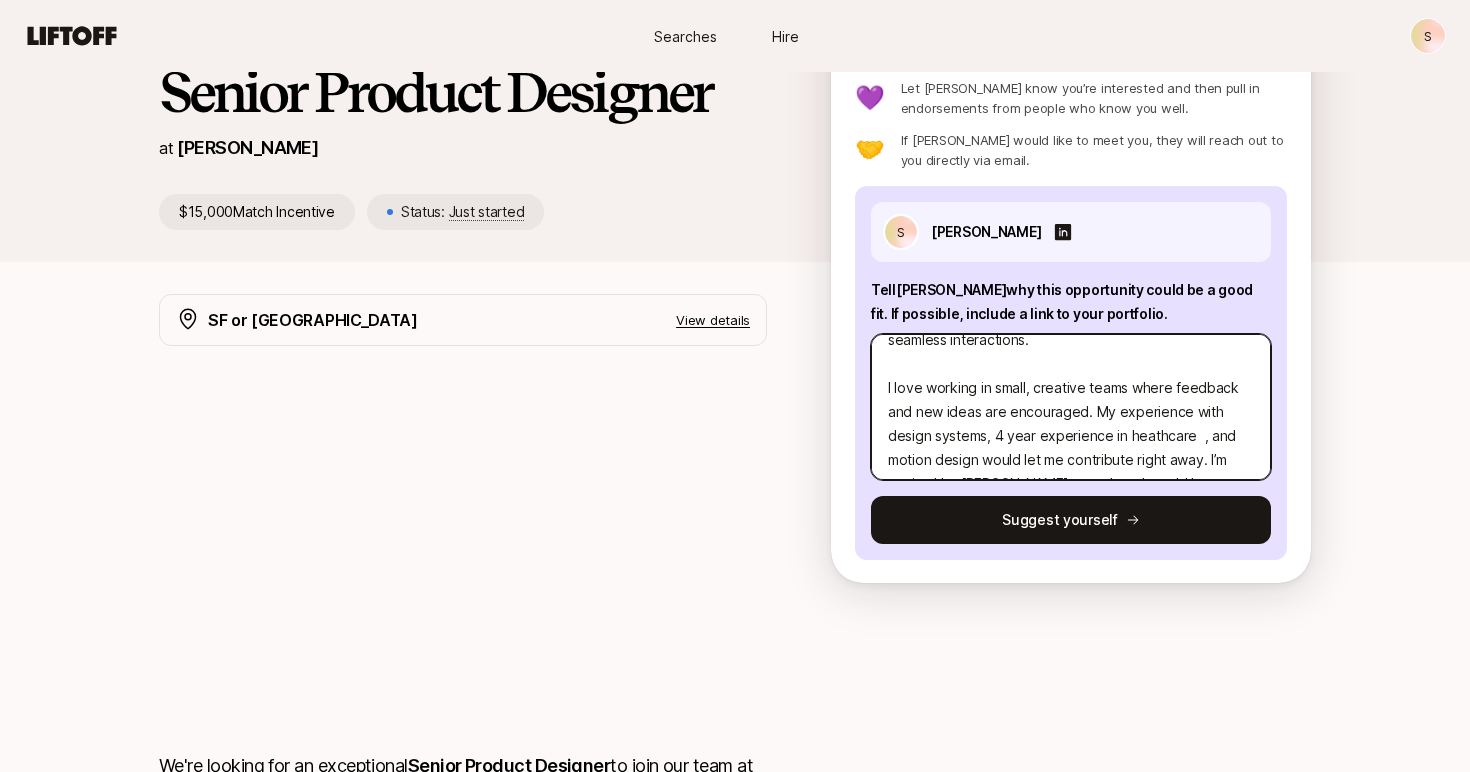 type on "x" 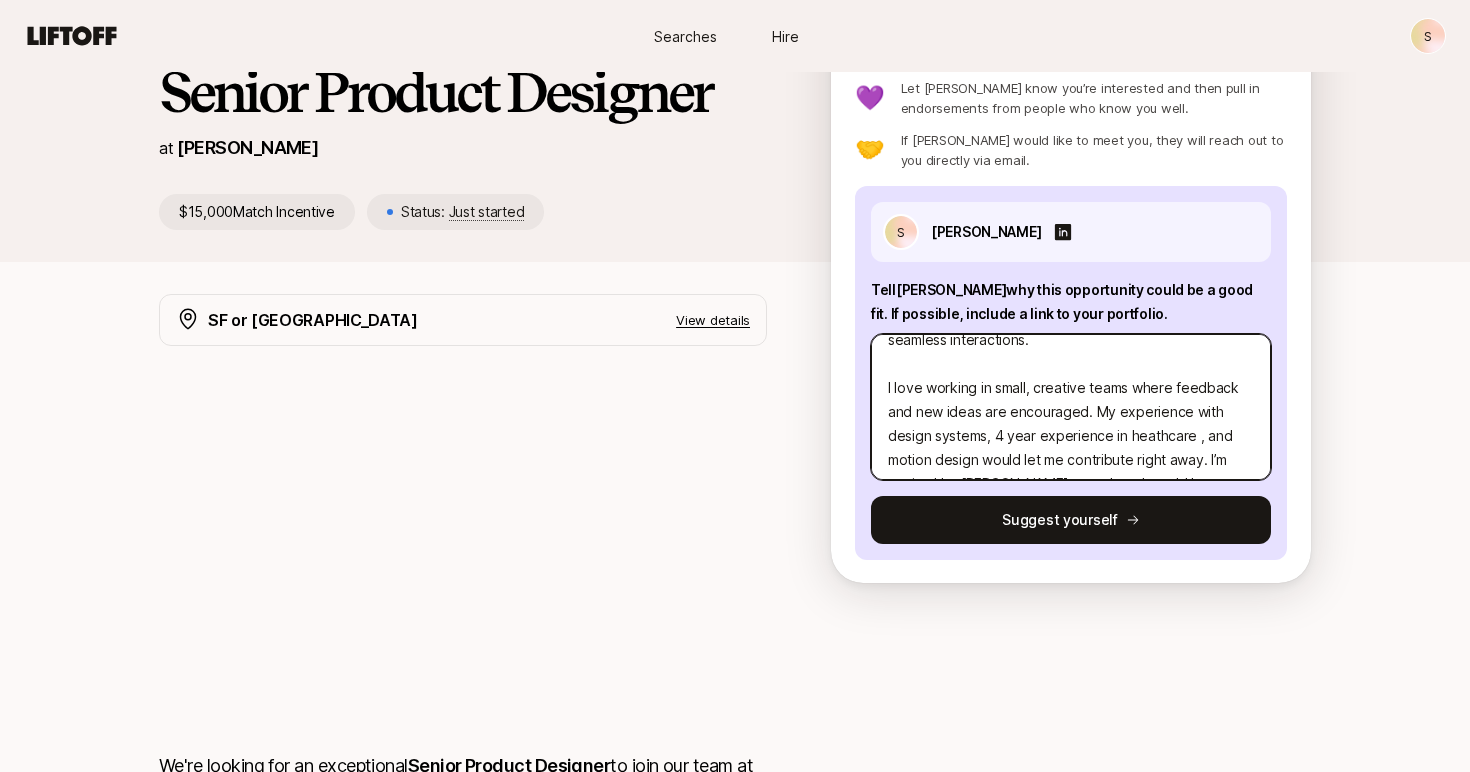 drag, startPoint x: 884, startPoint y: 438, endPoint x: 933, endPoint y: 442, distance: 49.162994 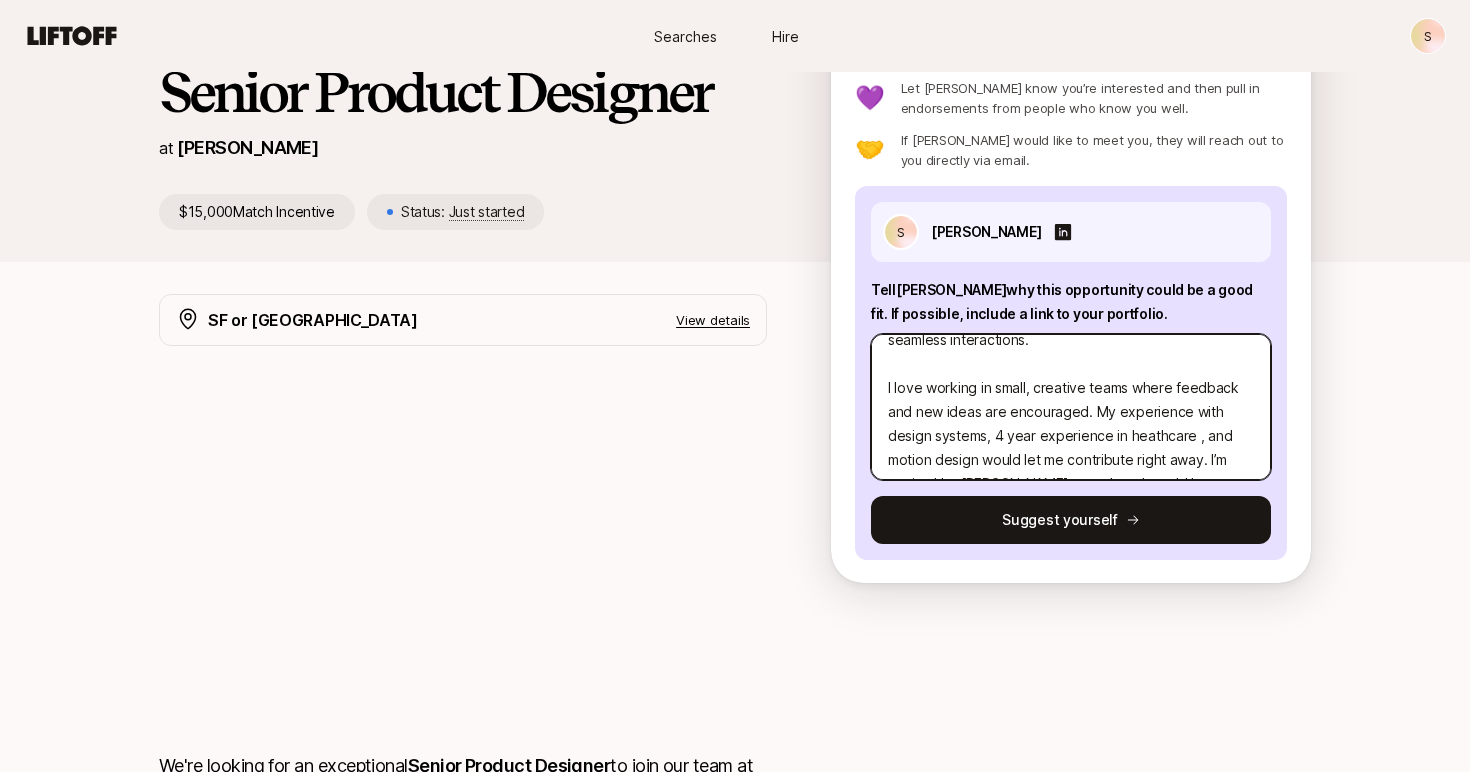 click on "Hi Anna,
I’m thrilled about the Senior Product Designer opportunity at Fay. Your mission to help people eat and live better aligns perfectly with my passion for designing intuitive, impactful consumer products. With over four years in fast-paced startups, I’m comfortable moving quickly, collaborating across teams, and obsessing over every detail—from typography to seamless interactions.
I love working in small, creative teams where feedback and new ideas are encouraged. My experience with design systems, 4 year experience in heathcare , and motion design would let me contribute right away. I’m excited by Fay’s growth and would love to help shape your next chapter.
Thanks for considering me!" at bounding box center [1071, 407] 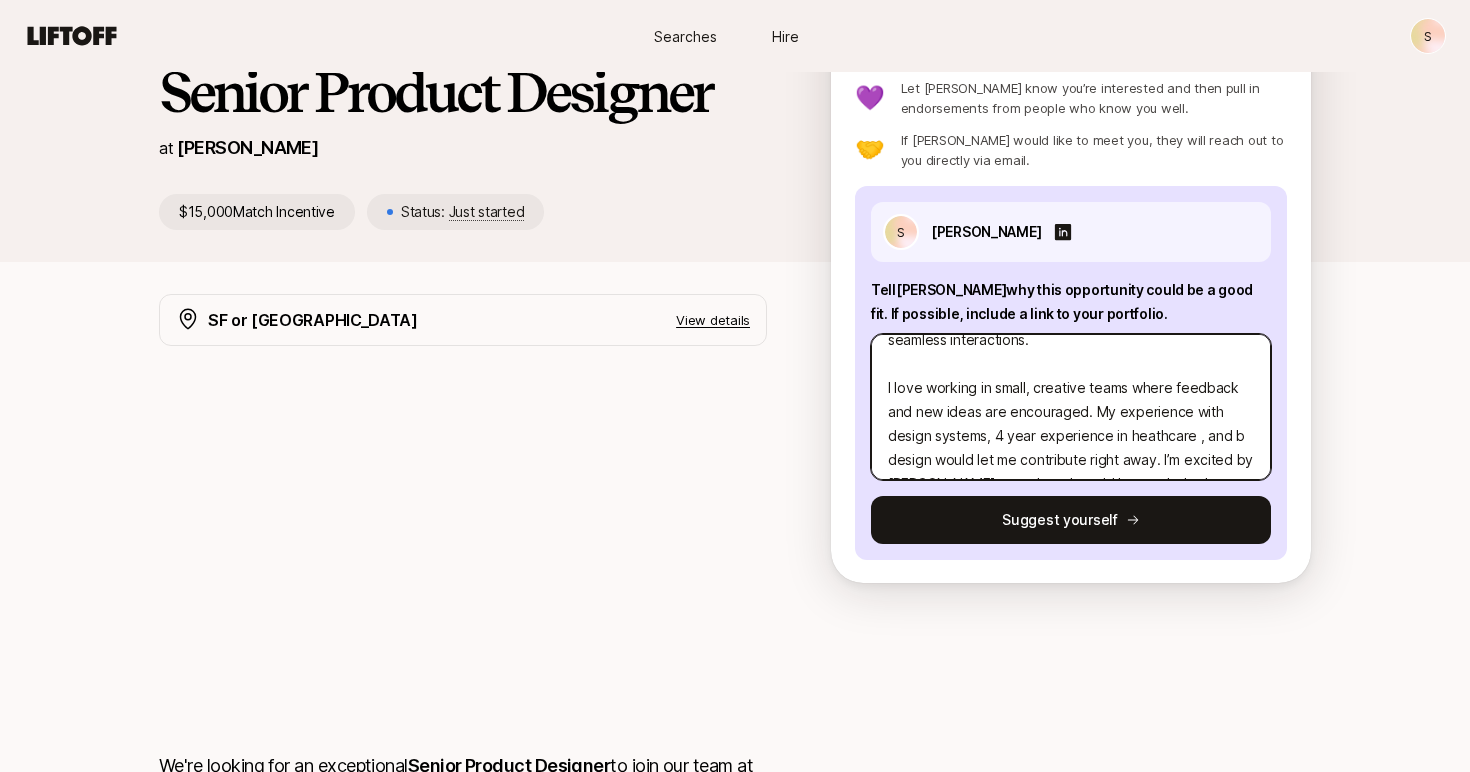 type on "x" 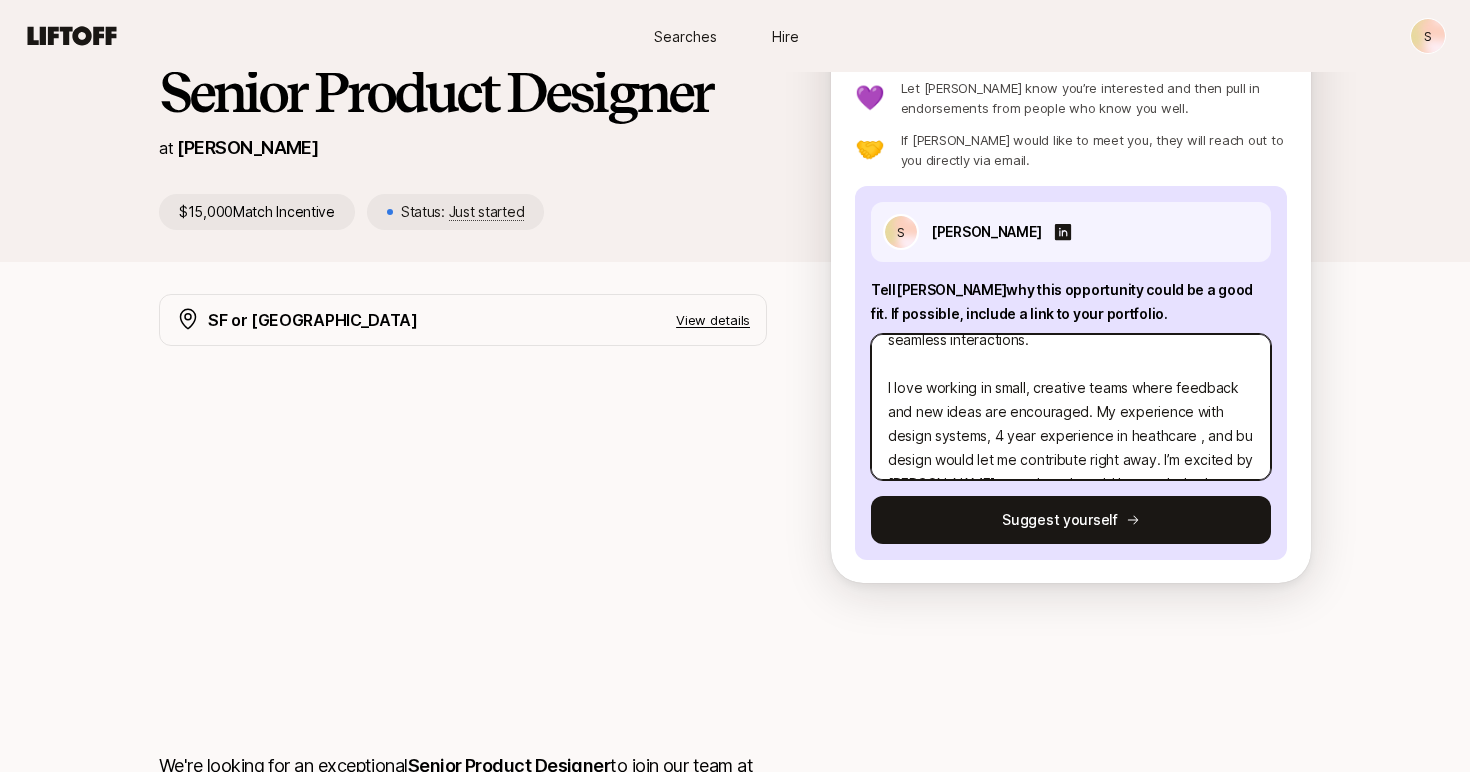 type on "x" 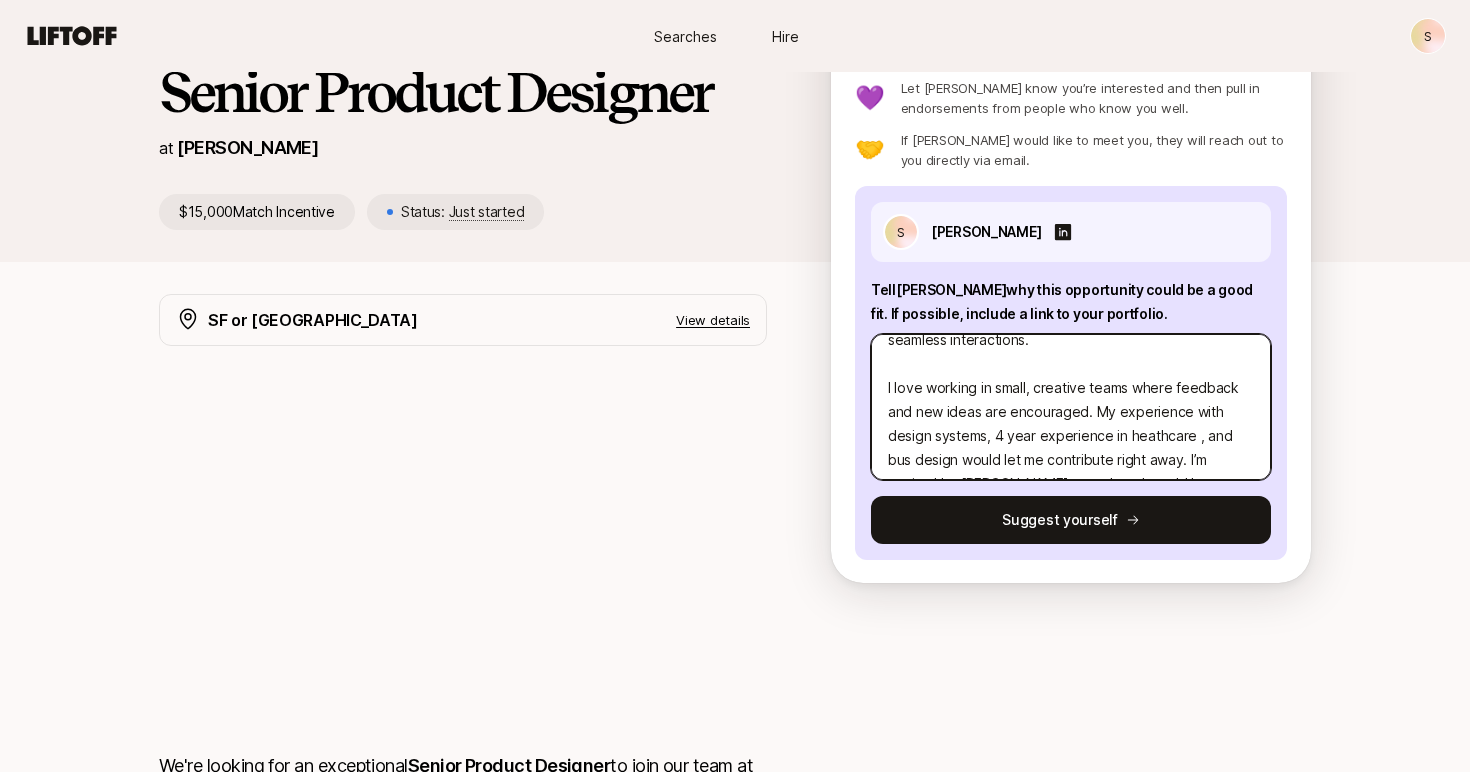 type on "x" 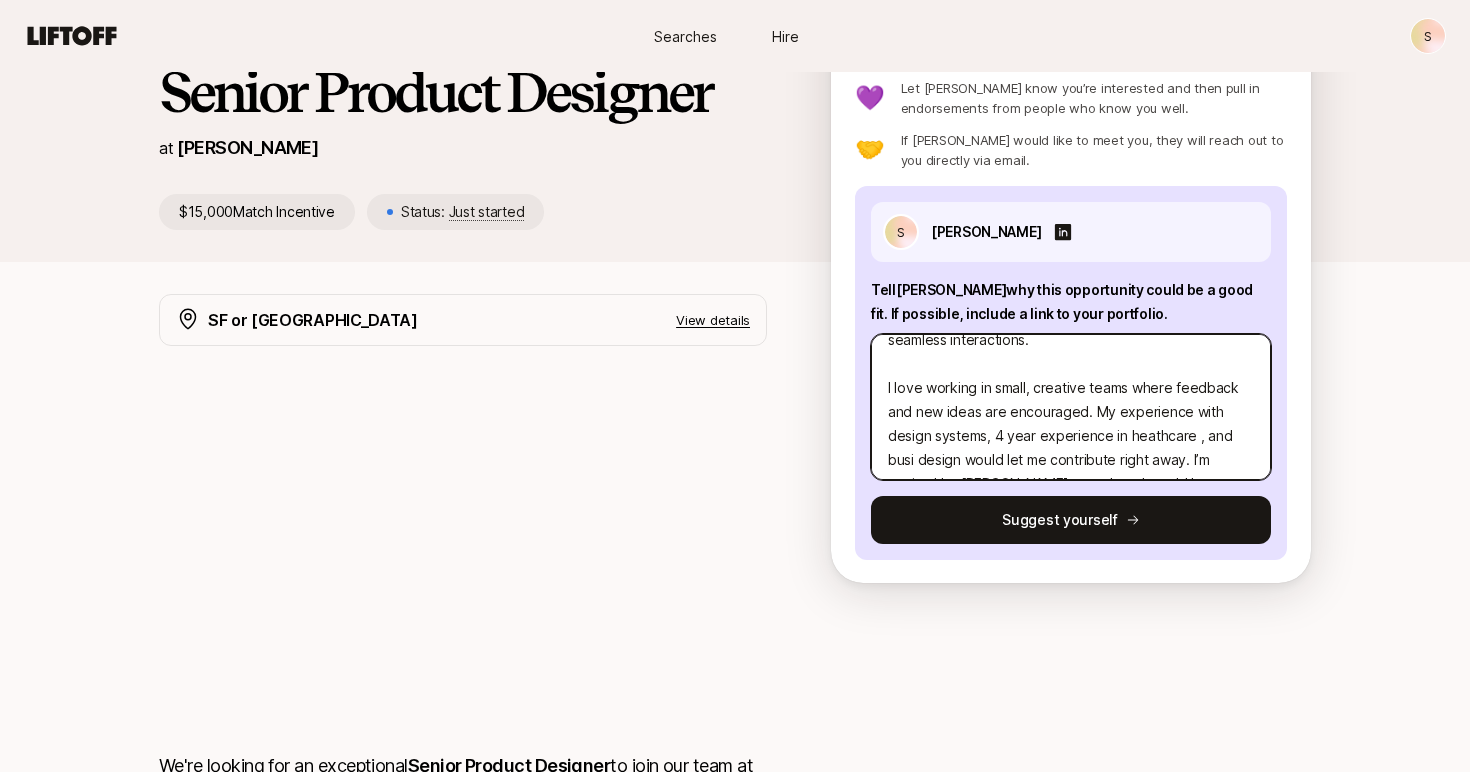type on "x" 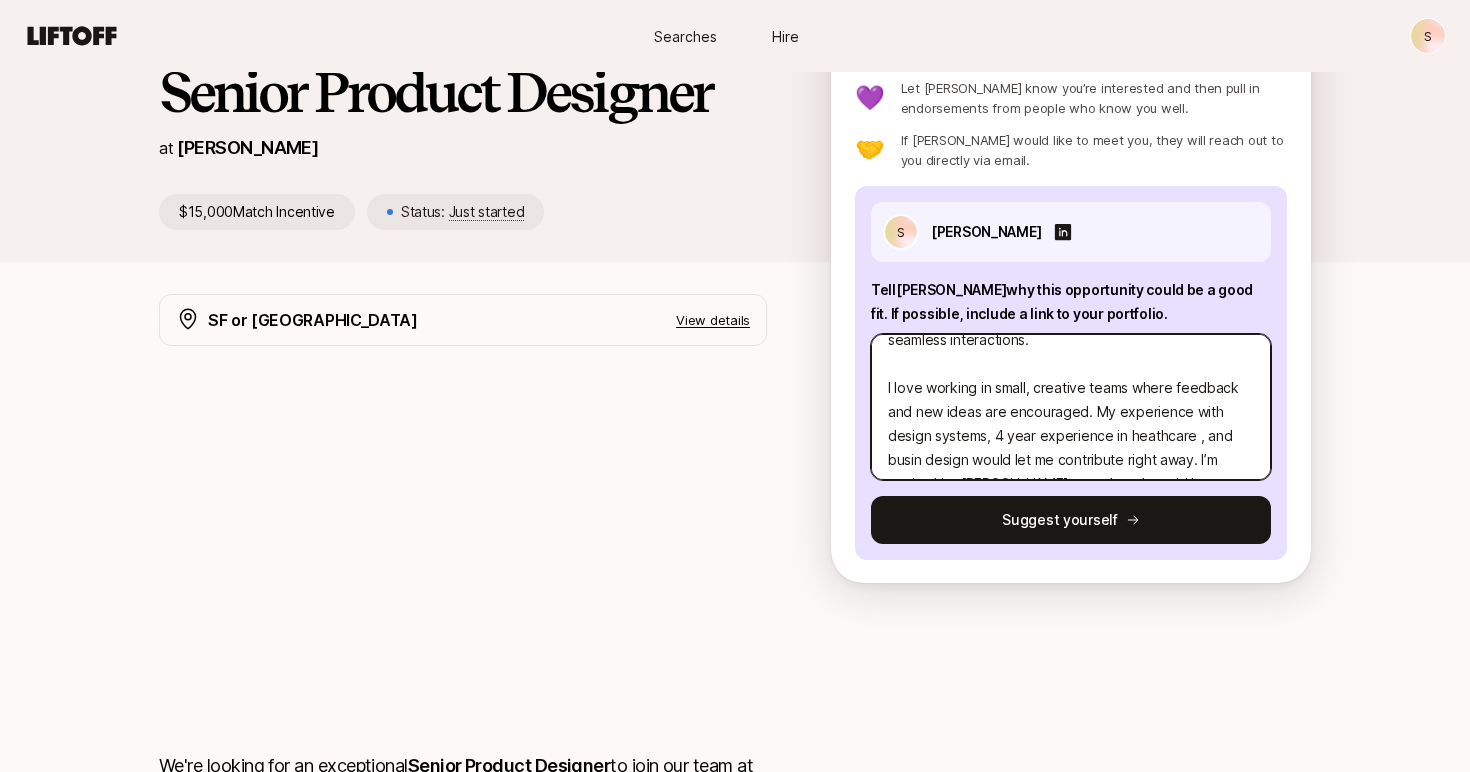 type on "x" 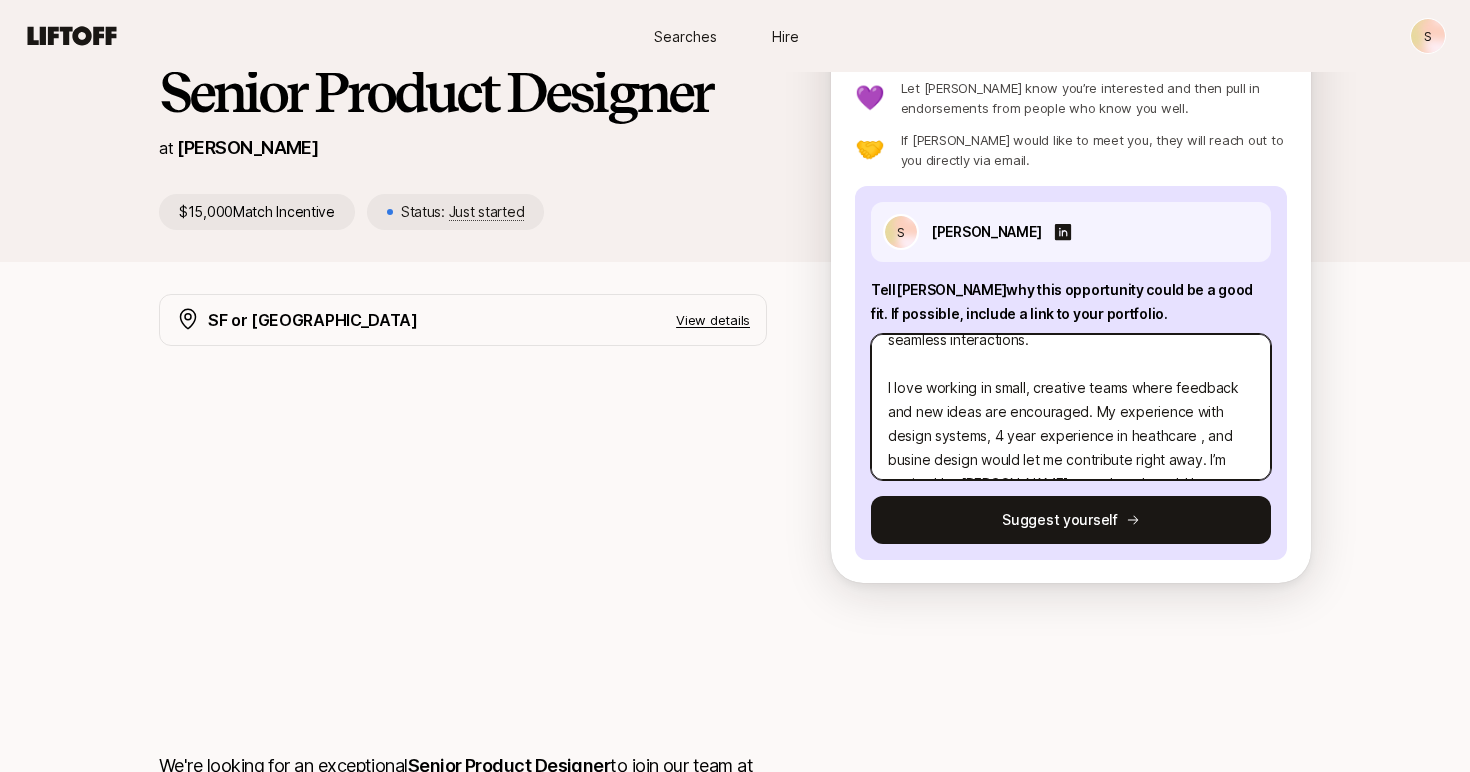 type on "x" 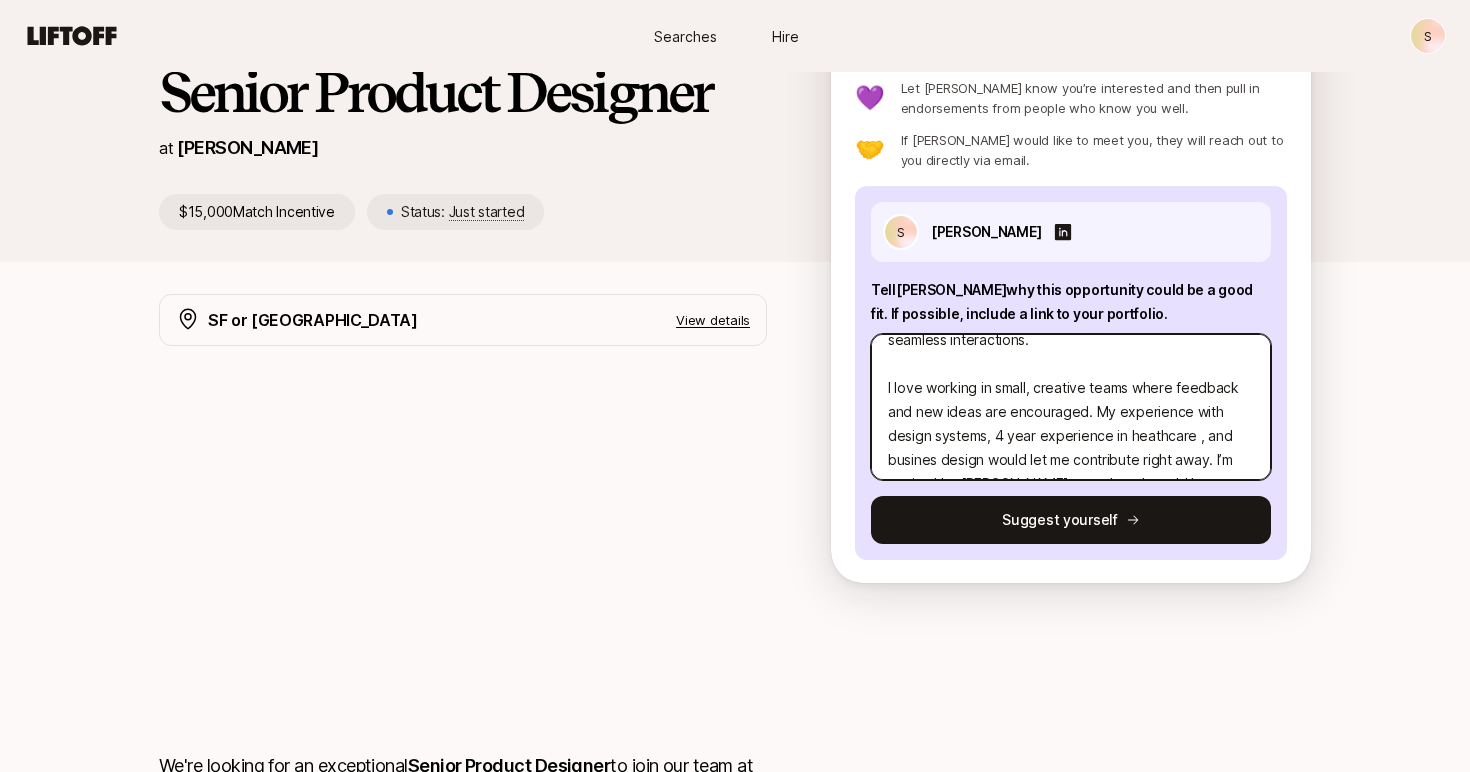type on "x" 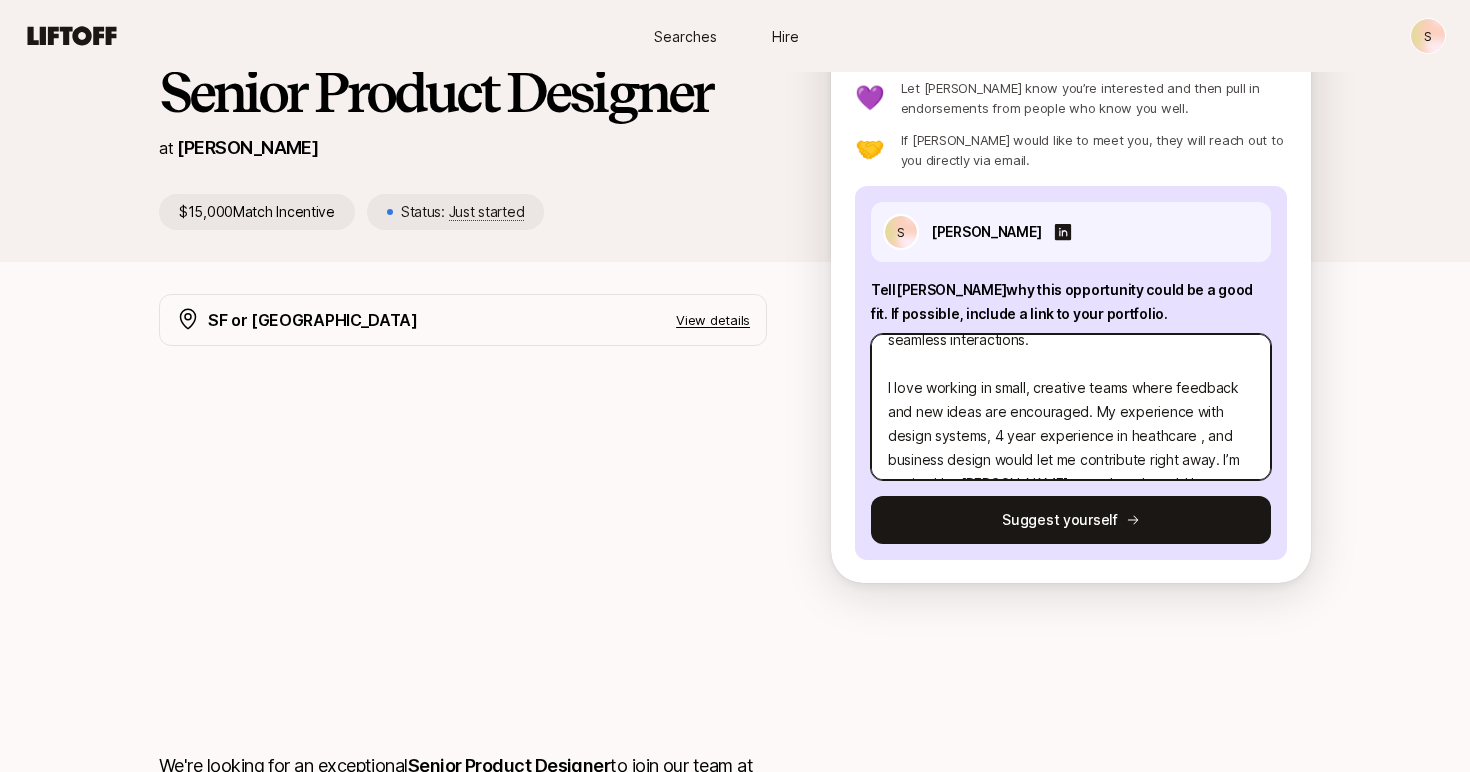 click on "Hi Anna,
I’m thrilled about the Senior Product Designer opportunity at Fay. Your mission to help people eat and live better aligns perfectly with my passion for designing intuitive, impactful consumer products. With over four years in fast-paced startups, I’m comfortable moving quickly, collaborating across teams, and obsessing over every detail—from typography to seamless interactions.
I love working in small, creative teams where feedback and new ideas are encouraged. My experience with design systems, 4 year experience in heathcare , and business design would let me contribute right away. I’m excited by Fay’s growth and would love to help shape your next chapter.
Thanks for considering me!" at bounding box center (1071, 407) 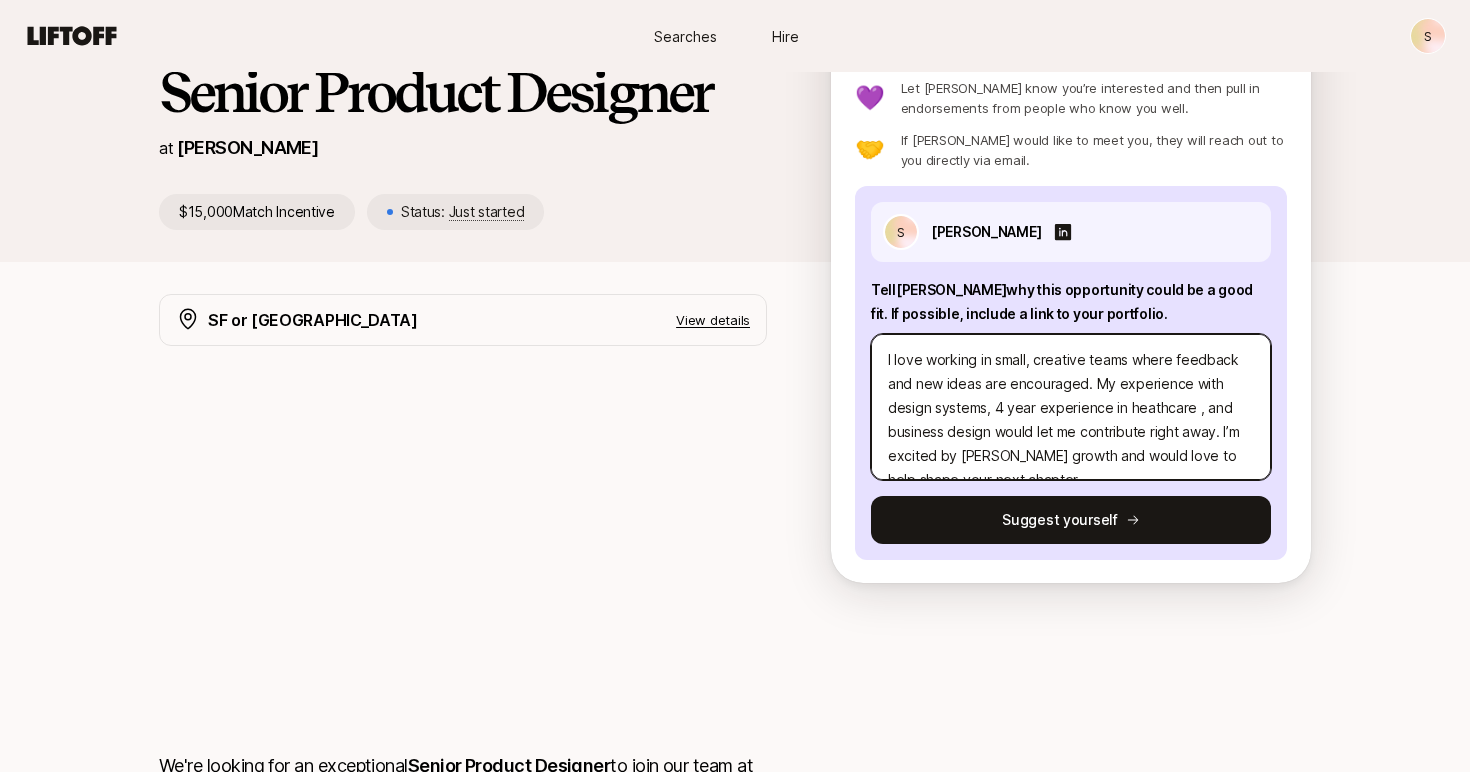 click on "Hi Anna,
I’m thrilled about the Senior Product Designer opportunity at Fay. Your mission to help people eat and live better aligns perfectly with my passion for designing intuitive, impactful consumer products. With over four years in fast-paced startups, I’m comfortable moving quickly, collaborating across teams, and obsessing over every detail—from typography to seamless interactions.
I love working in small, creative teams where feedback and new ideas are encouraged. My experience with design systems, 4 year experience in heathcare , and business design would let me contribute right away. I’m excited by Fay’s growth and would love to help shape your next chapter.
Thanks for considering me!" at bounding box center [1071, 407] 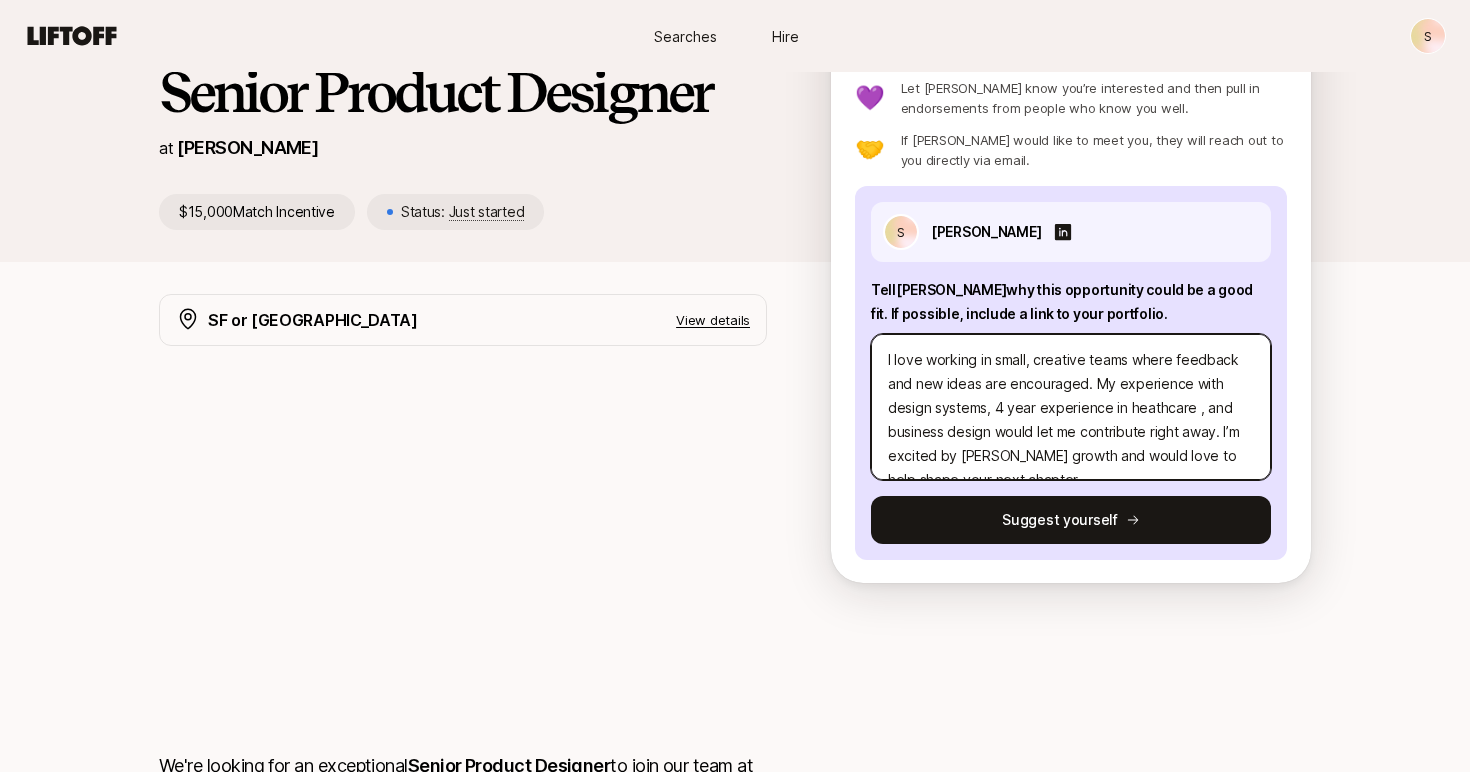 type on "x" 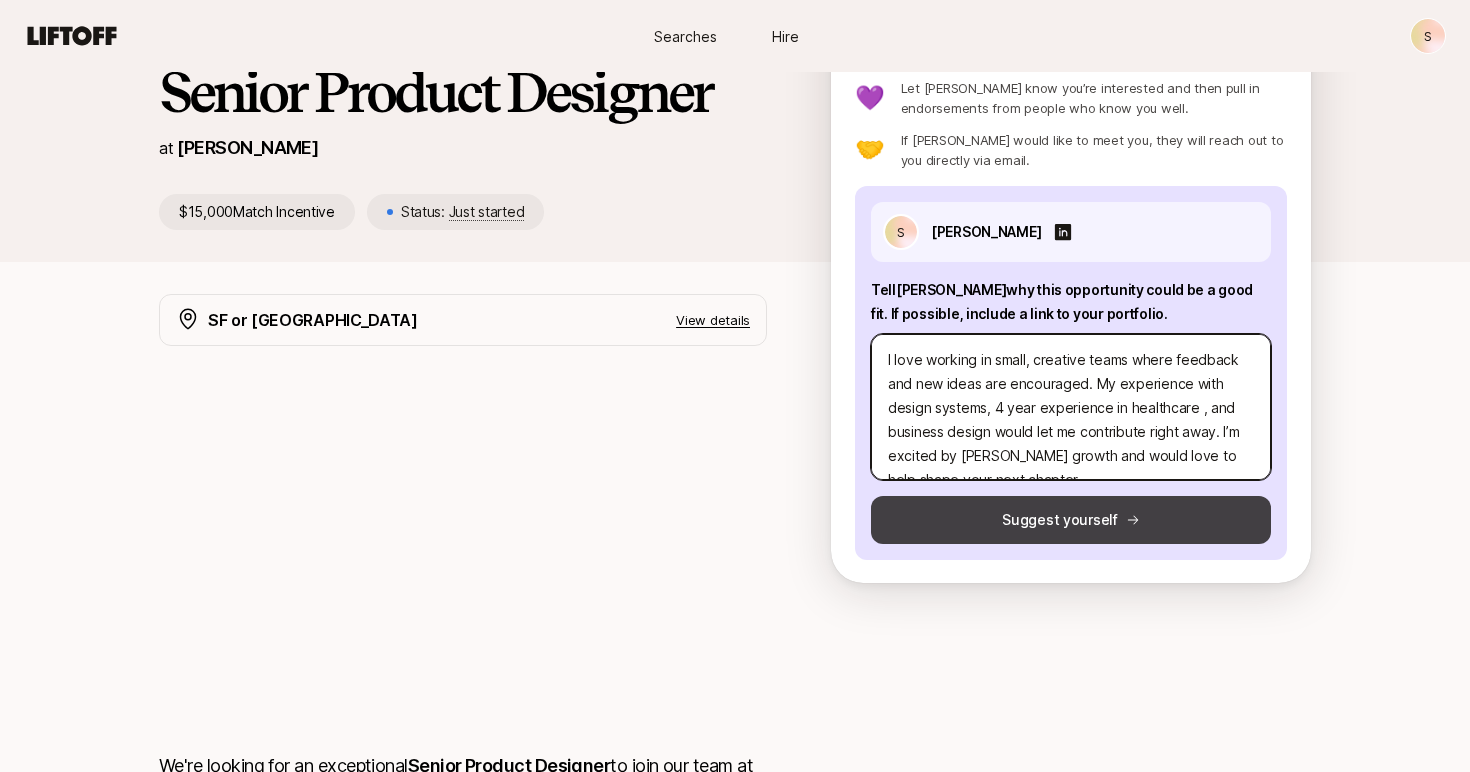 type on "Hi Anna,
I’m thrilled about the Senior Product Designer opportunity at Fay. Your mission to help people eat and live better aligns perfectly with my passion for designing intuitive, impactful consumer products. With over four years in fast-paced startups, I’m comfortable moving quickly, collaborating across teams, and obsessing over every detail—from typography to seamless interactions.
I love working in small, creative teams where feedback and new ideas are encouraged. My experience with design systems, 4 year experience in healthcare , and business design would let me contribute right away. I’m excited by Fay’s growth and would love to help shape your next chapter.
Thanks for considering me!" 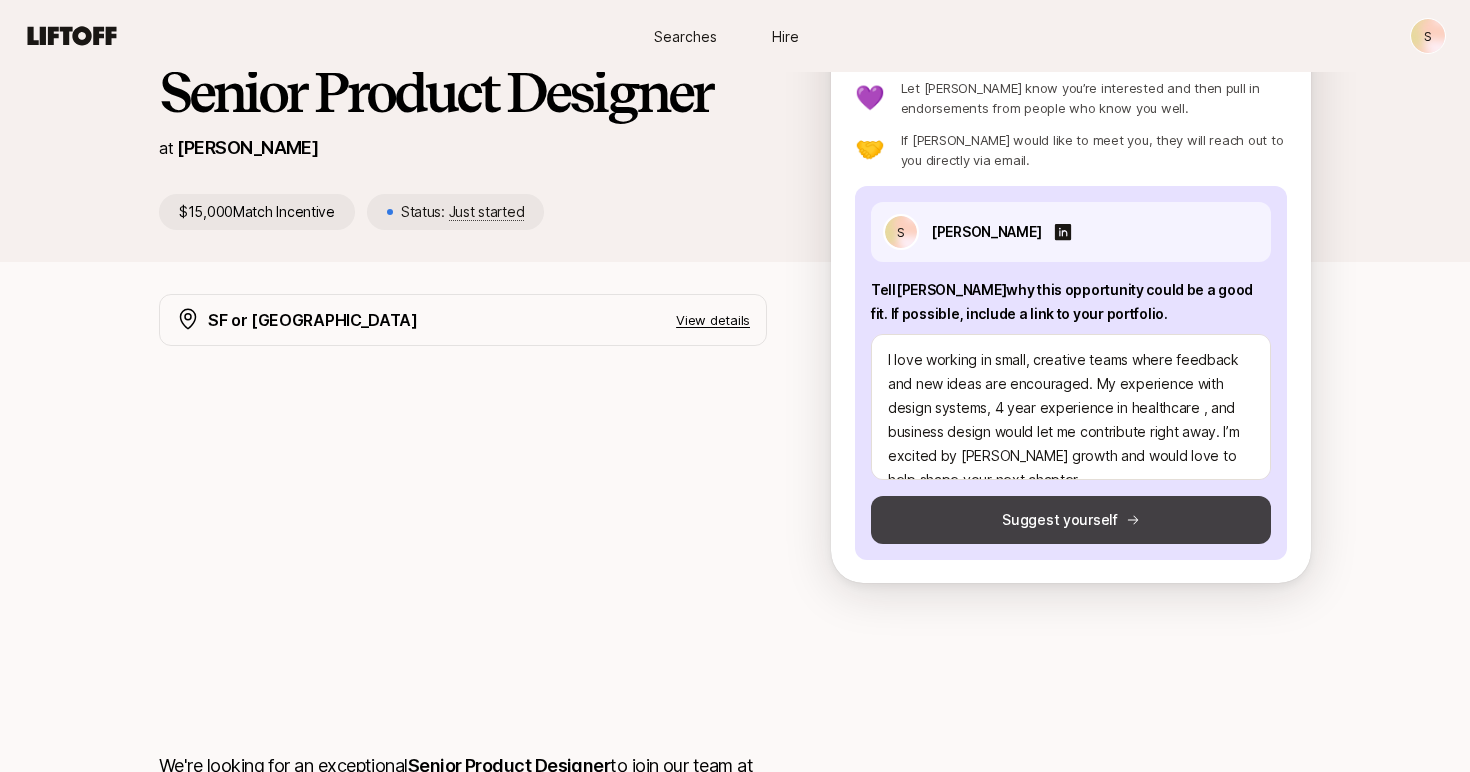 click on "Suggest yourself" at bounding box center [1071, 520] 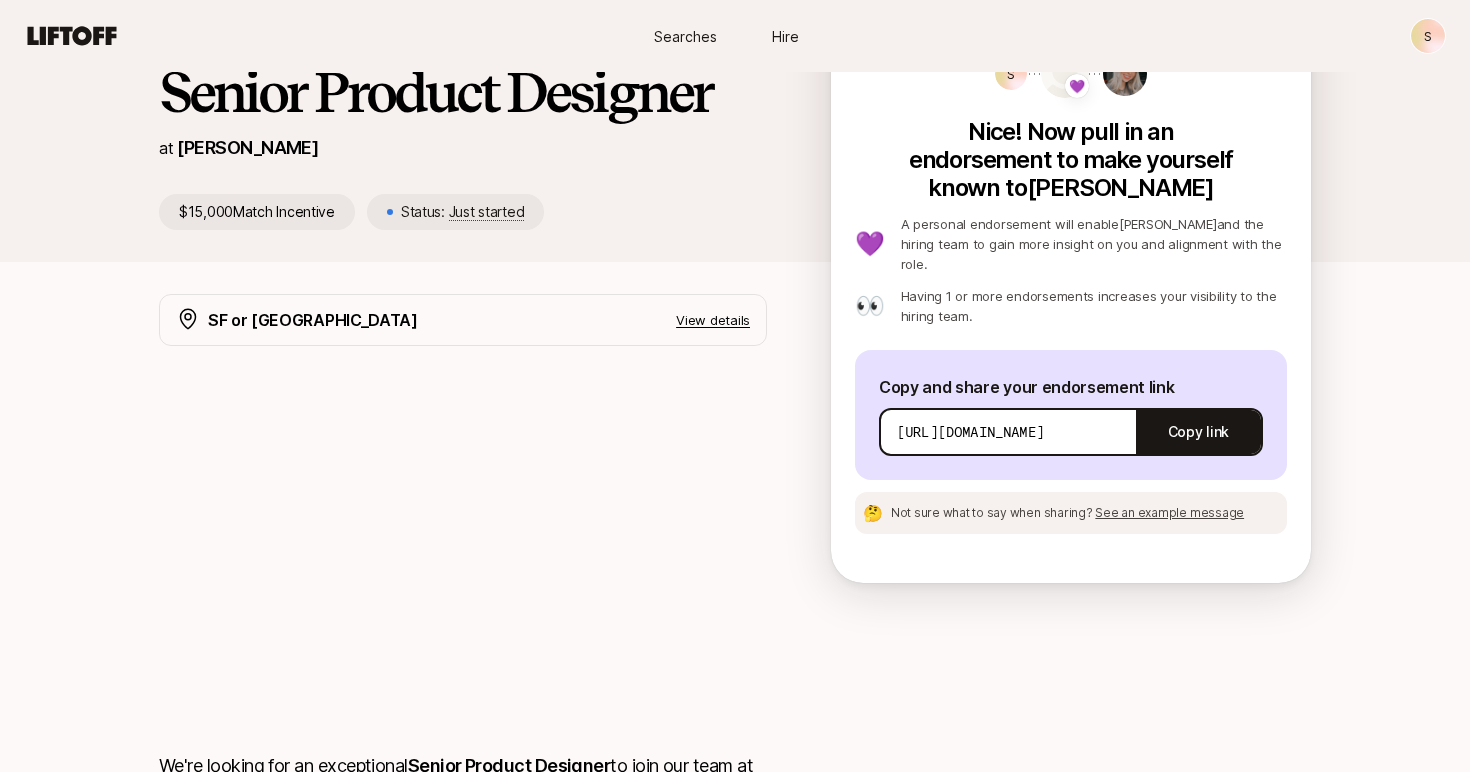 scroll, scrollTop: 0, scrollLeft: 0, axis: both 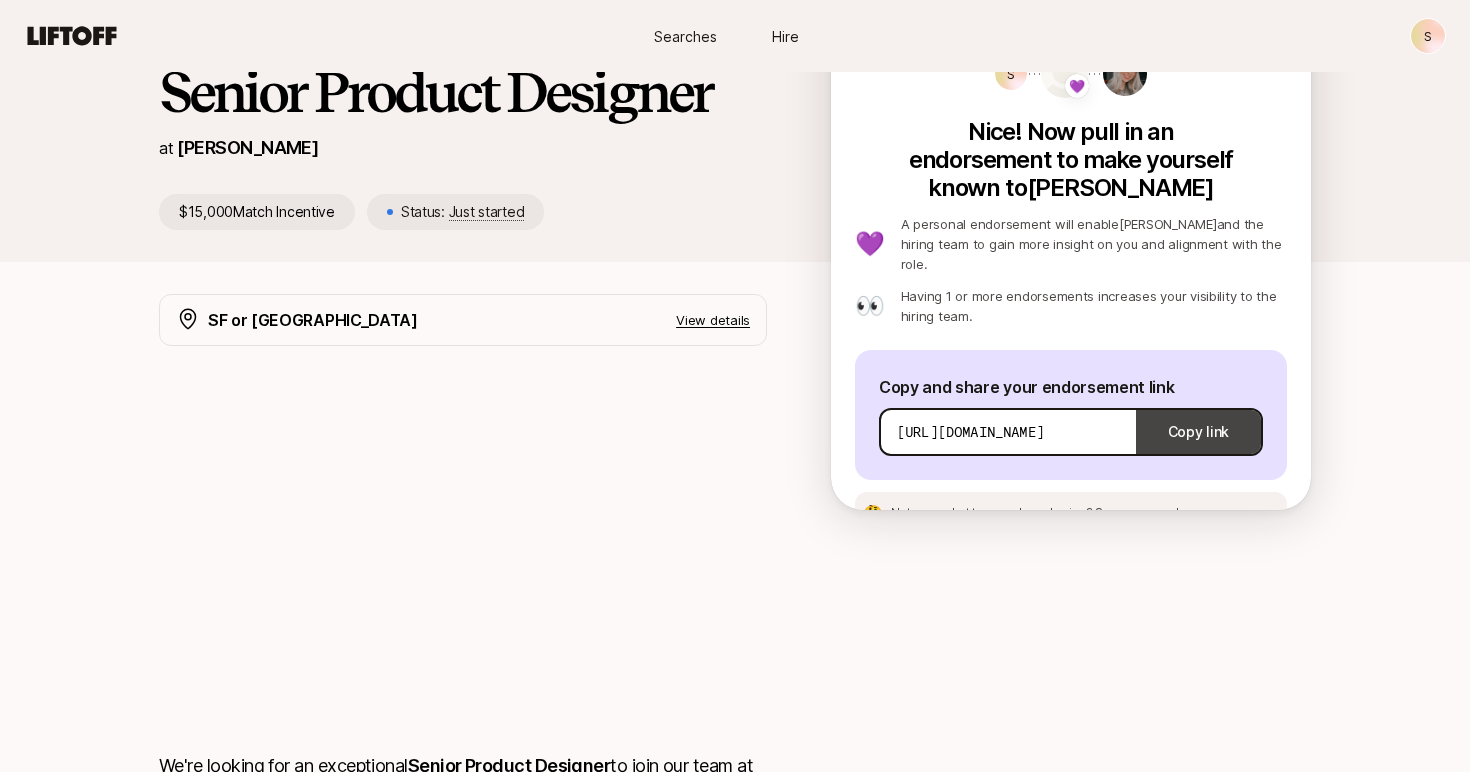 click on "Copy link" at bounding box center (1198, 432) 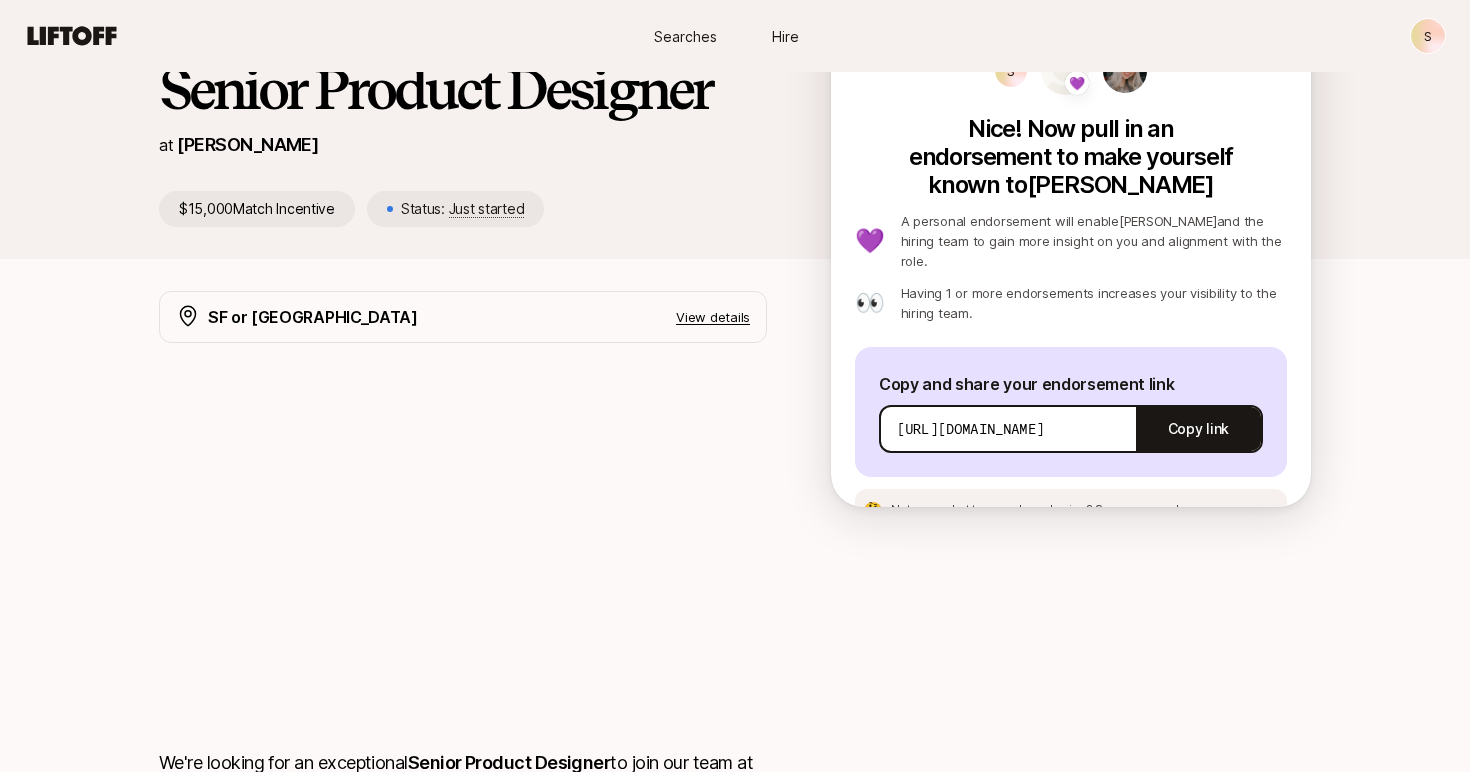 scroll, scrollTop: 0, scrollLeft: 0, axis: both 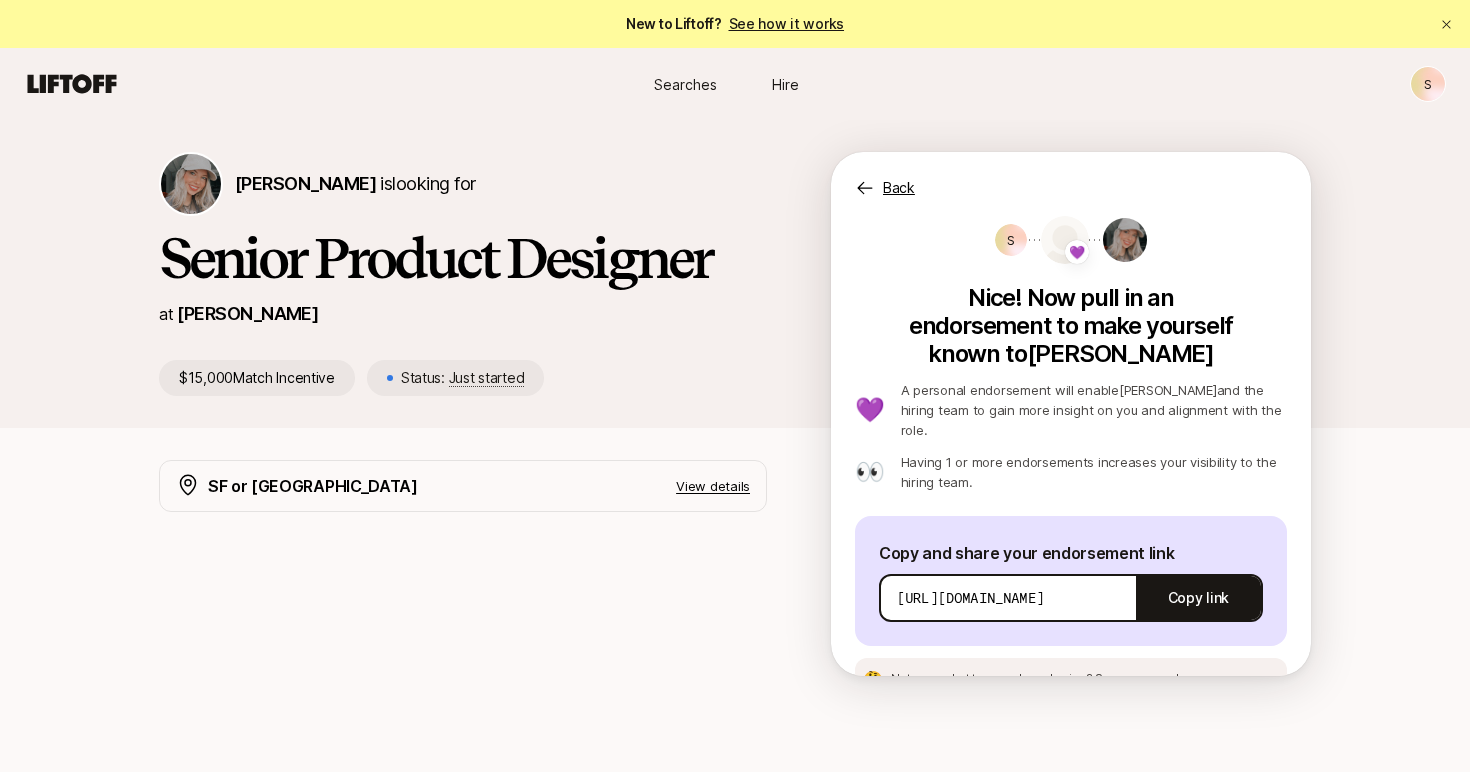 click on "Searches" at bounding box center (685, 84) 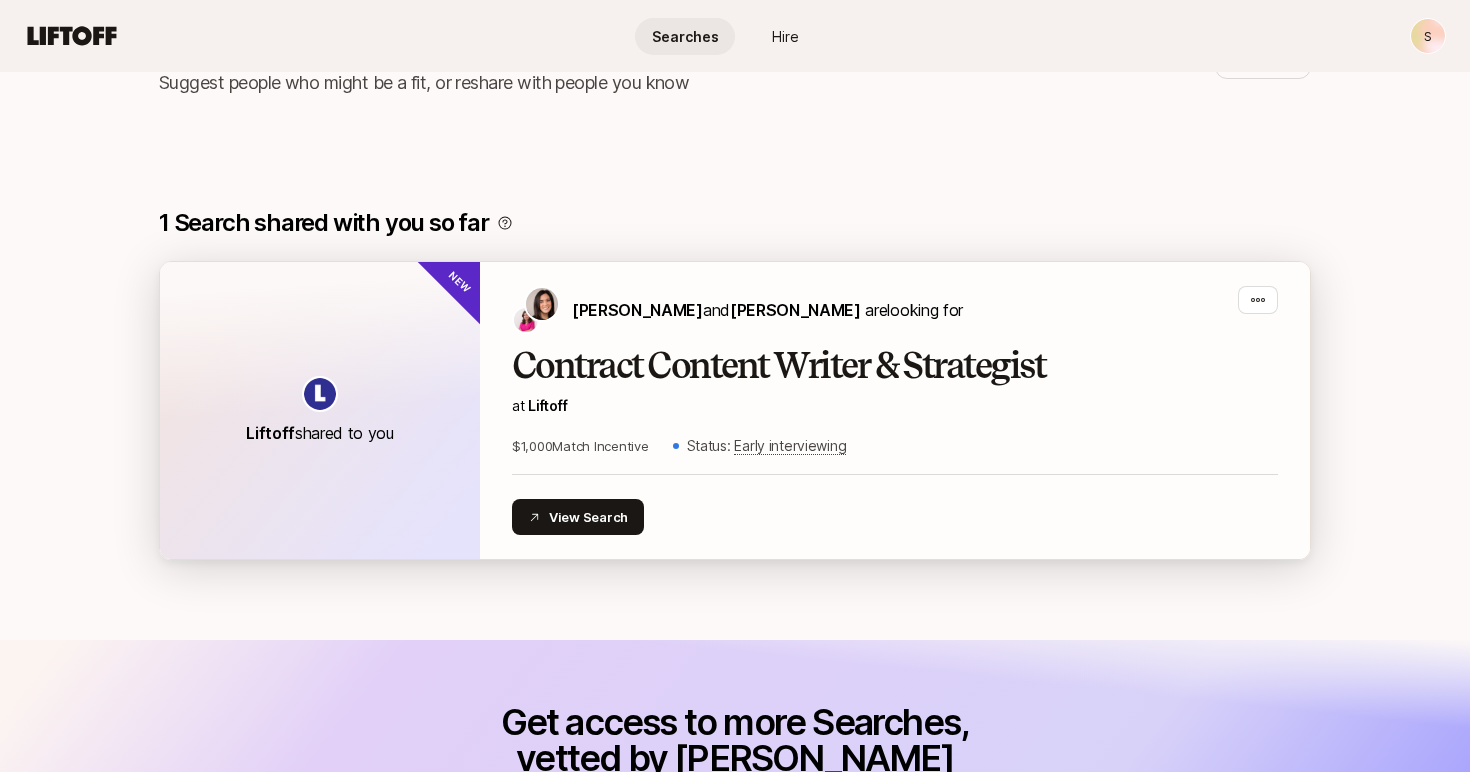 scroll, scrollTop: 224, scrollLeft: 0, axis: vertical 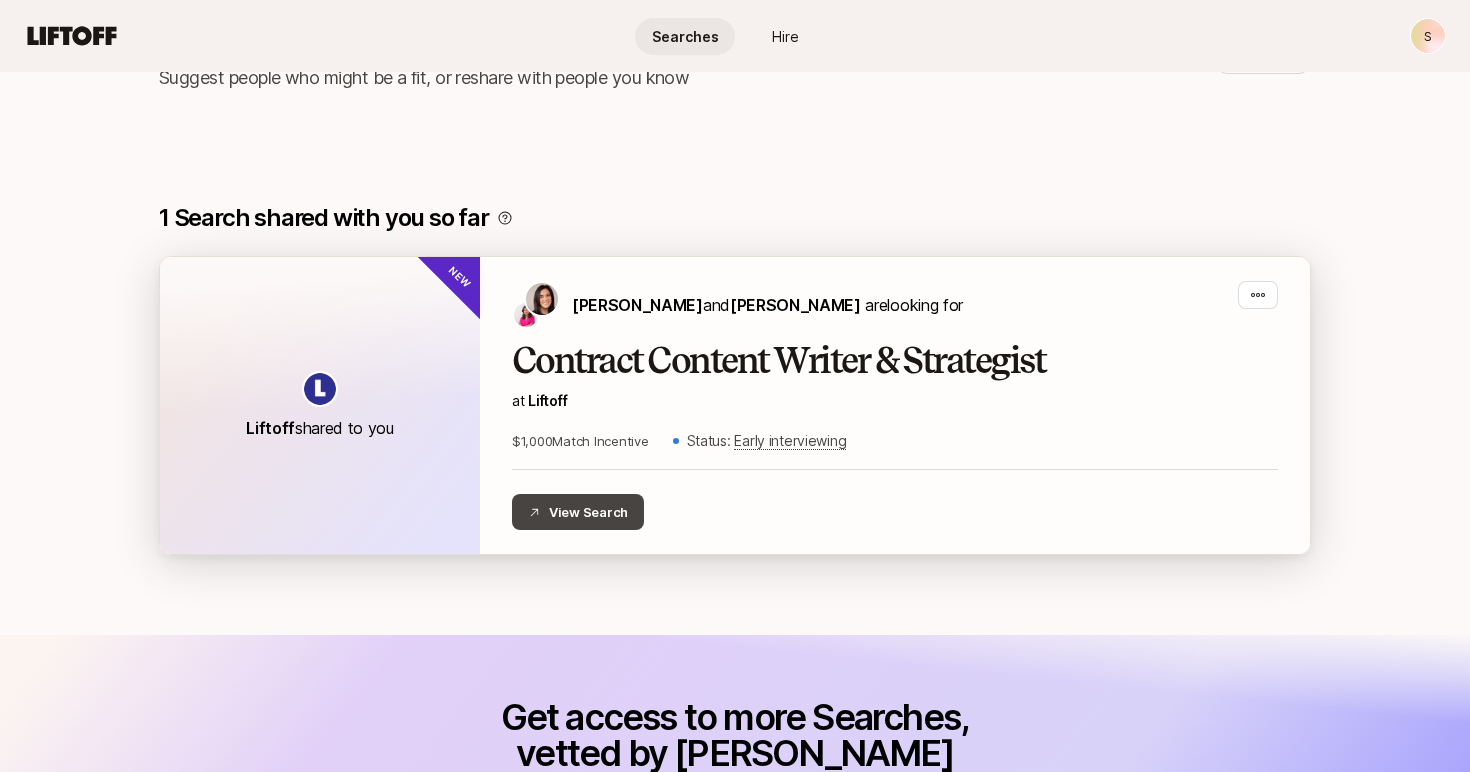 click on "View Search" at bounding box center [578, 512] 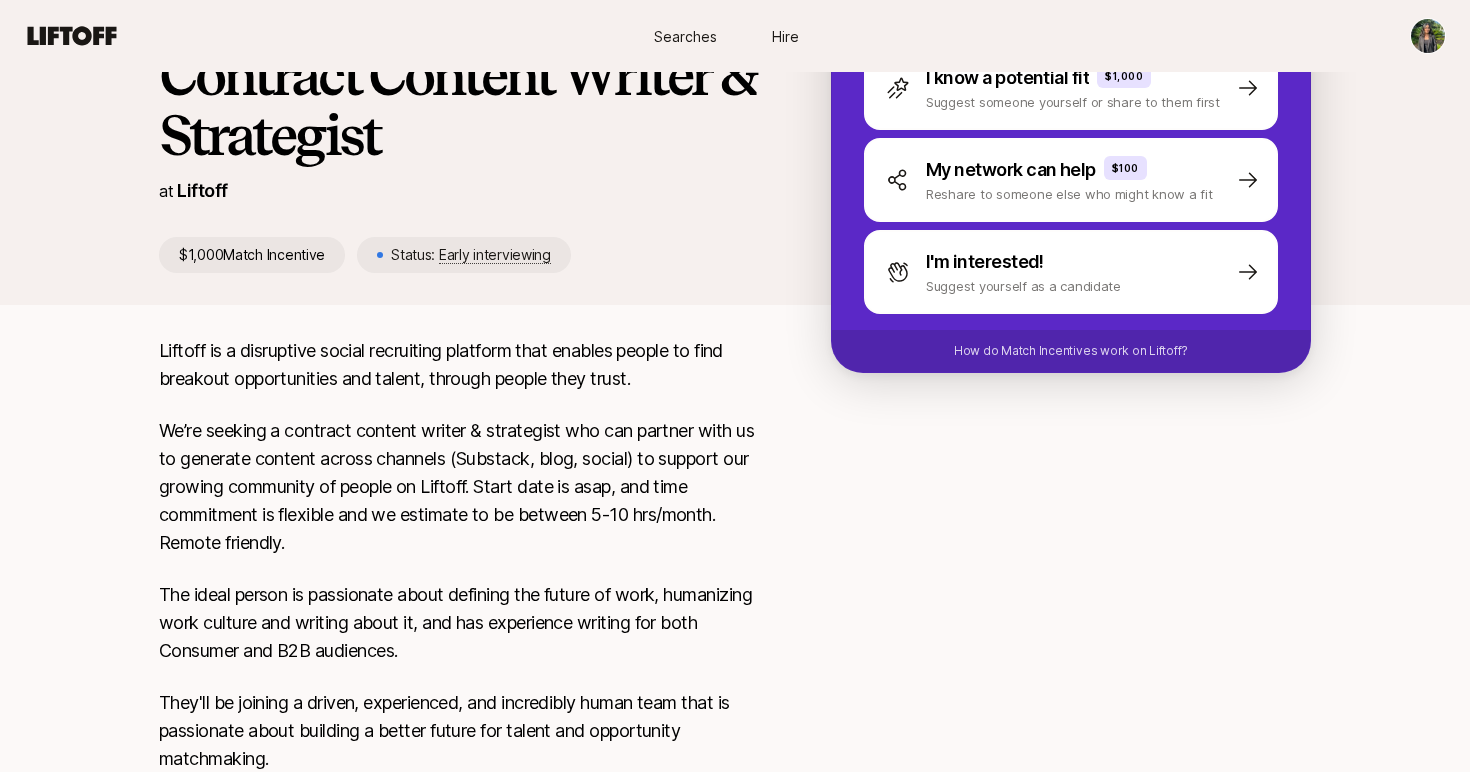 scroll, scrollTop: 188, scrollLeft: 0, axis: vertical 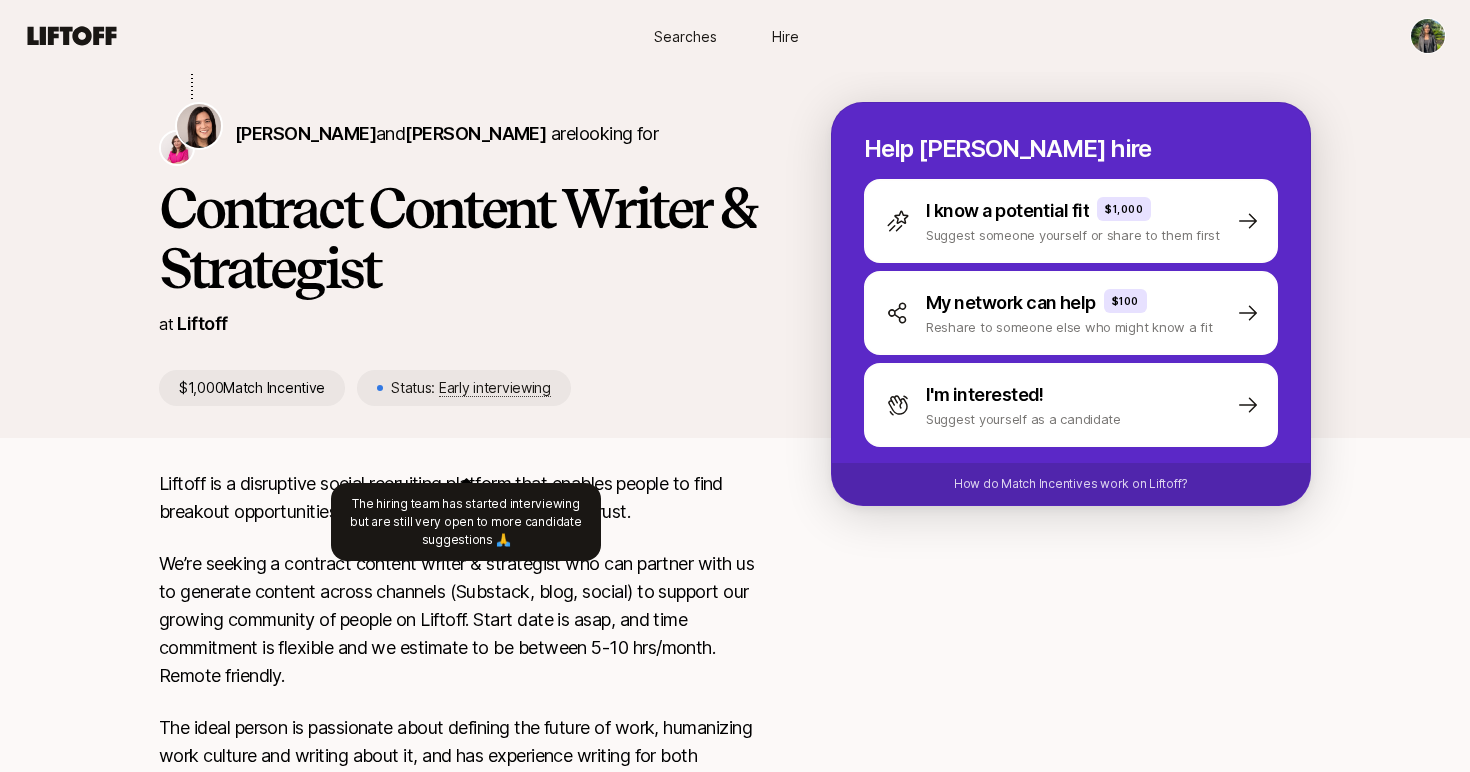 click on "Early interviewing" at bounding box center [495, 388] 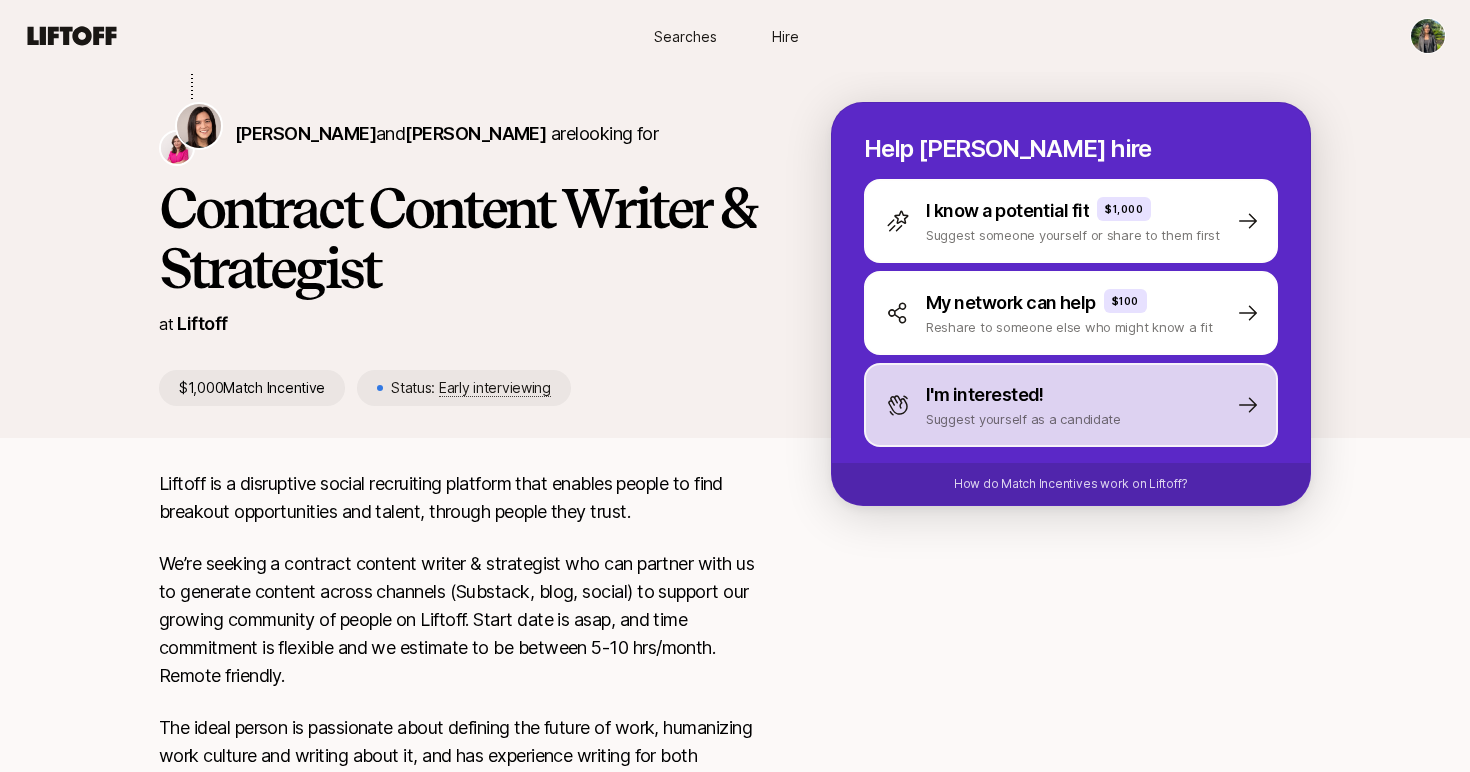 click on "I'm interested!" at bounding box center [985, 395] 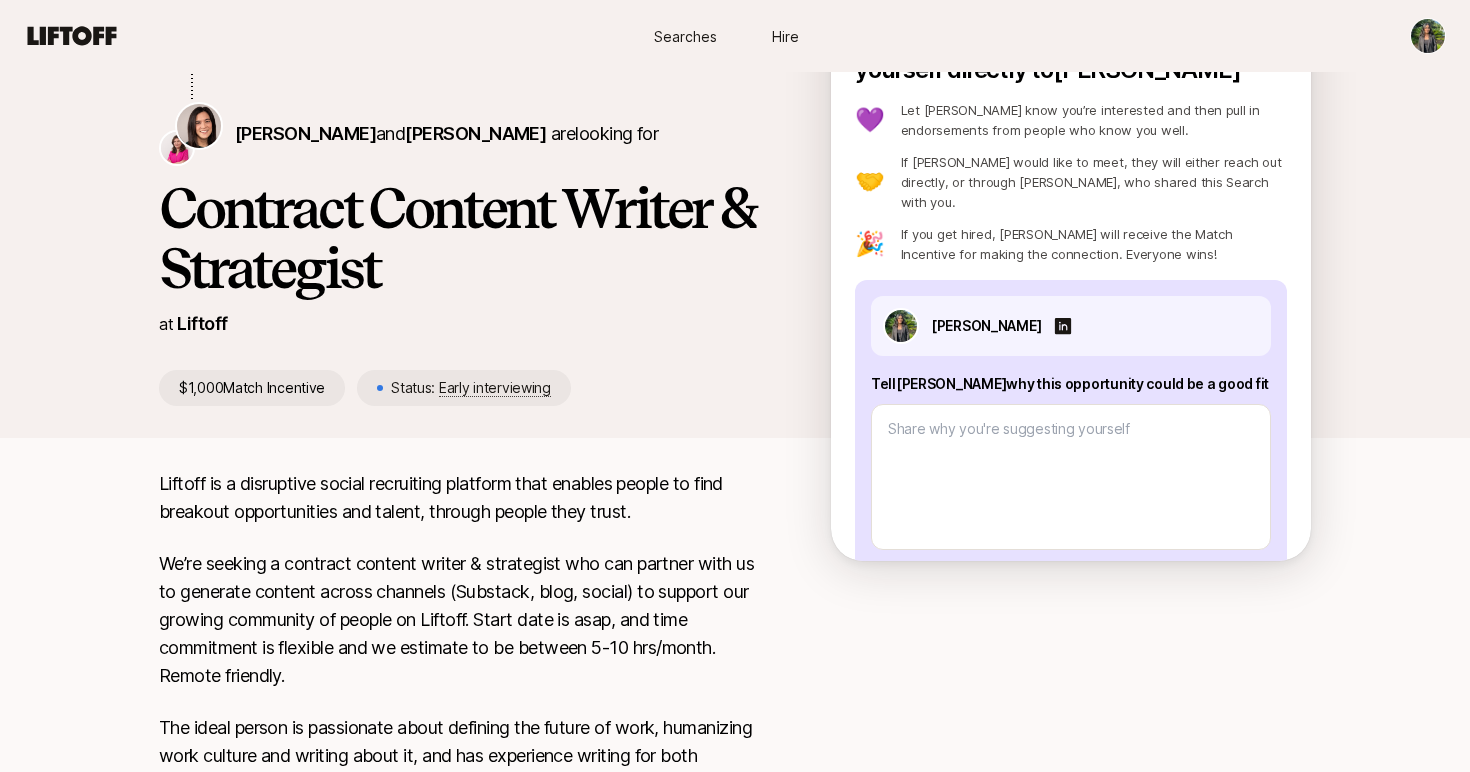 scroll, scrollTop: 50, scrollLeft: 0, axis: vertical 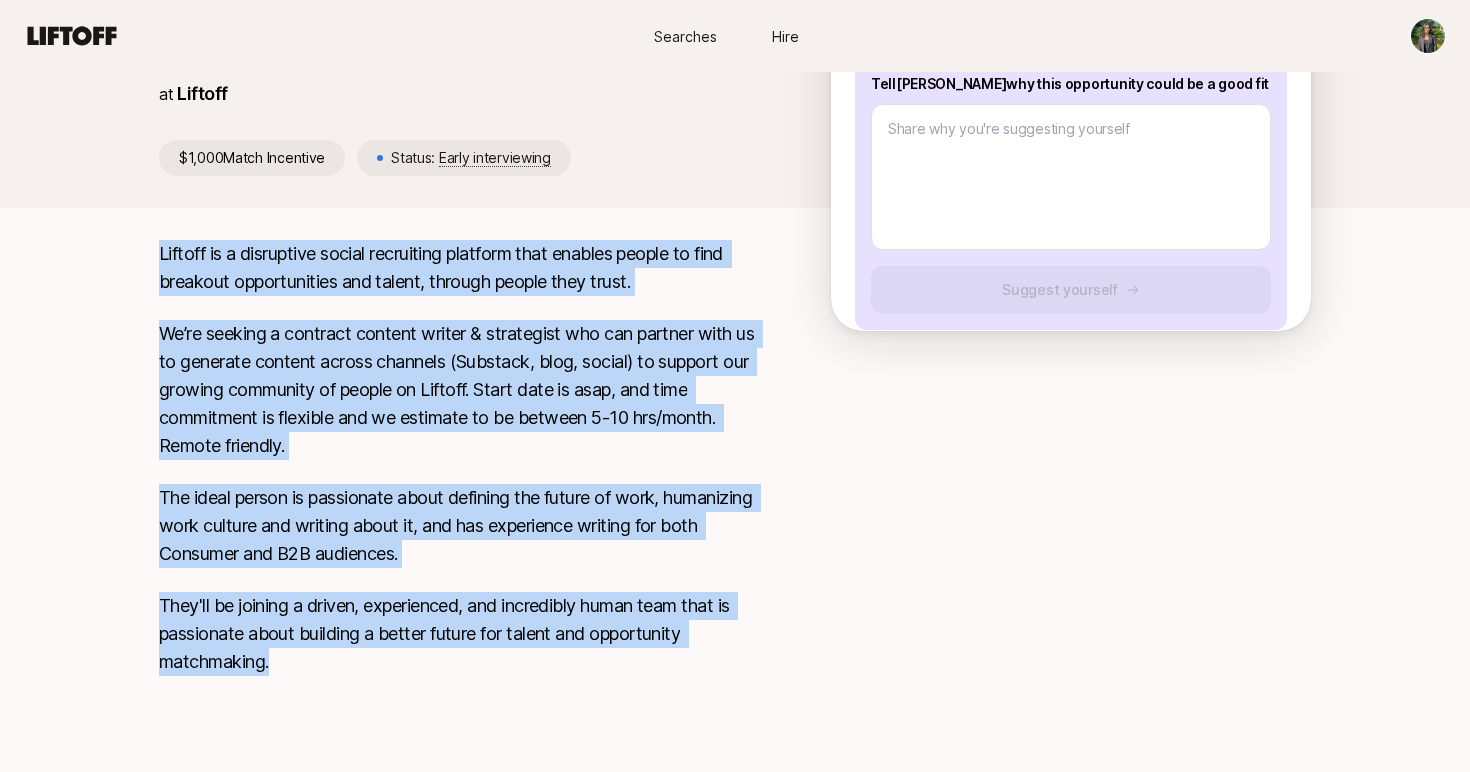 drag, startPoint x: 137, startPoint y: 462, endPoint x: 590, endPoint y: 775, distance: 550.616 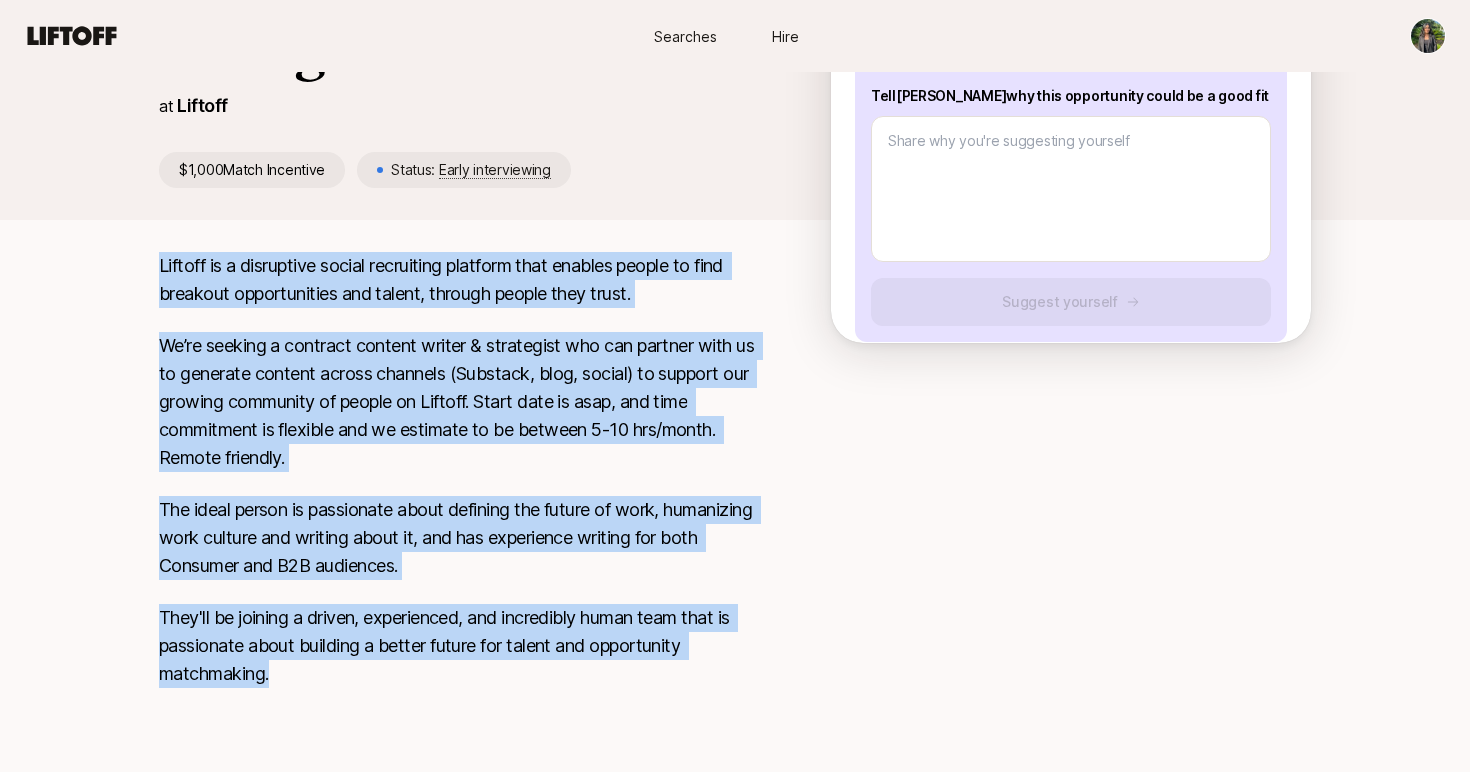 scroll, scrollTop: 414, scrollLeft: 0, axis: vertical 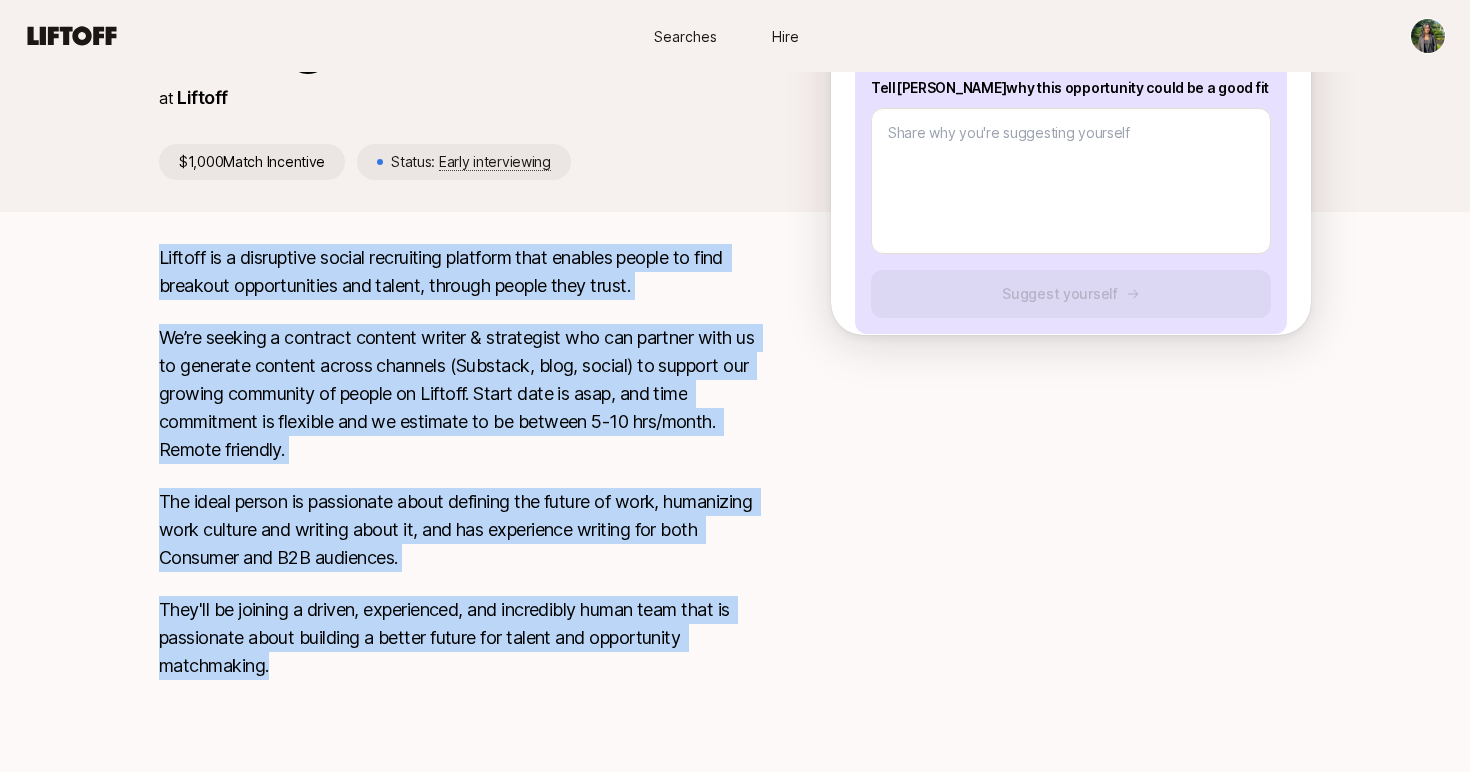 copy on "Liftoff is a disruptive social recruiting platform that enables people to find breakout opportunities and talent, through people they trust.
We’re seeking a contract content writer & strategist who can partner with us to generate content across channels (Substack, blog, social) to support our growing community of people on Liftoff. Start date is asap, and time commitment is flexible and we estimate to be between 5-10 hrs/month. Remote friendly.
The ideal person is passionate about defining the future of work, humanizing work culture and writing about it, and has experience writing for both Consumer and B2B audiences.
They'll be joining a driven, experienced, and incredibly human team that is passionate about building a better future for talent and opportunity matchmaking." 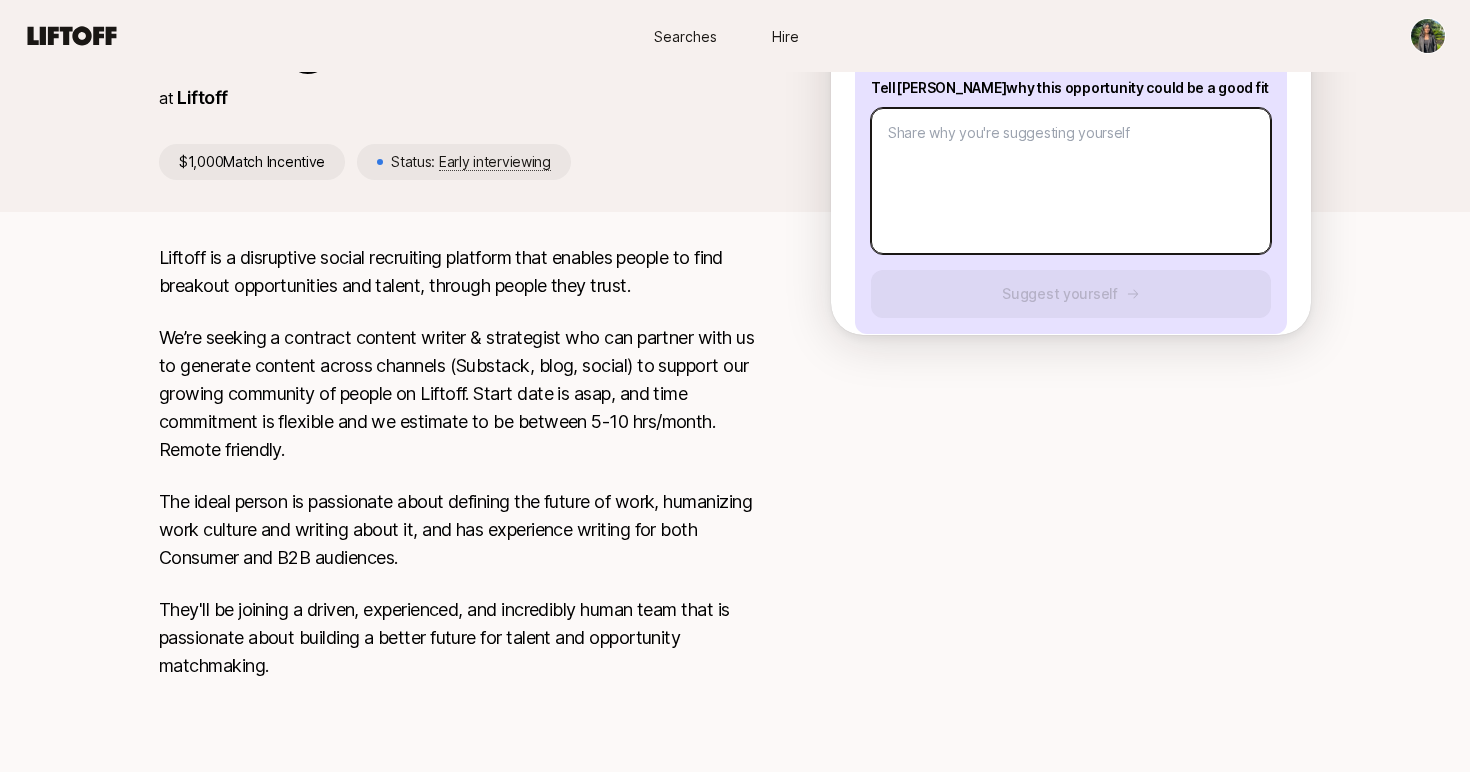 click at bounding box center (1071, 181) 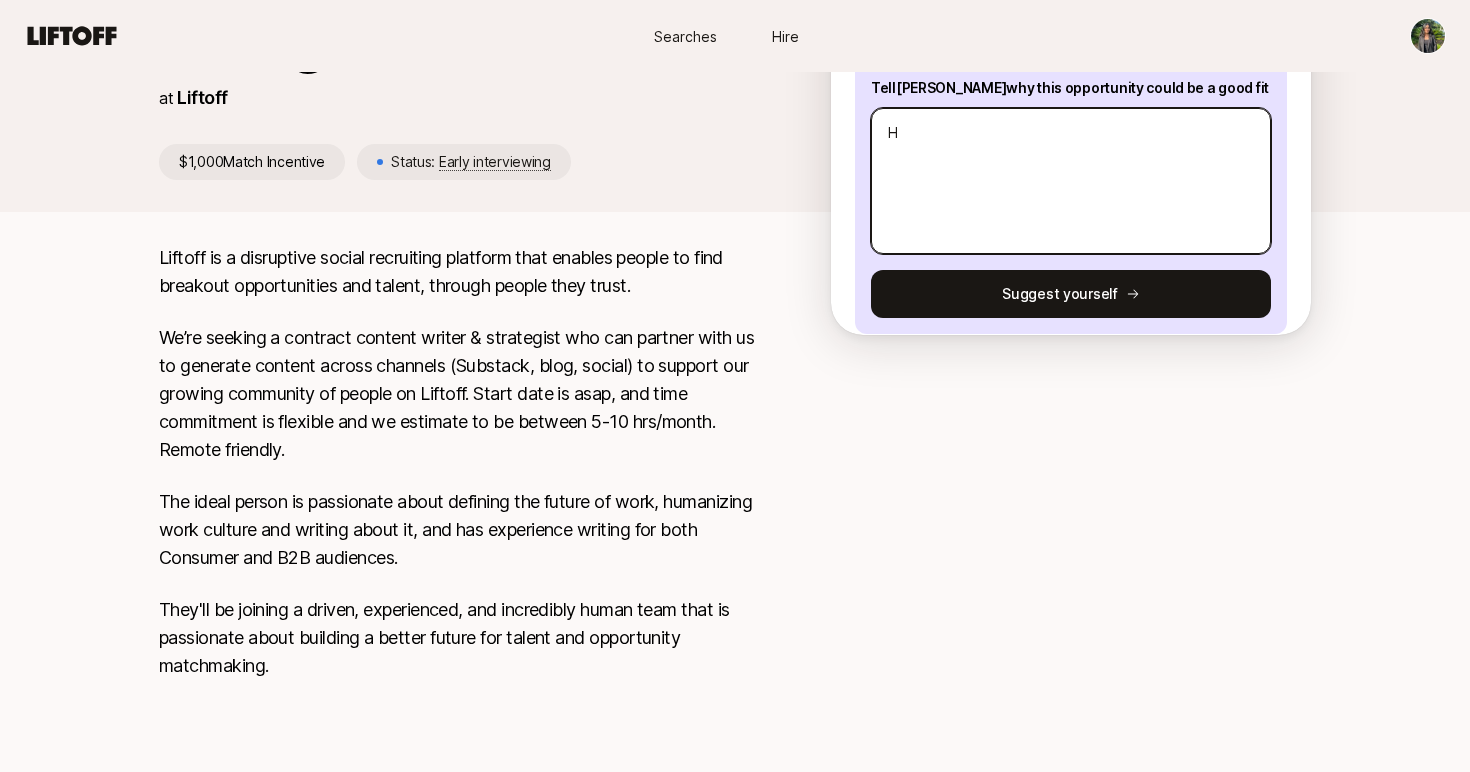 type on "x" 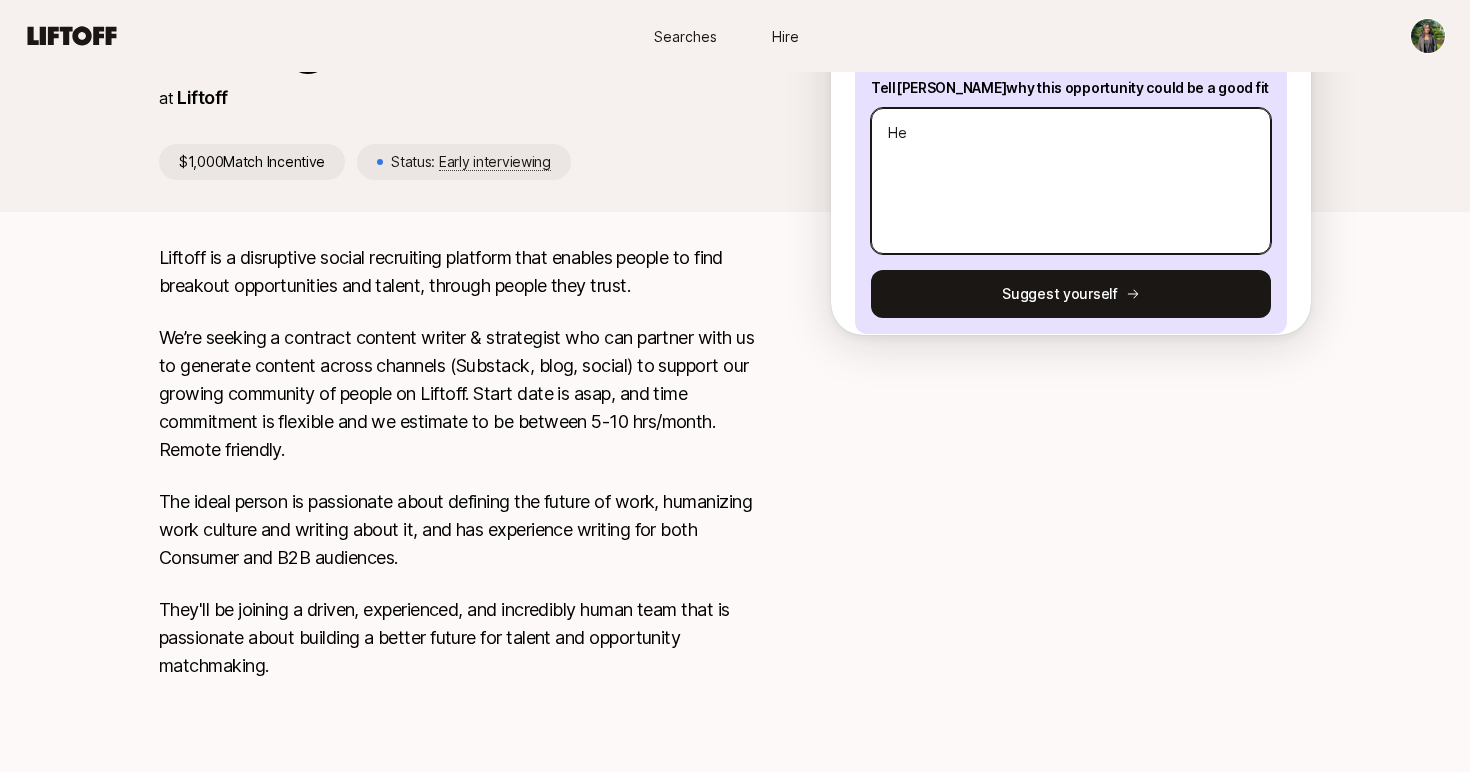 type on "x" 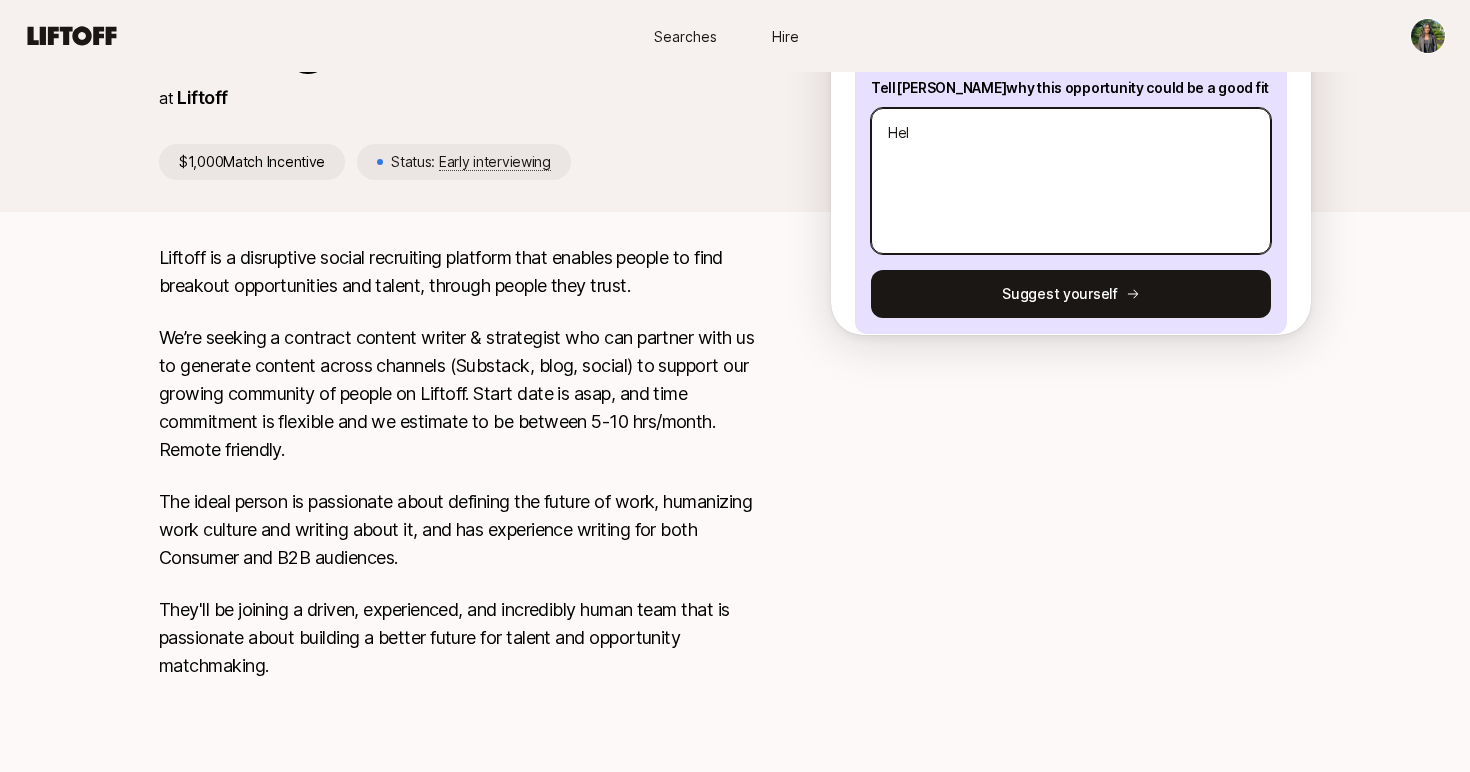 type on "x" 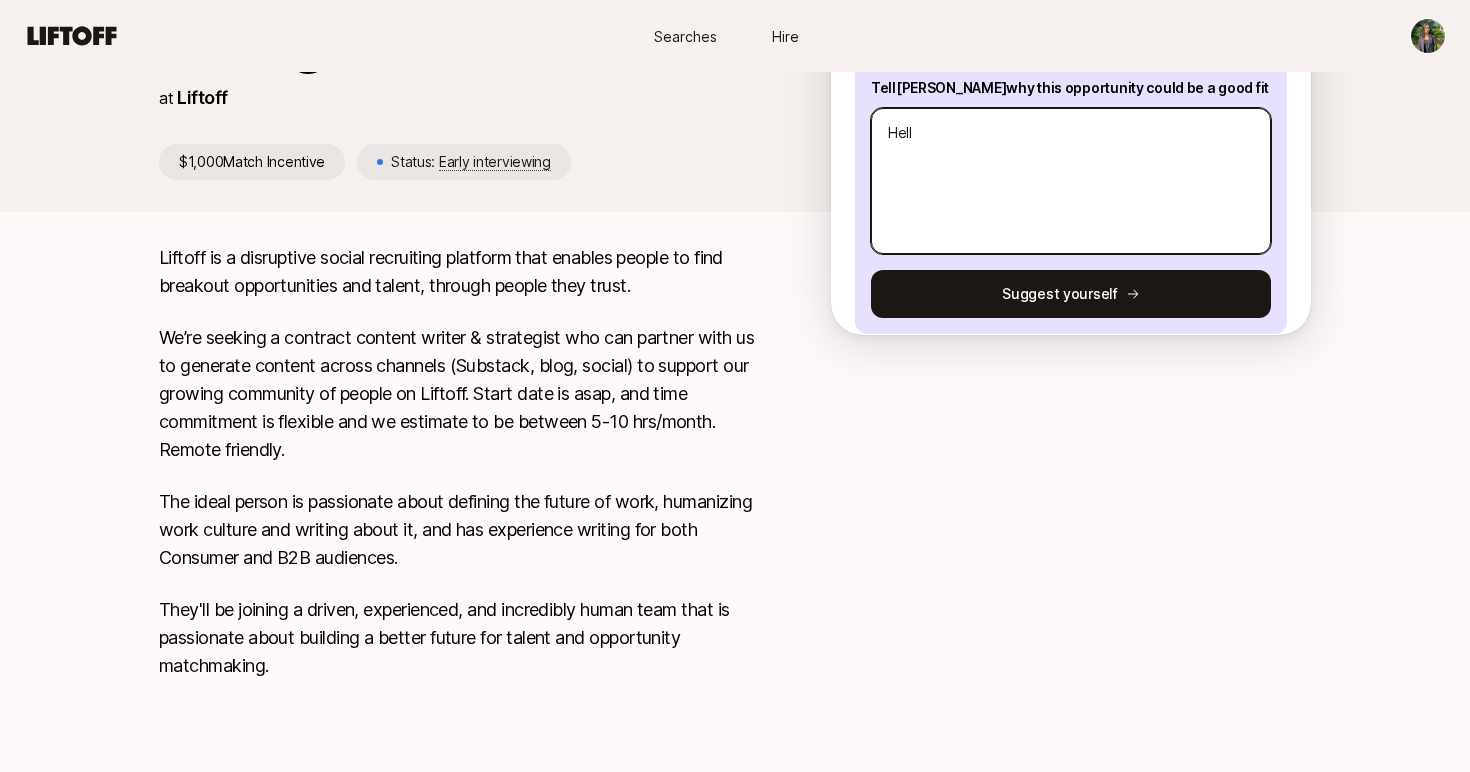 type on "x" 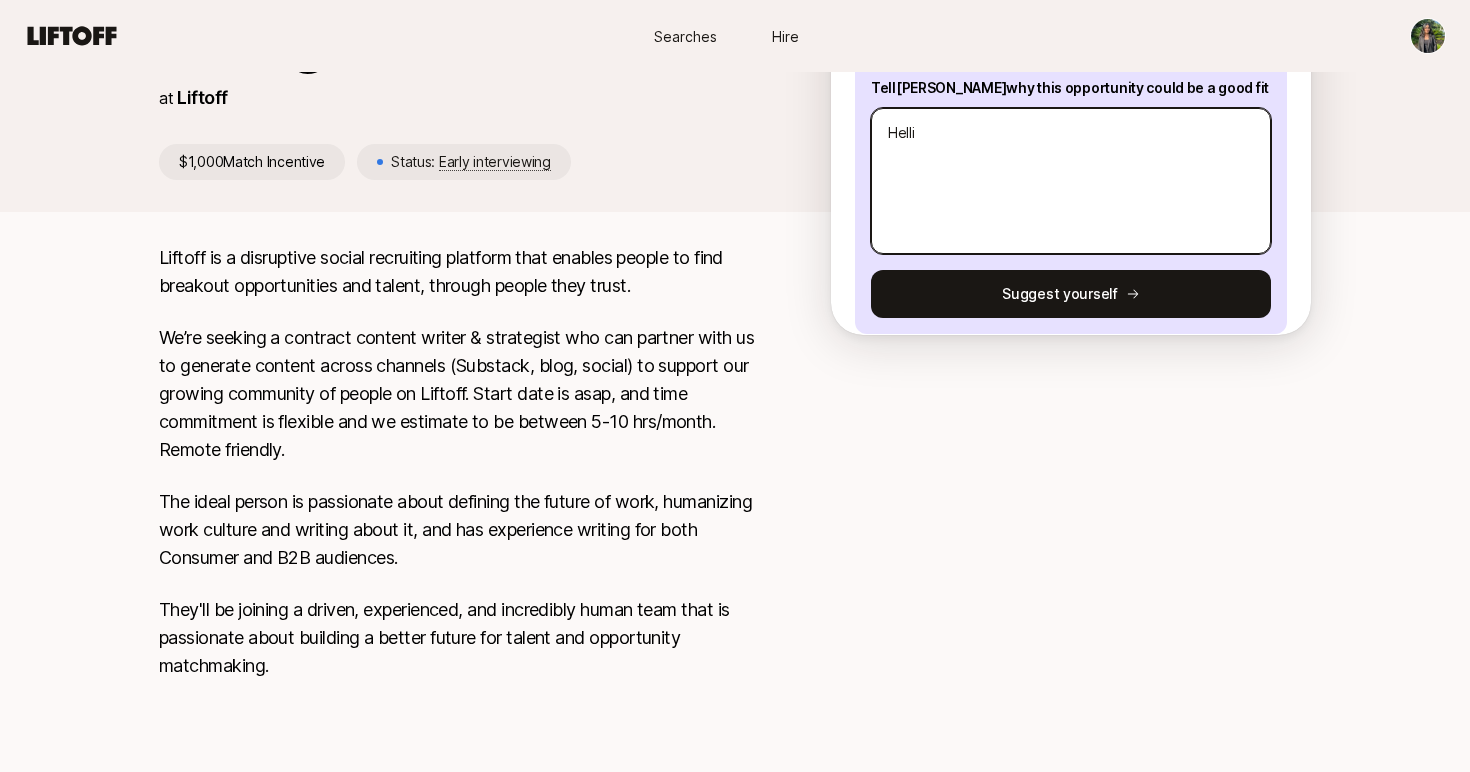 type on "x" 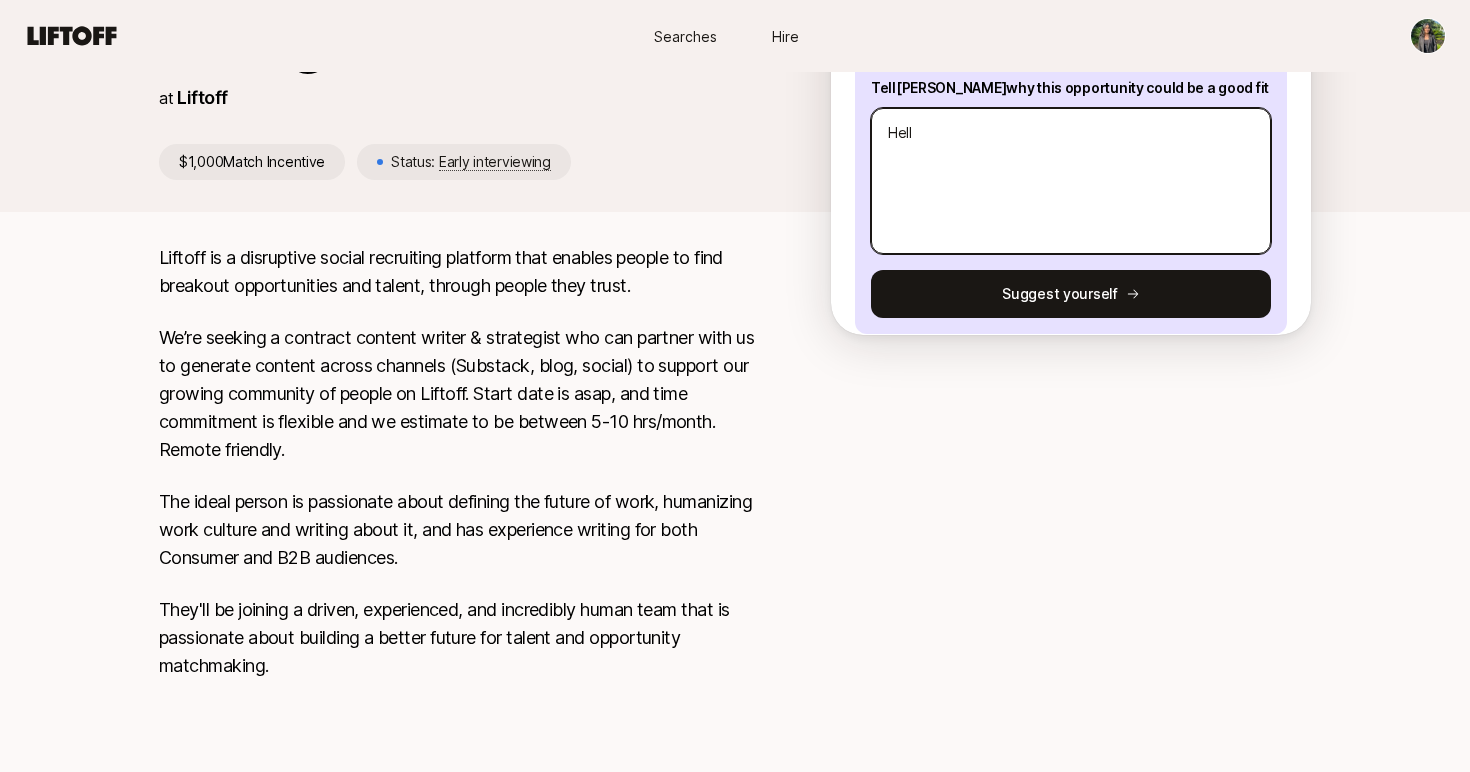 type on "x" 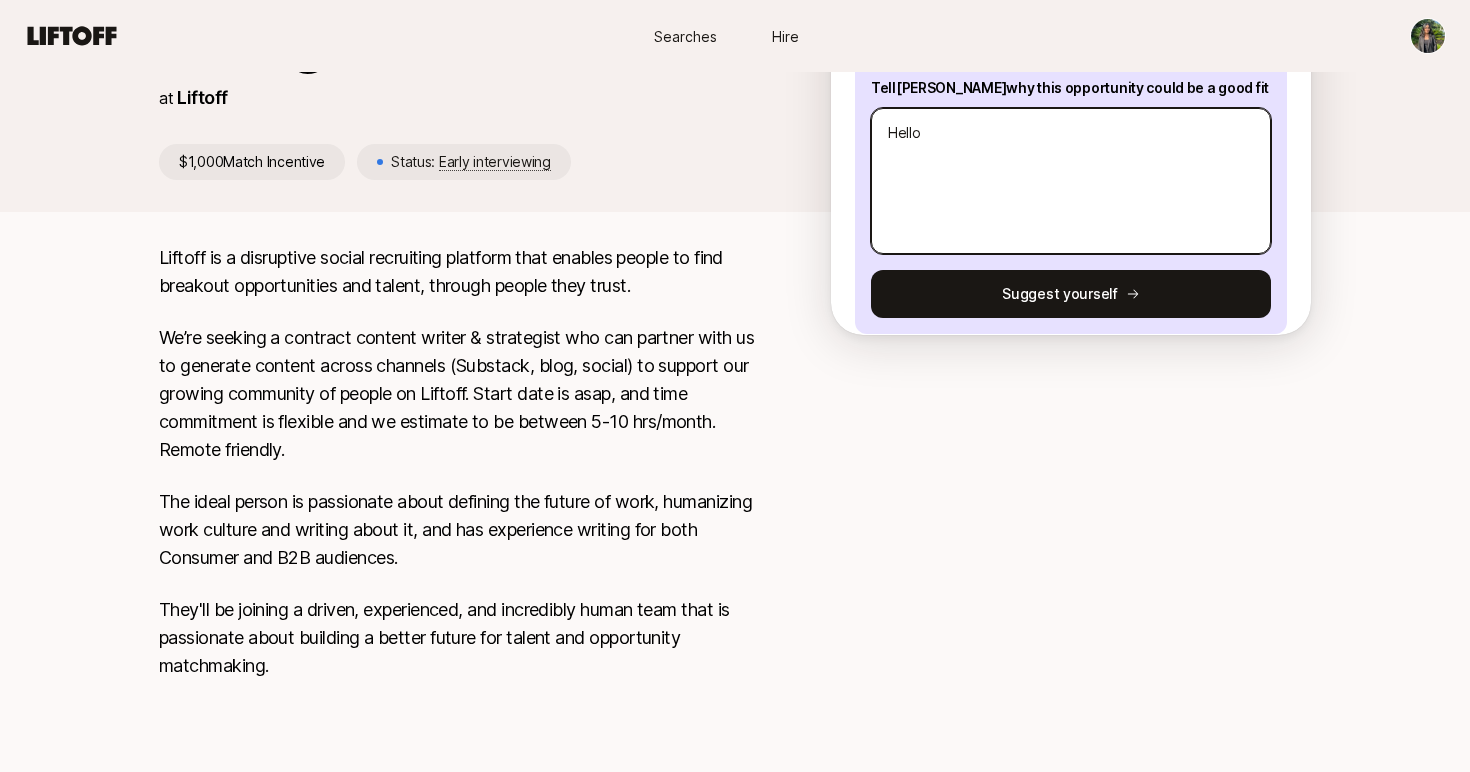 type on "x" 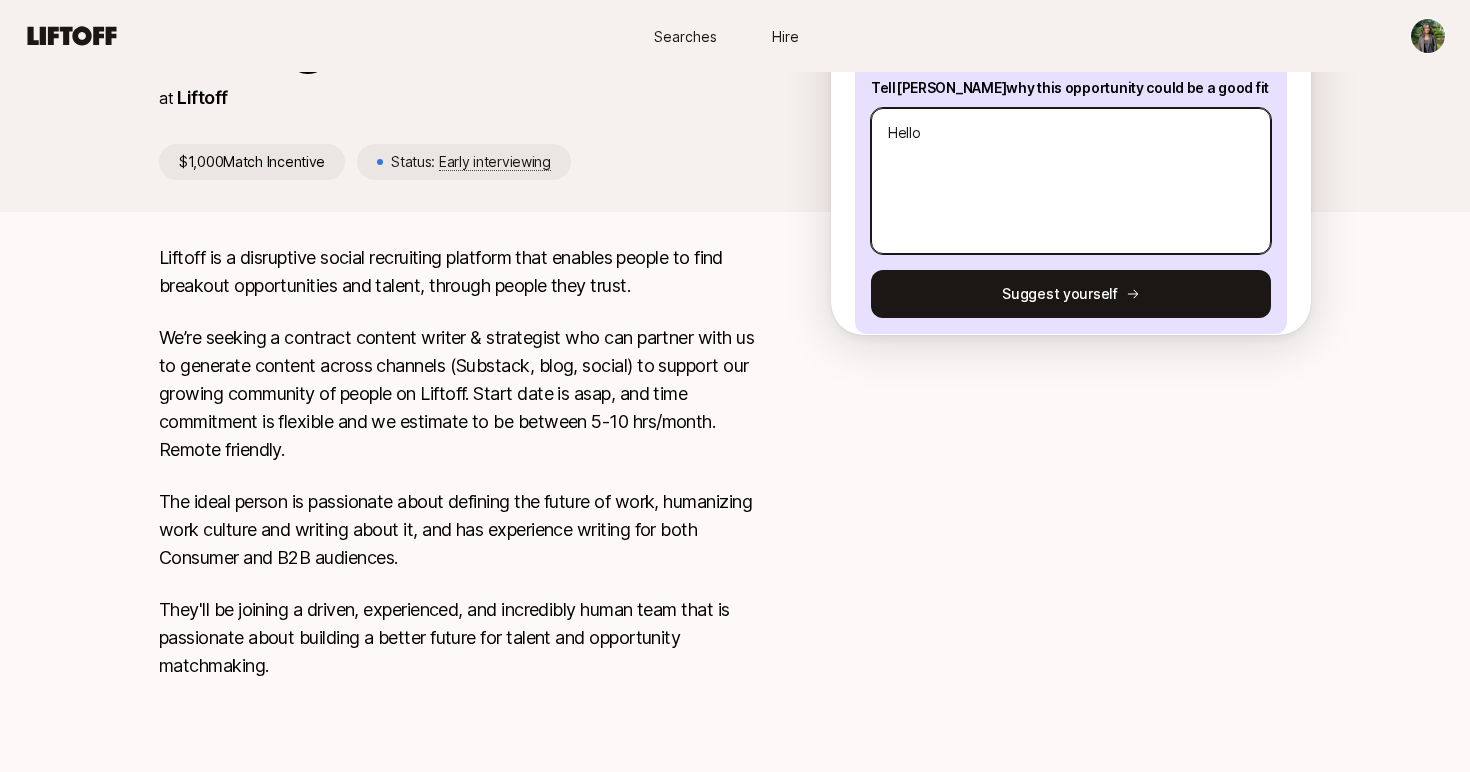 scroll, scrollTop: 0, scrollLeft: 0, axis: both 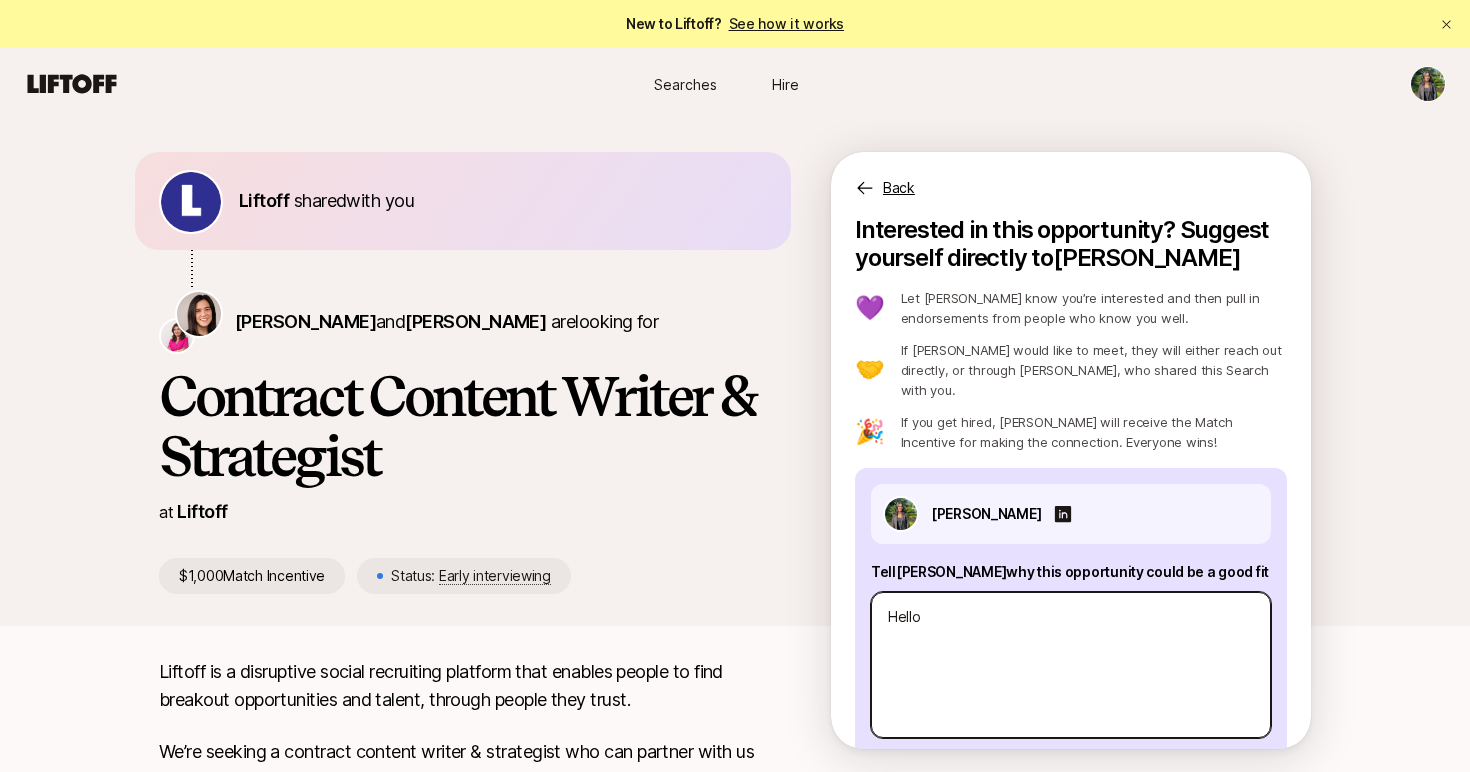 click on "Hello" at bounding box center [1071, 665] 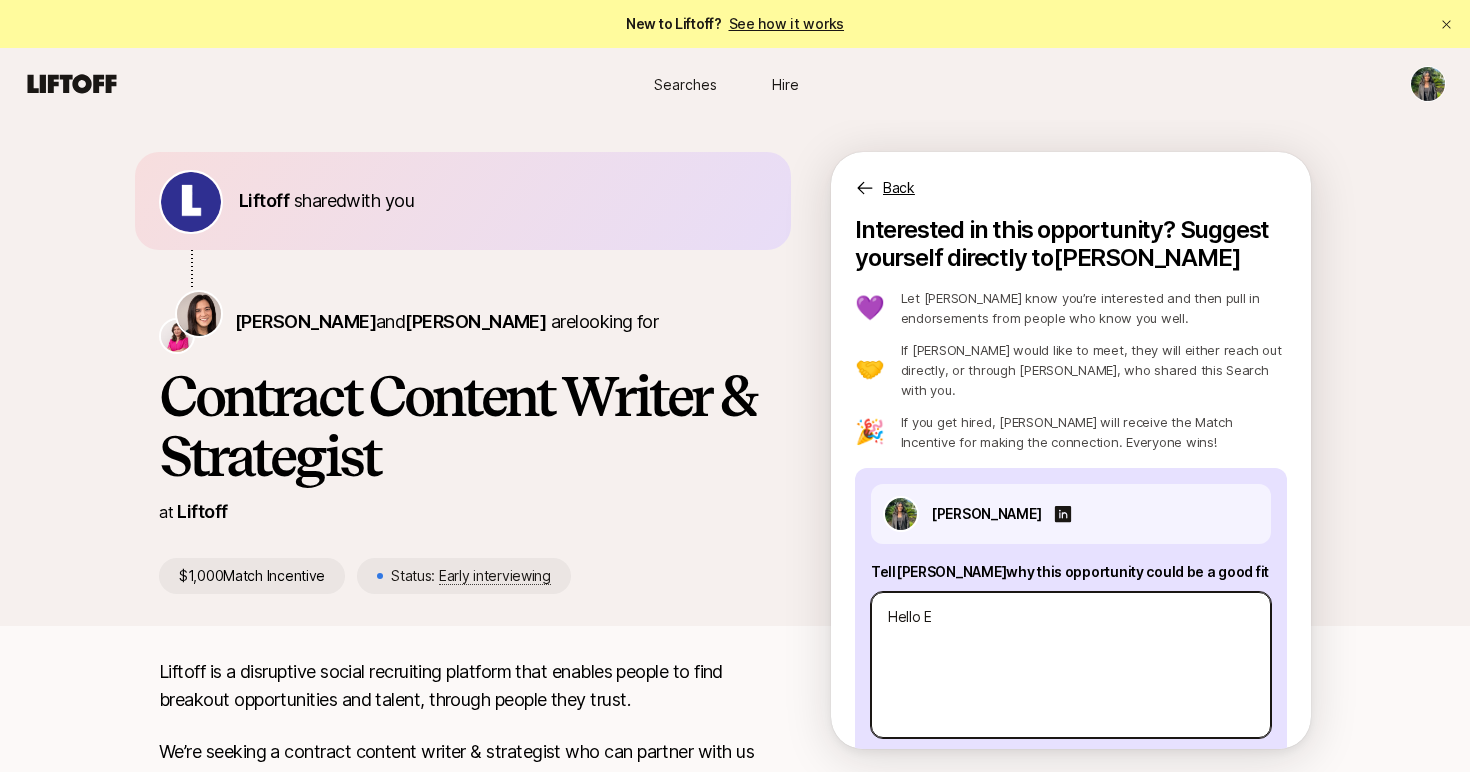 type on "x" 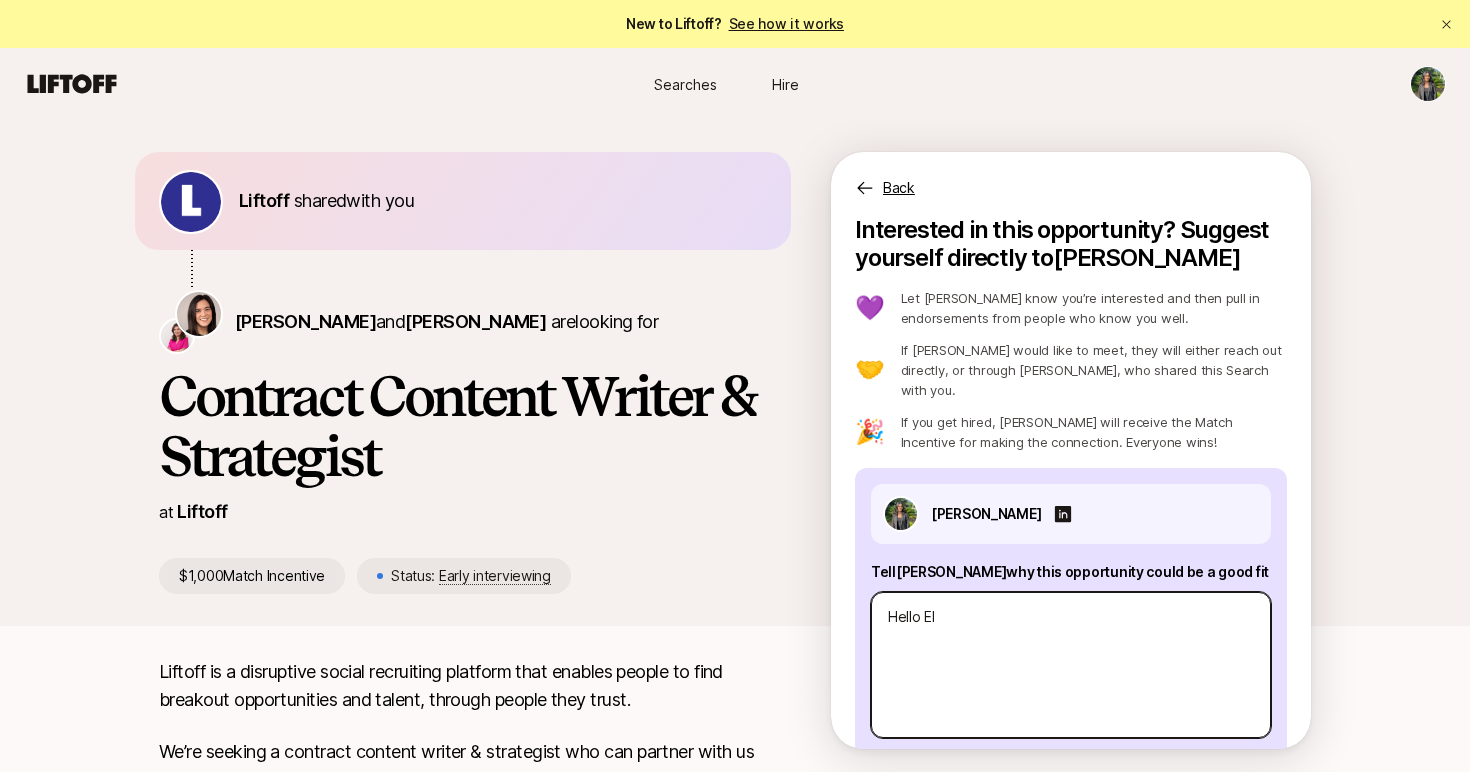type on "x" 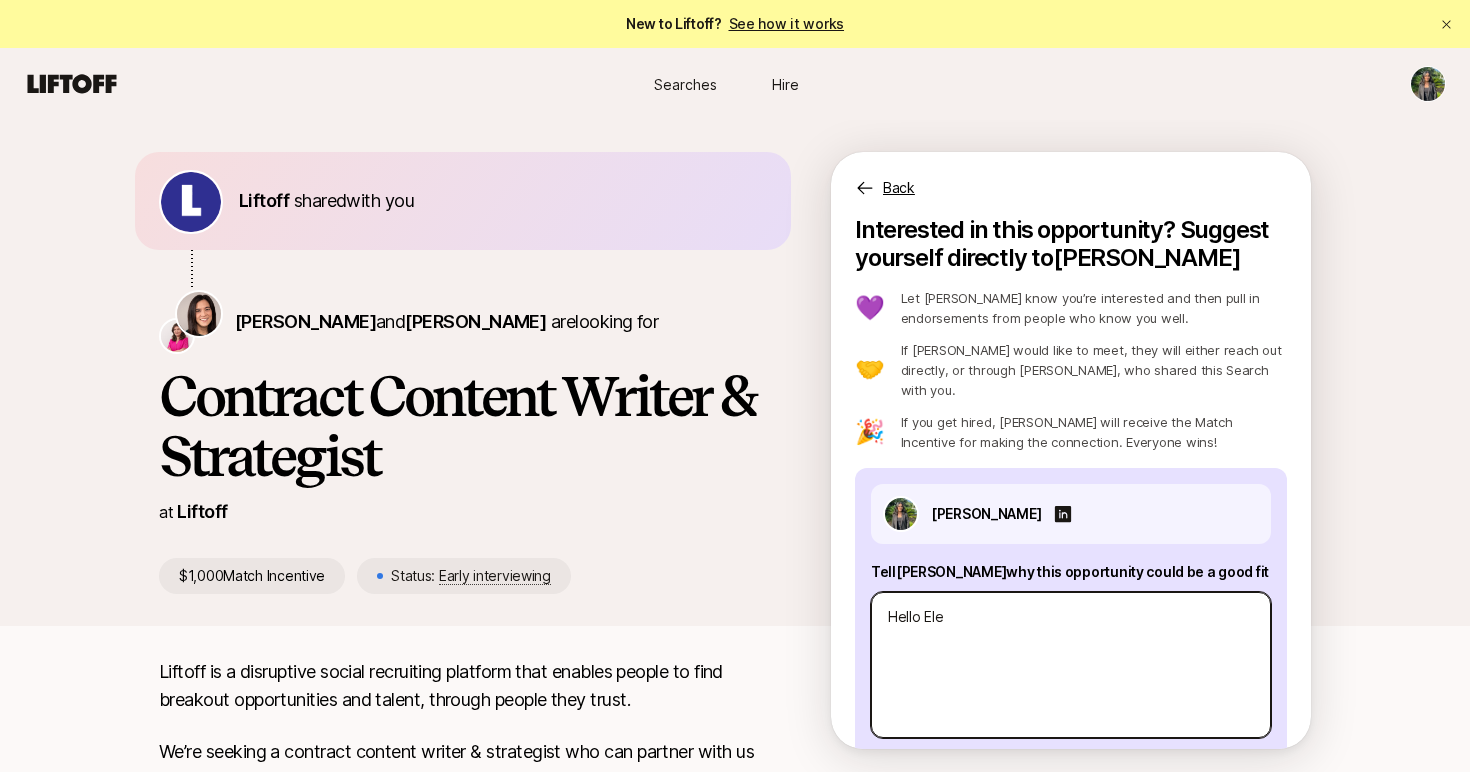 type on "x" 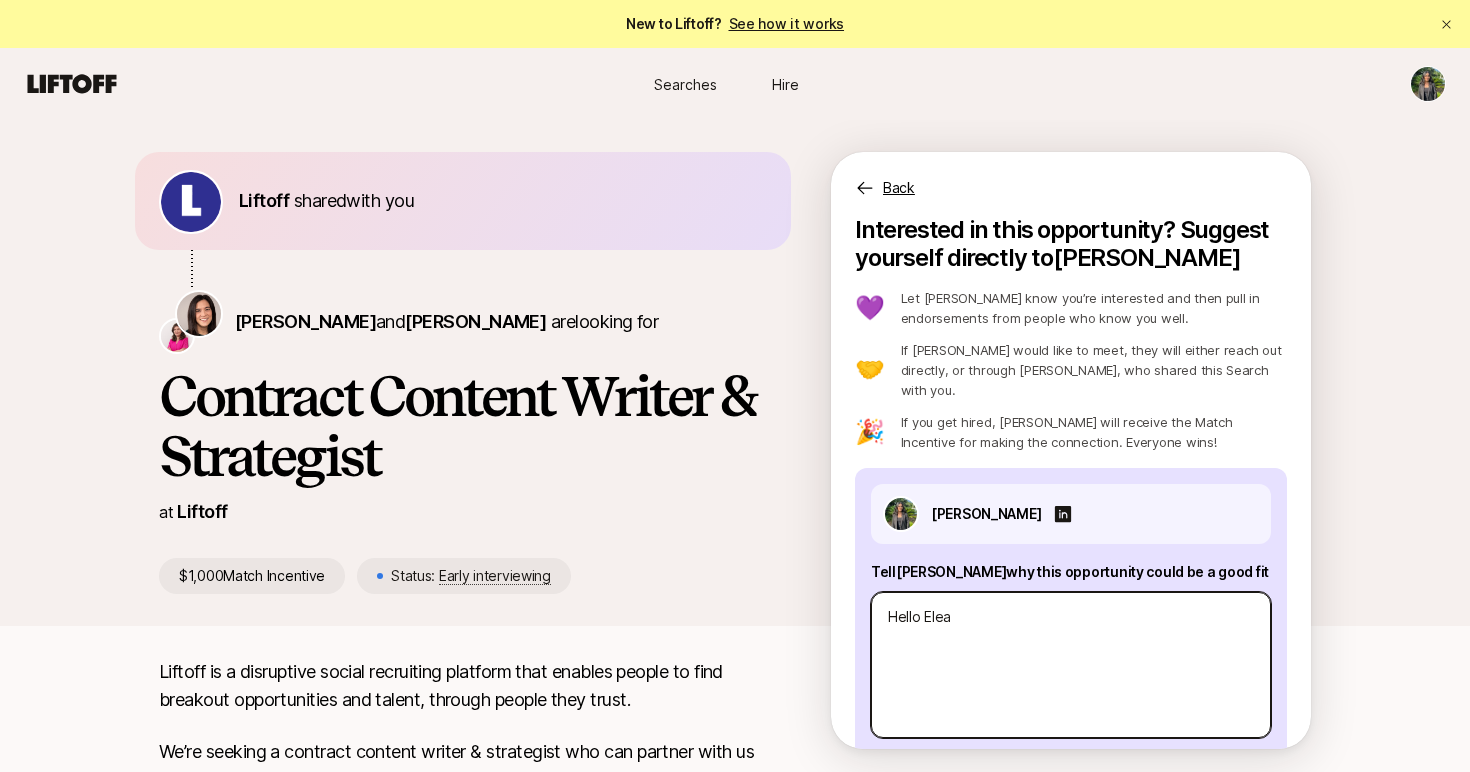 type on "x" 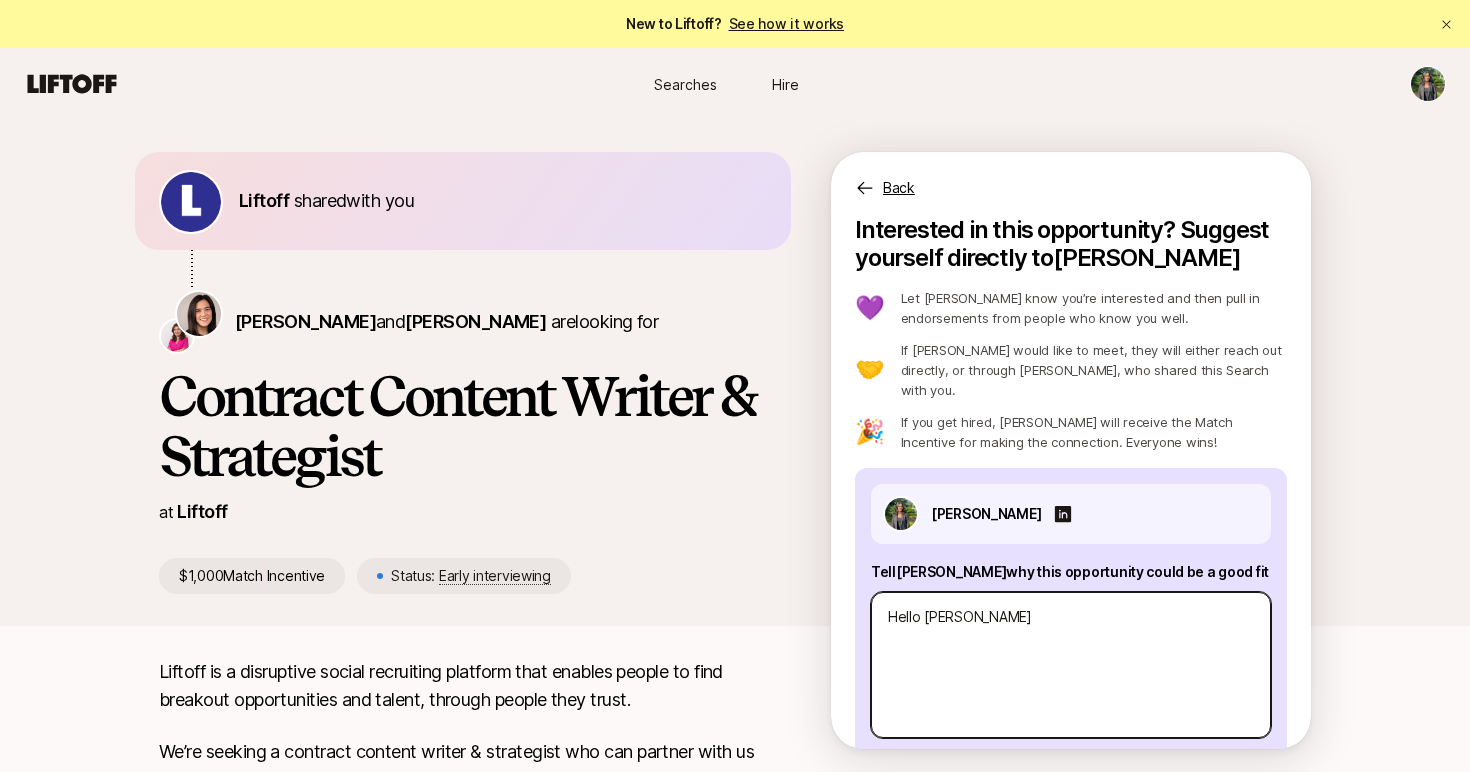 type on "x" 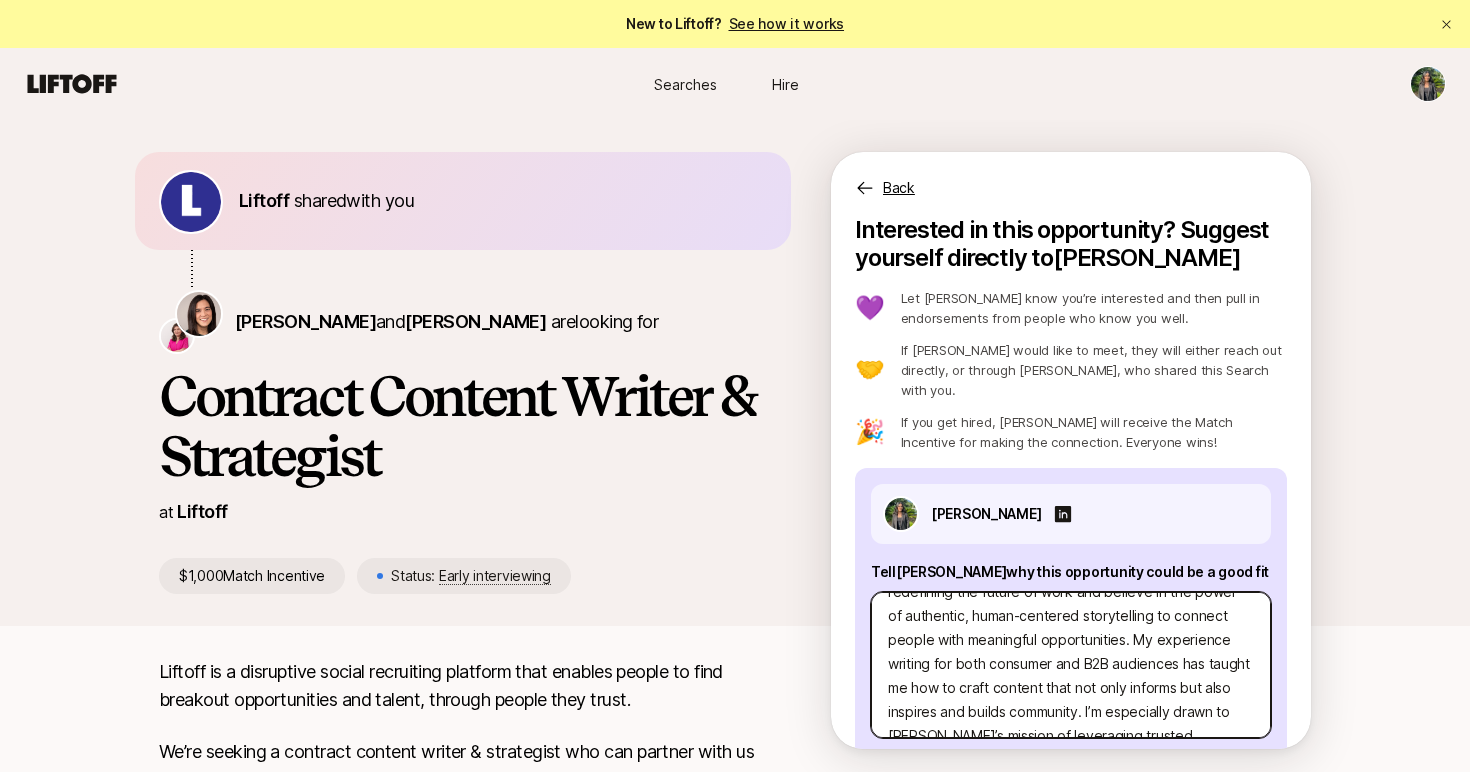 scroll, scrollTop: 69, scrollLeft: 0, axis: vertical 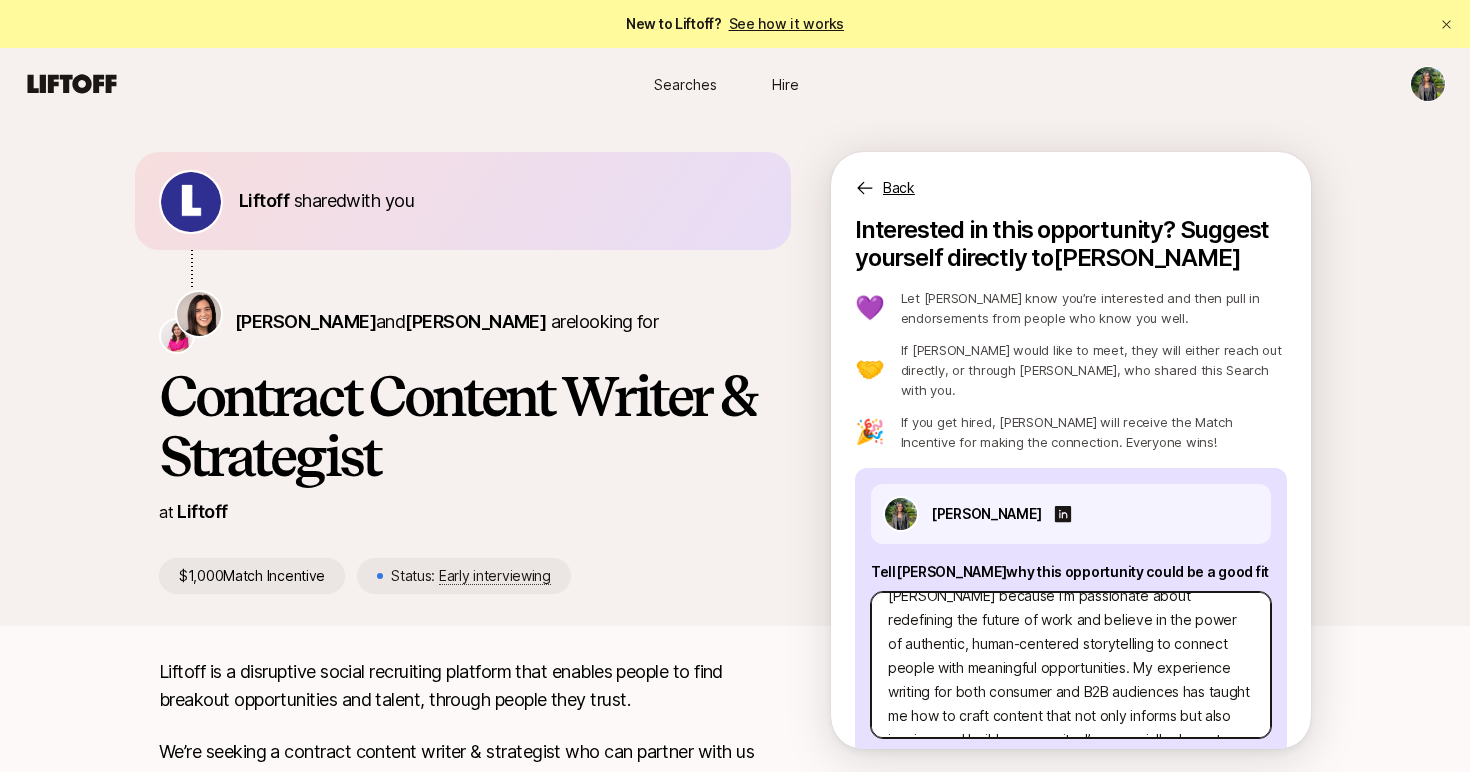 click on "Hello [PERSON_NAME]
I’m excited about the opportunity to work with [PERSON_NAME] because I’m passionate about redefining the future of work and believe in the power of authentic, human-centered storytelling to connect people with meaningful opportunities. My experience writing for both consumer and B2B audiences has taught me how to craft content that not only informs but also inspires and builds community. I’m especially drawn to [PERSON_NAME]’s mission of leveraging trusted networks to unlock new possibilities, and I see a unique chance to help grow your platform’s impact through thoughtful, strategic content across channels. Joining a purpose-driven, collaborative team like yours feels like a natural fit for my skills and interests." at bounding box center [1071, 665] 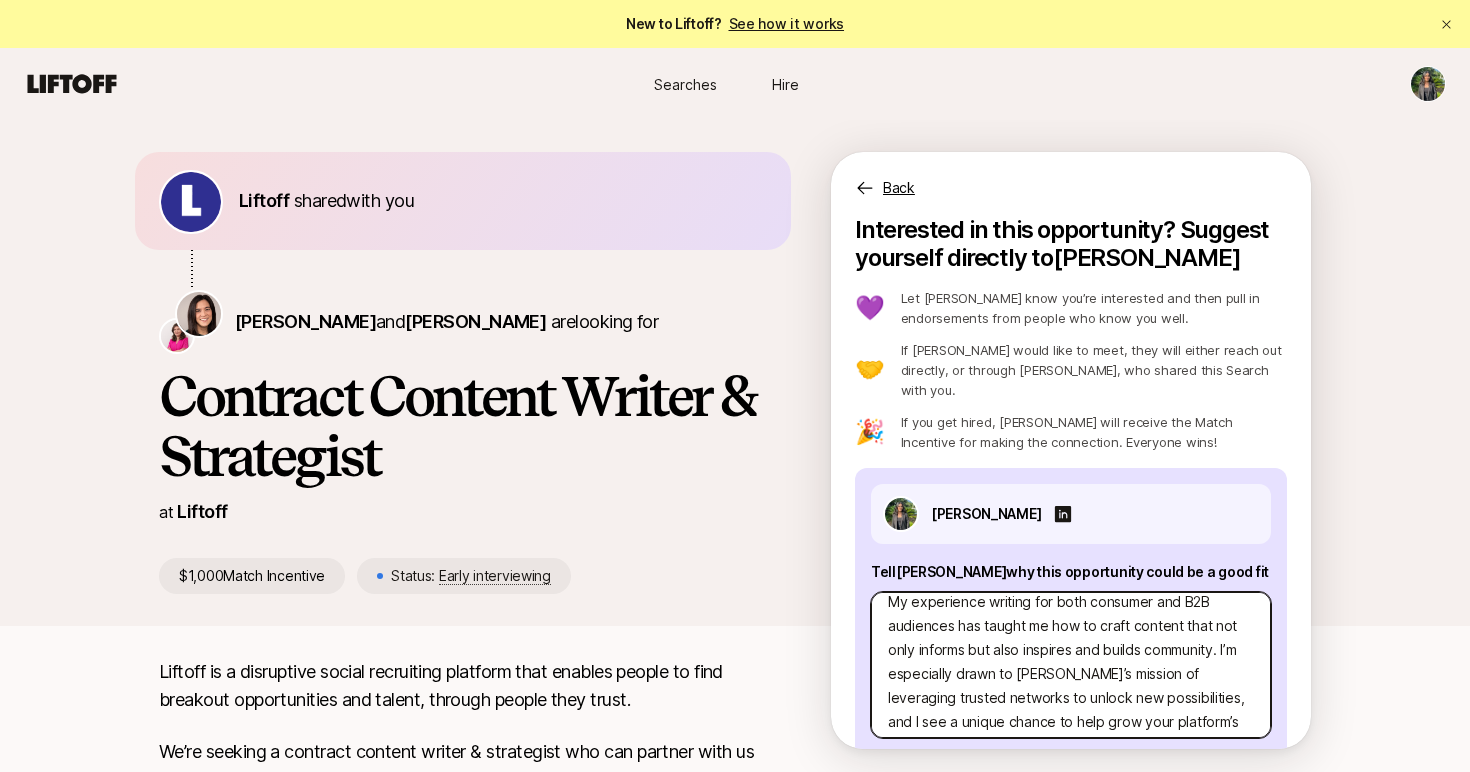 type on "x" 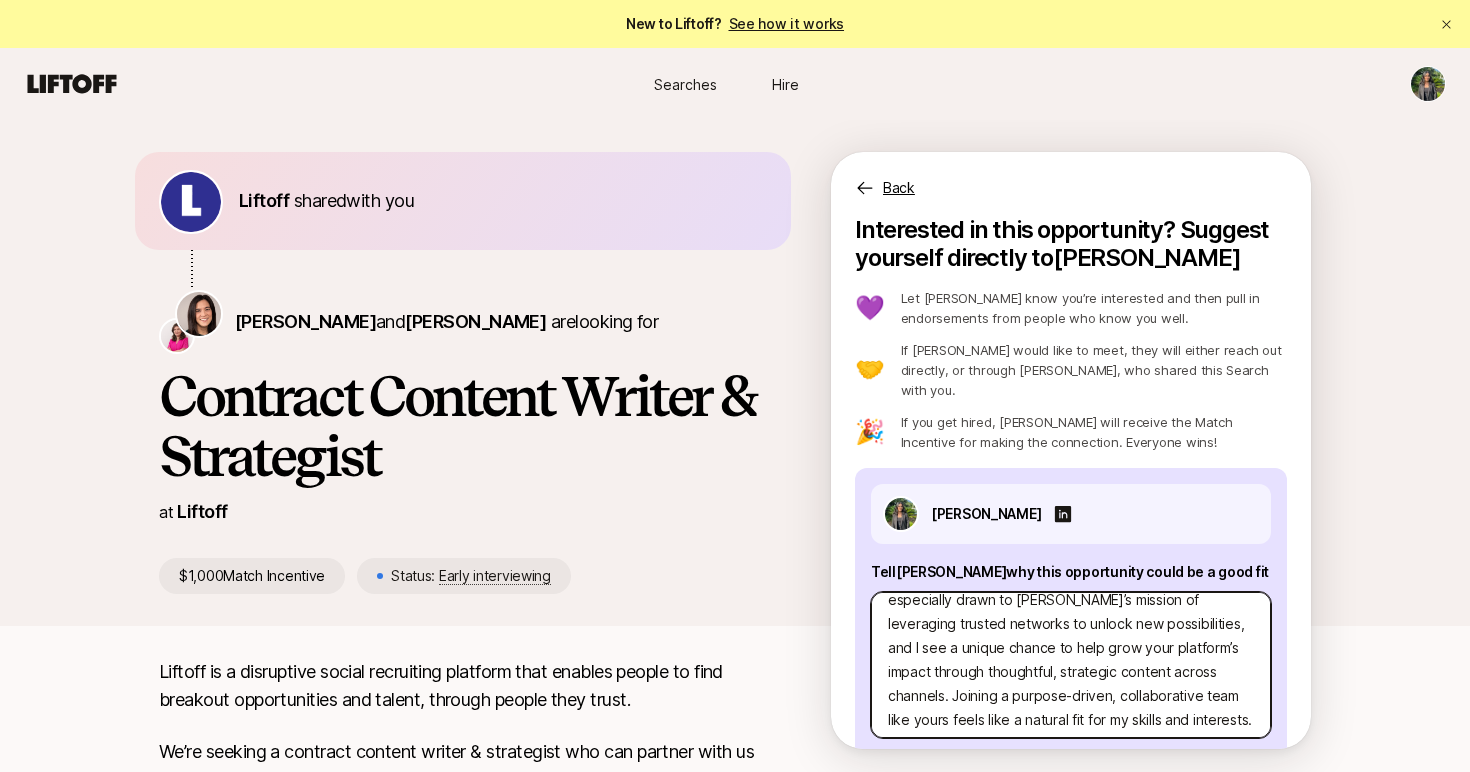 scroll, scrollTop: 264, scrollLeft: 0, axis: vertical 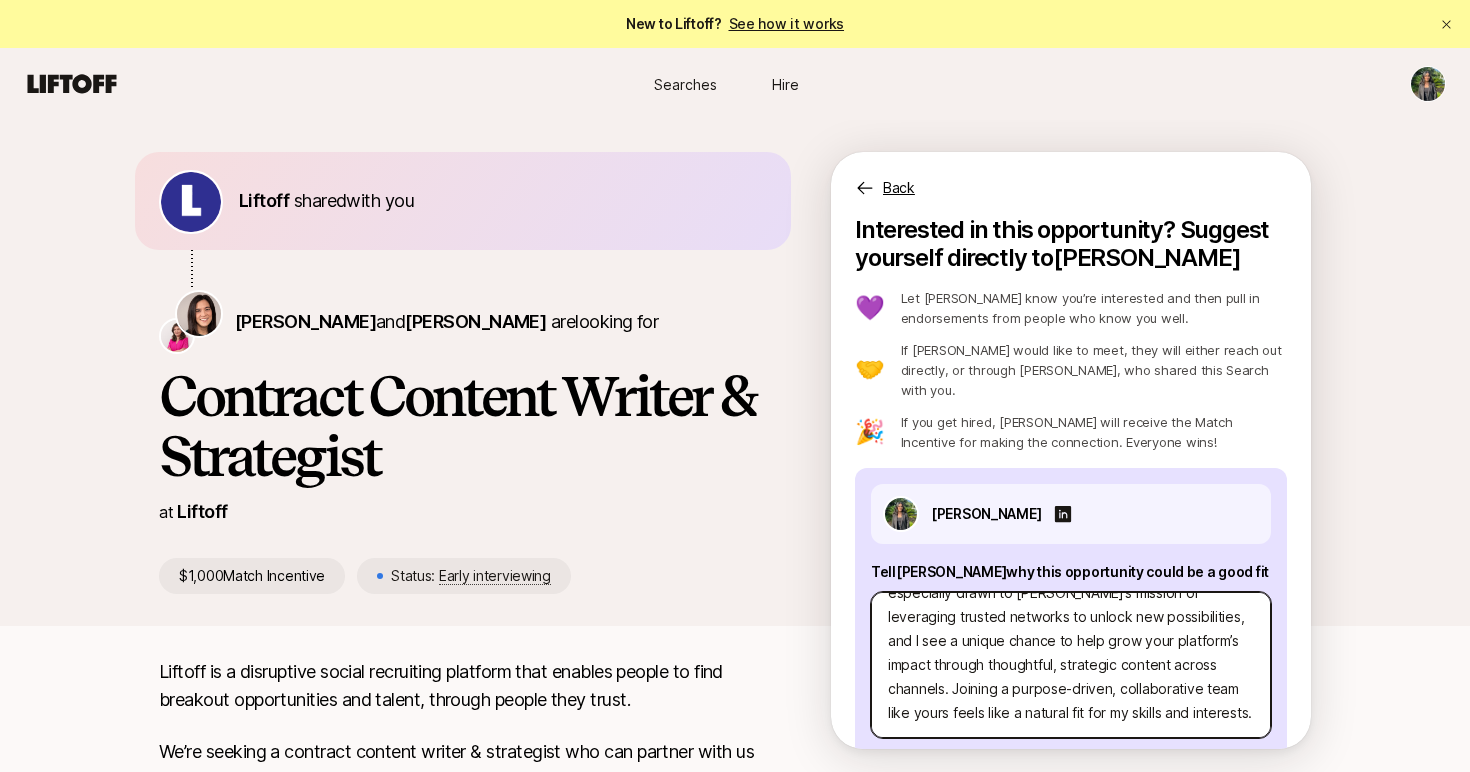 click on "Hello [PERSON_NAME]
I’m excited about the opportunity to work with [PERSON_NAME] because I’m passionate about redefining the future of work and believe in the power of authentic, human-centered storytelling to connect people with meaningful opportunities.
My experience writing for both consumer and B2B audiences has taught me how to craft content that not only informs but also inspires and builds community. I’m especially drawn to [PERSON_NAME]’s mission of leveraging trusted networks to unlock new possibilities, and I see a unique chance to help grow your platform’s impact through thoughtful, strategic content across channels. Joining a purpose-driven, collaborative team like yours feels like a natural fit for my skills and interests." at bounding box center (1071, 665) 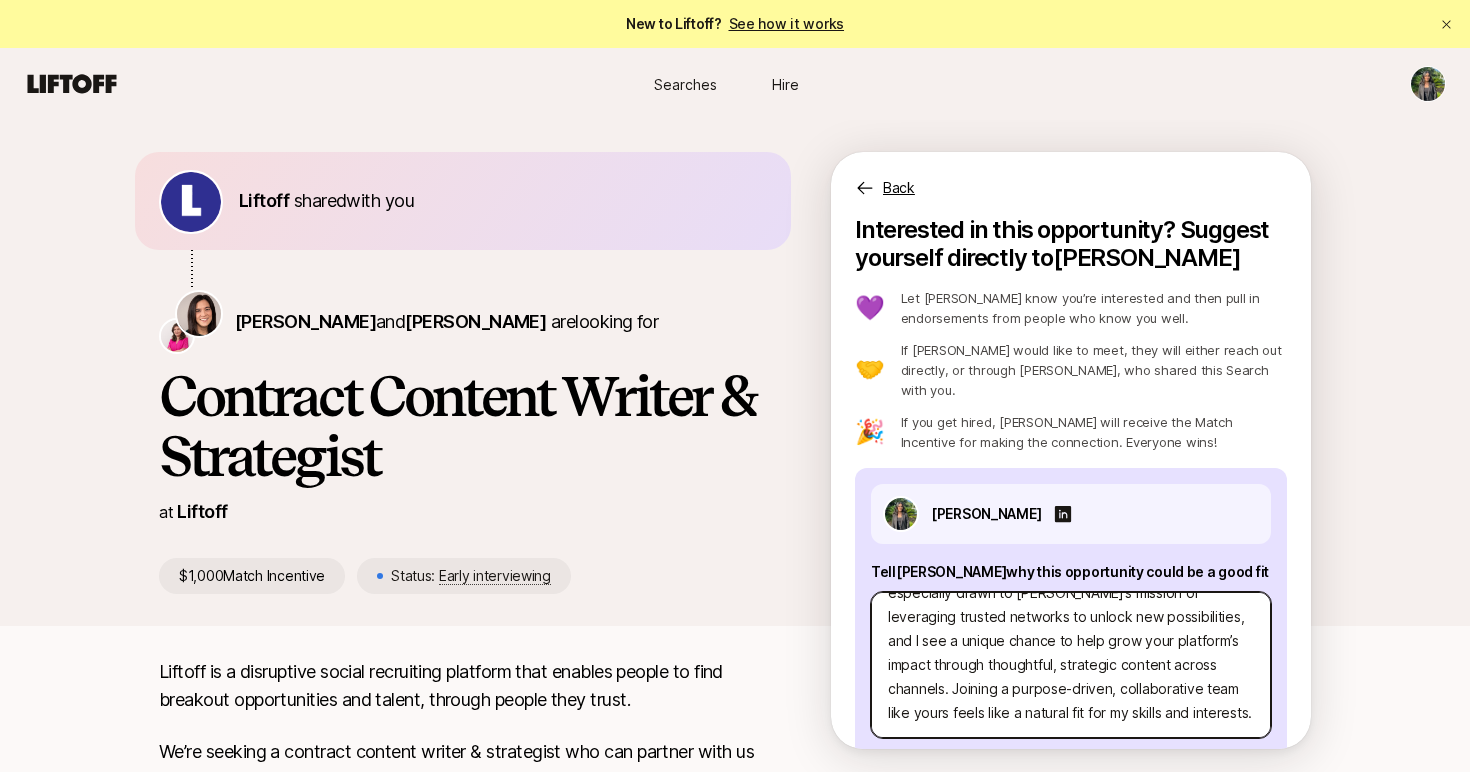 type on "x" 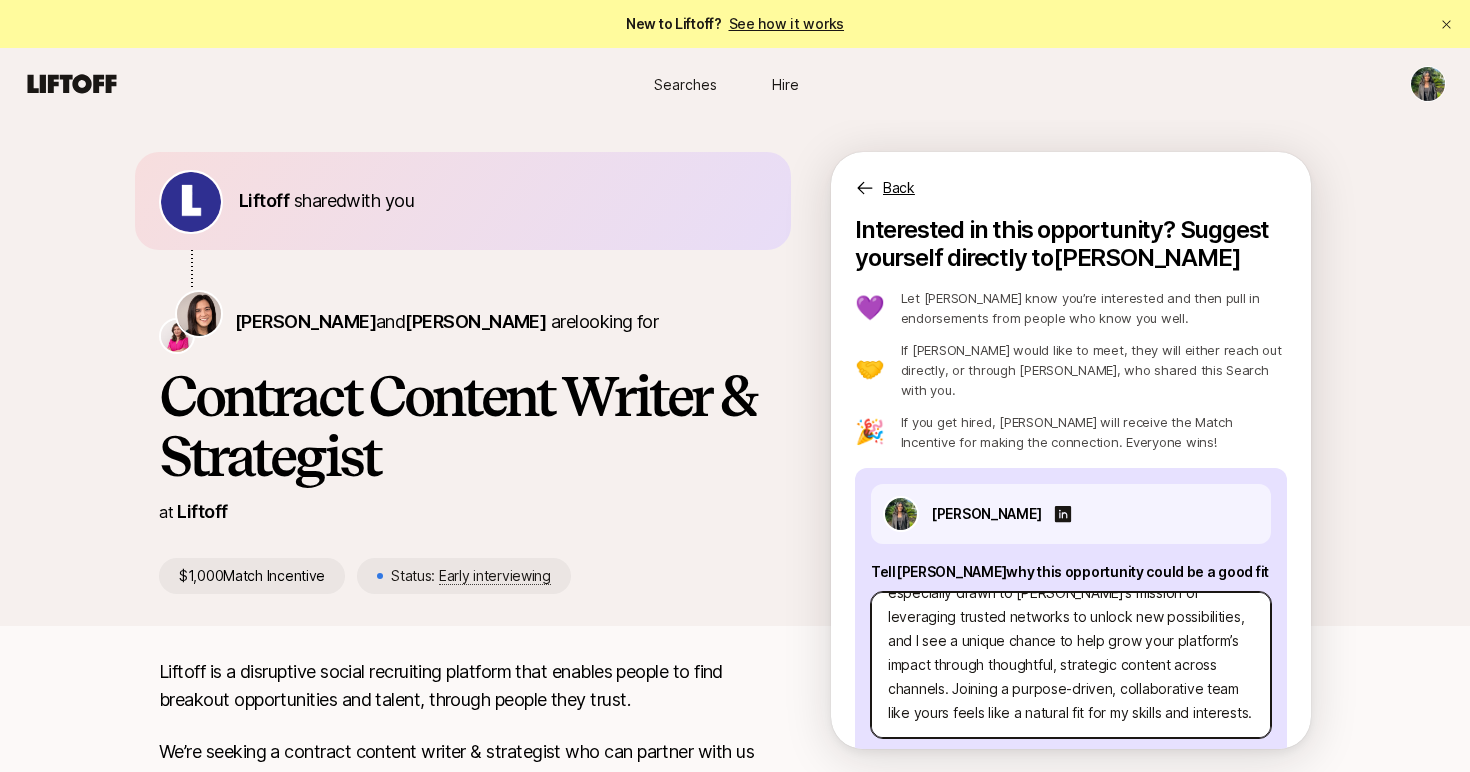 type on "Hello [PERSON_NAME]
I’m excited about the opportunity to work with [PERSON_NAME] because I’m passionate about redefining the future of work and believe in the power of authentic, human-centered storytelling to connect people with meaningful opportunities.
My experience writing for both consumer and B2B audiences has taught me how to craft content that not only informs but also inspires and builds community. I’m especially drawn to [PERSON_NAME]’s mission of leveraging trusted networks to unlock new possibilities, and I see a unique chance to help grow your platform’s impact through thoughtful, strategic content across channels.
Joining a purpose-driven, collaborative team like yours feels like a natural fit for my skills and interests." 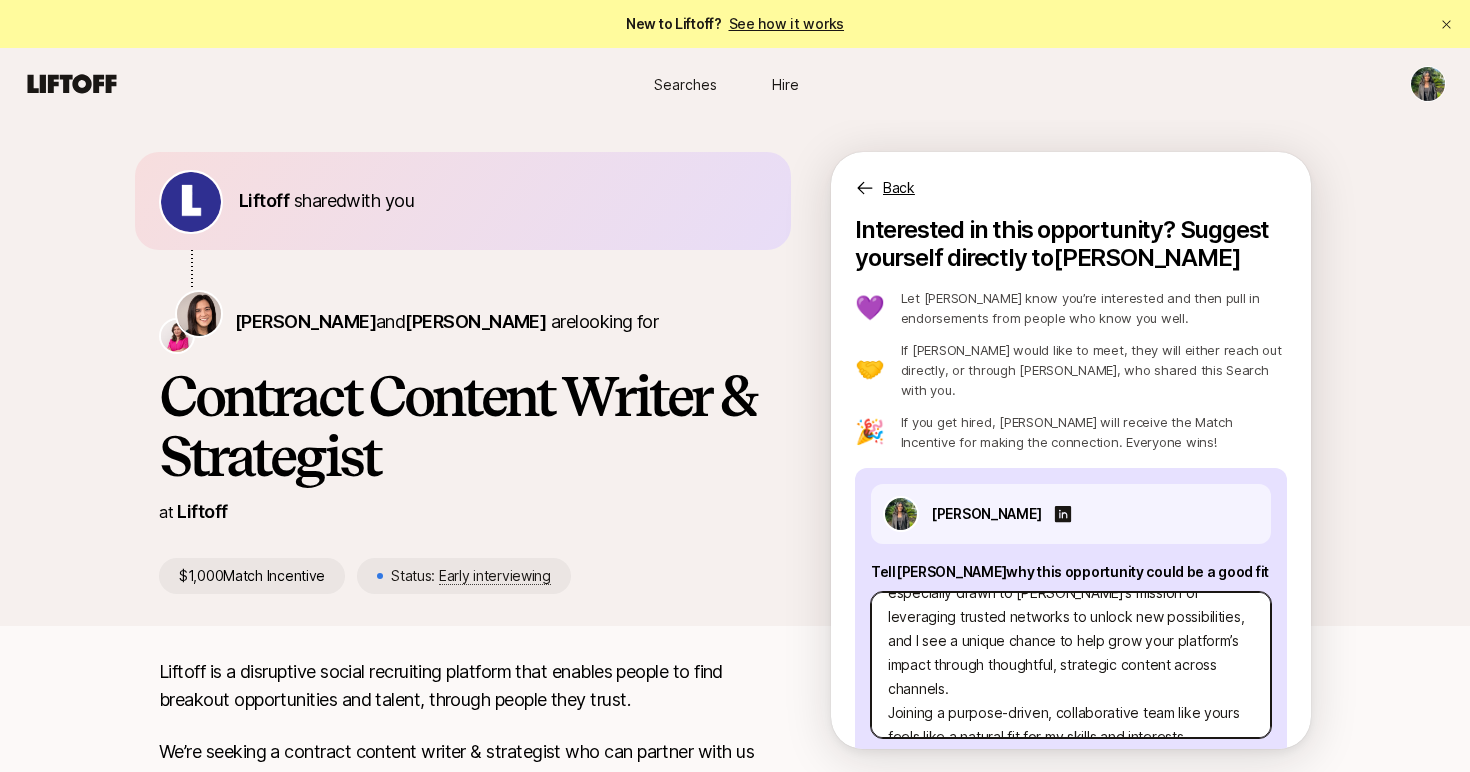 type on "x" 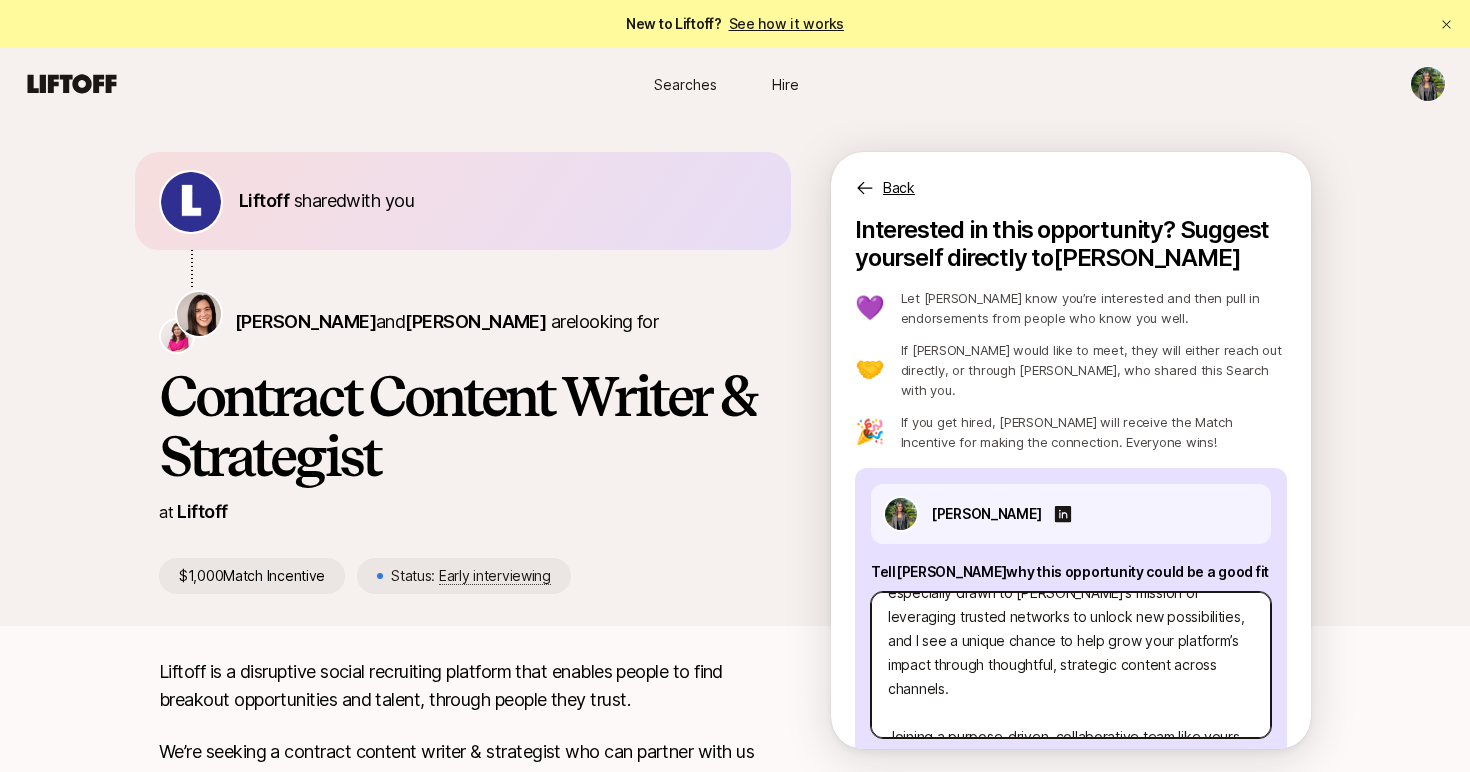 scroll, scrollTop: 288, scrollLeft: 0, axis: vertical 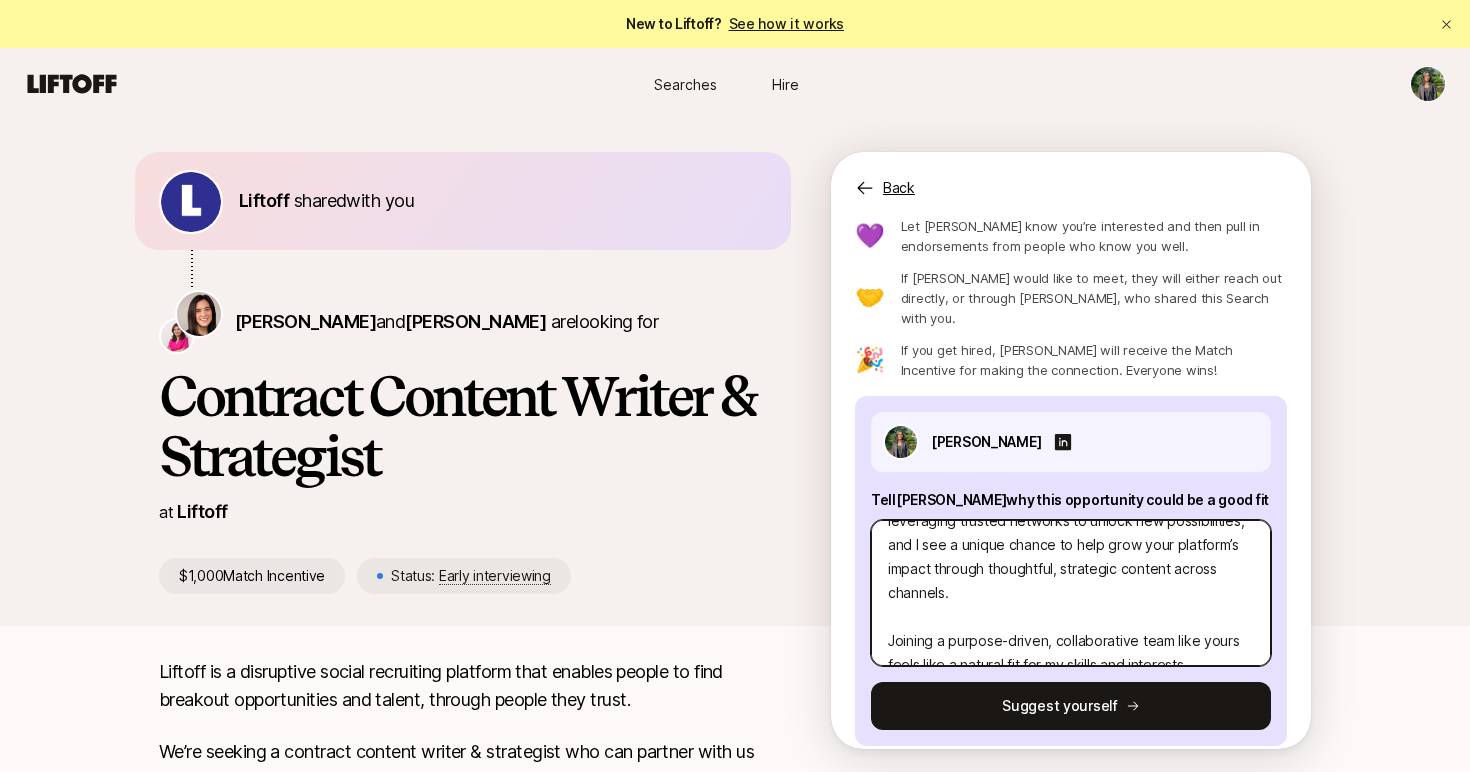 click on "Hello [PERSON_NAME]
I’m excited about the opportunity to work with [PERSON_NAME] because I’m passionate about redefining the future of work and believe in the power of authentic, human-centered storytelling to connect people with meaningful opportunities.
My experience writing for both consumer and B2B audiences has taught me how to craft content that not only informs but also inspires and builds community. I’m especially drawn to [PERSON_NAME]’s mission of leveraging trusted networks to unlock new possibilities, and I see a unique chance to help grow your platform’s impact through thoughtful, strategic content across channels.
Joining a purpose-driven, collaborative team like yours feels like a natural fit for my skills and interests." at bounding box center [1071, 593] 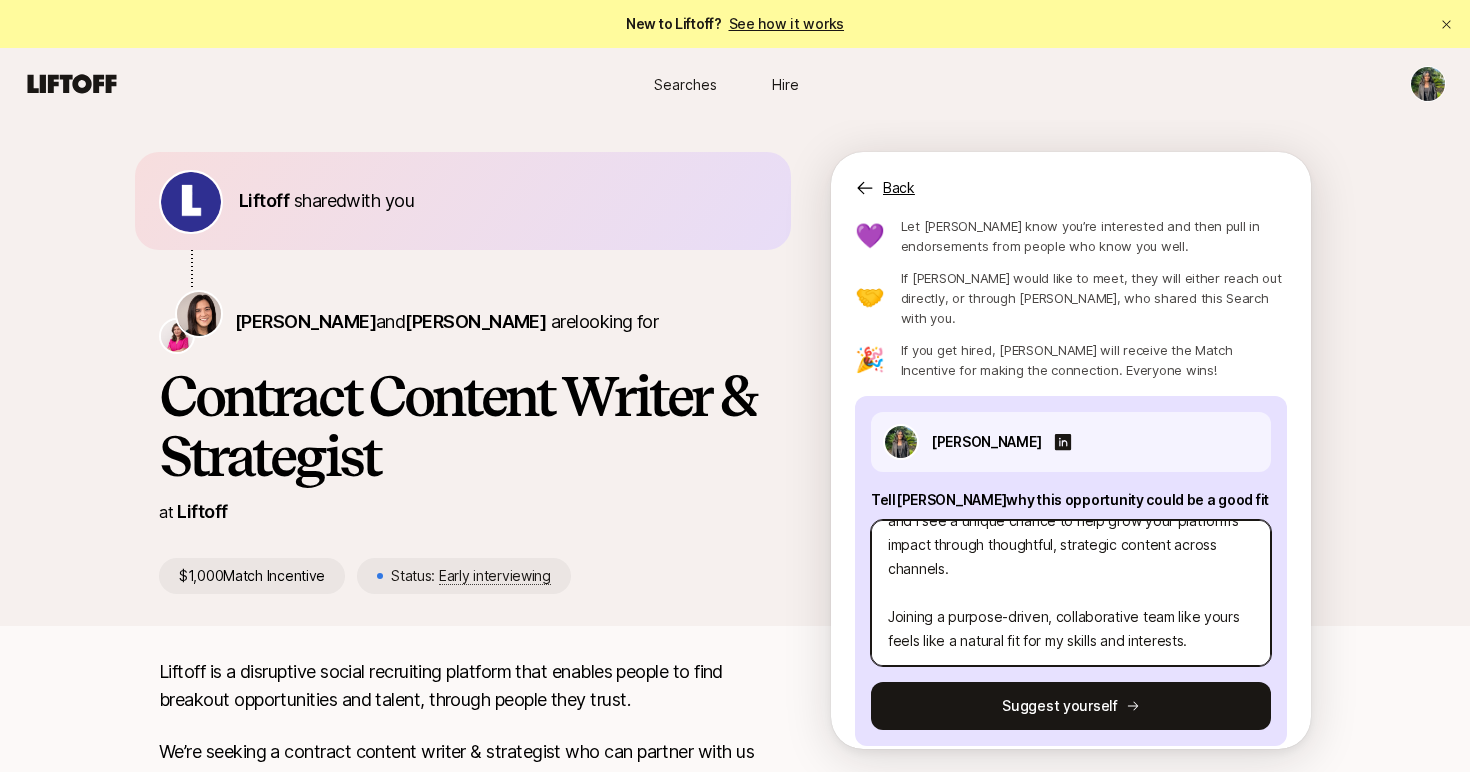 type on "x" 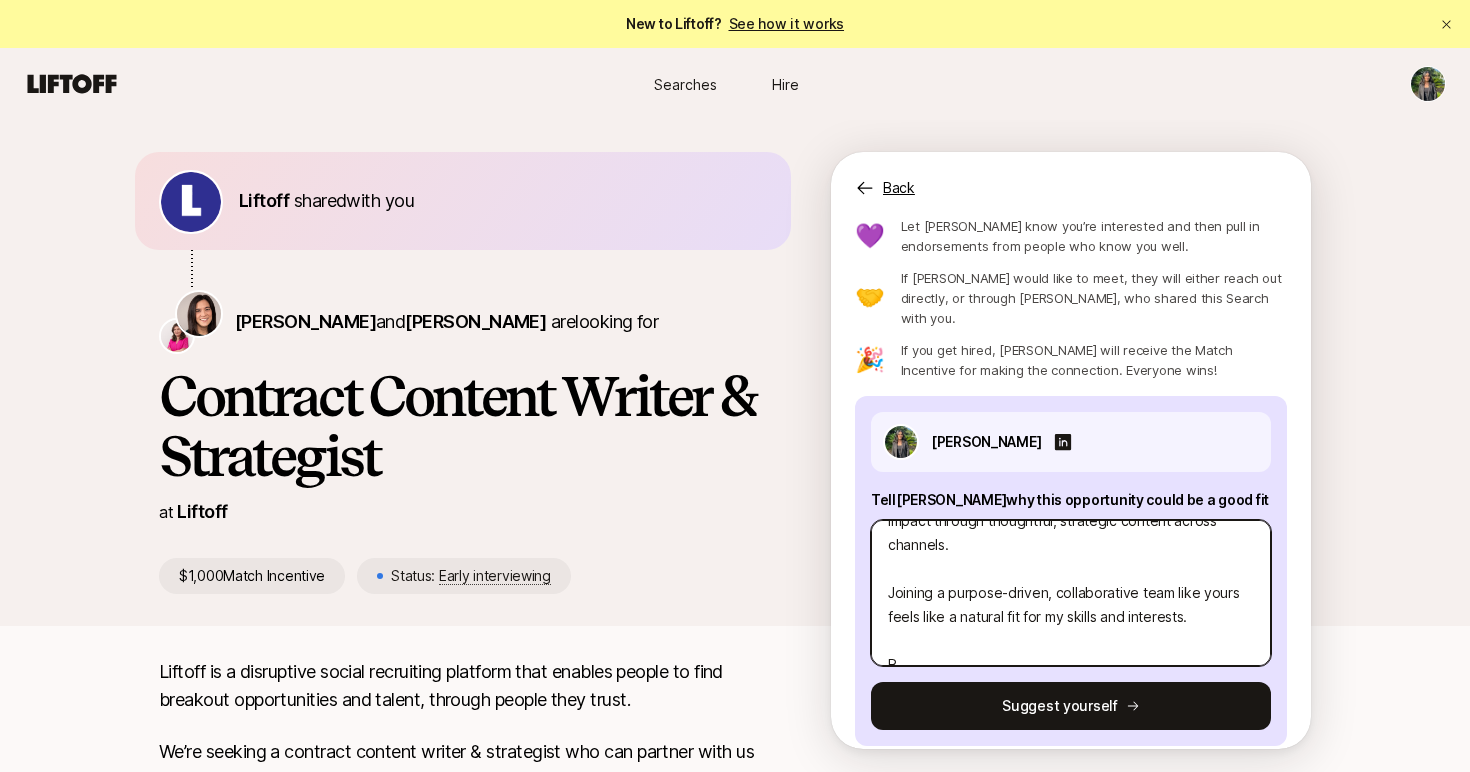 type on "x" 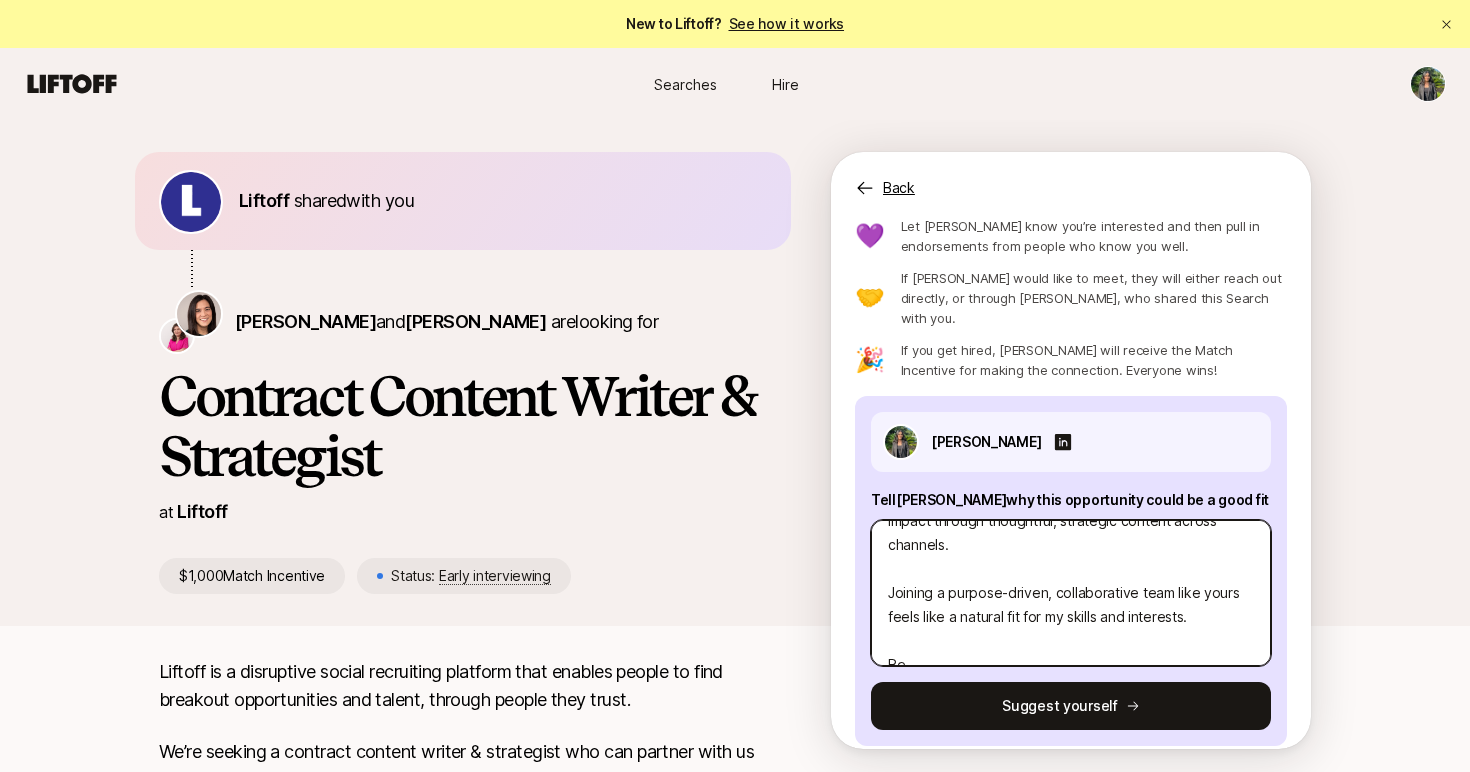 type on "x" 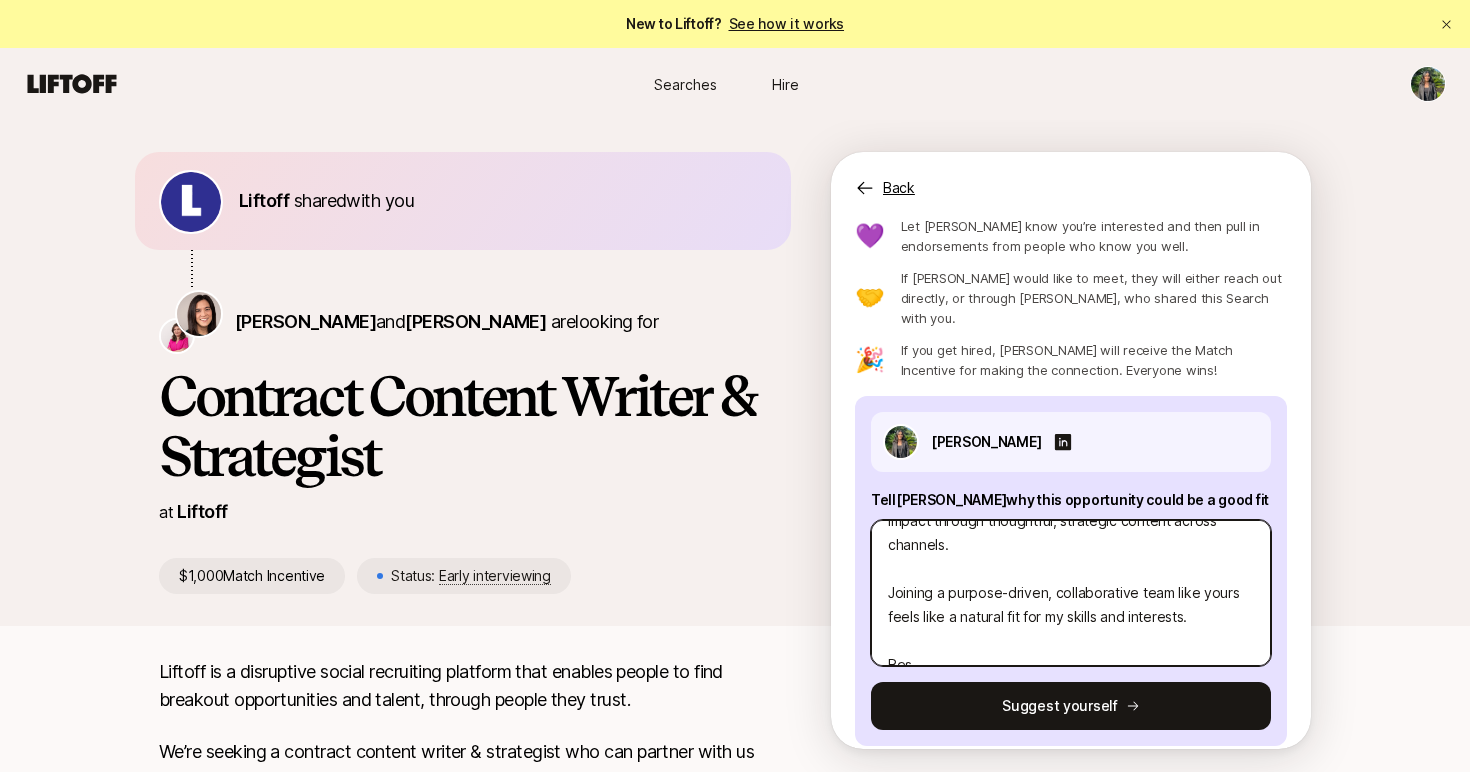 type on "x" 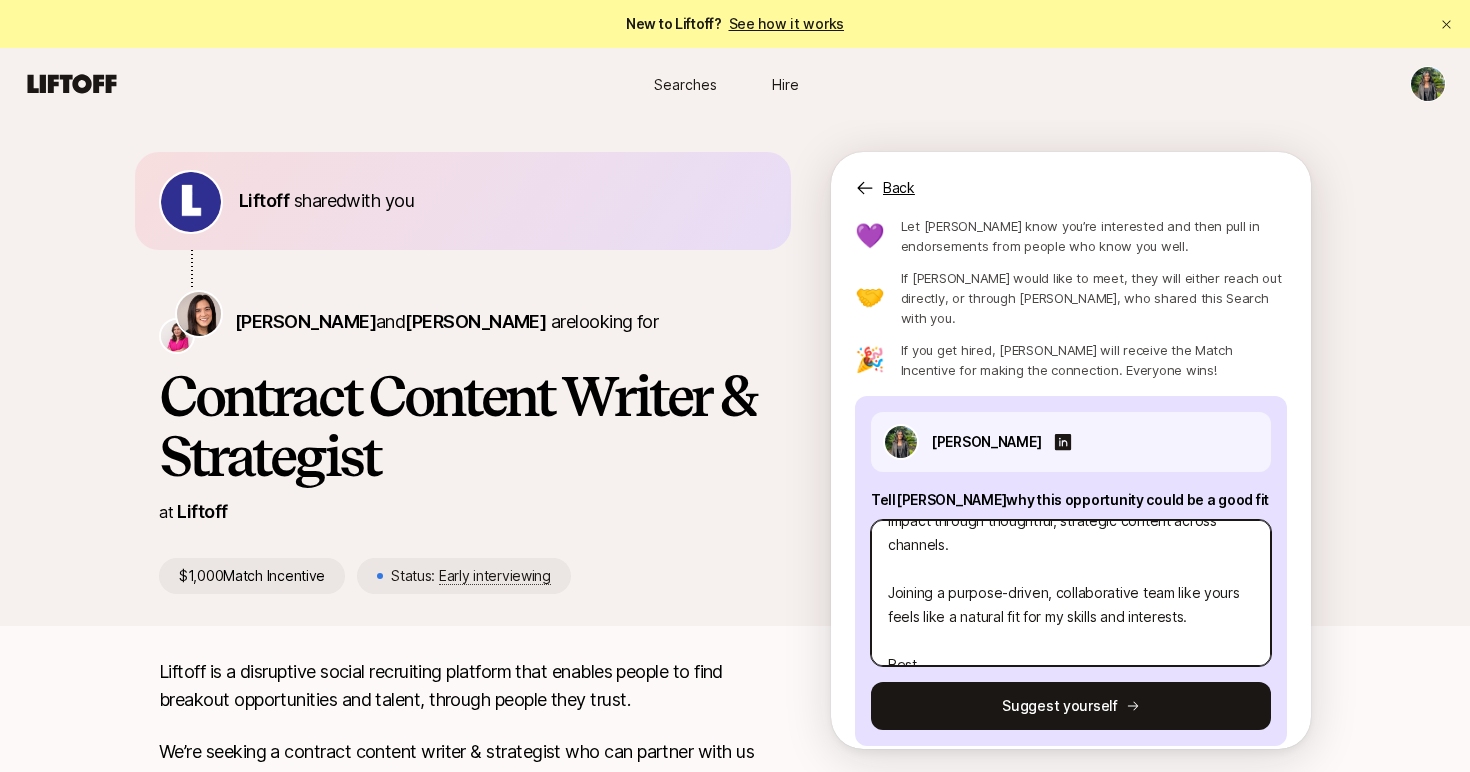 type on "x" 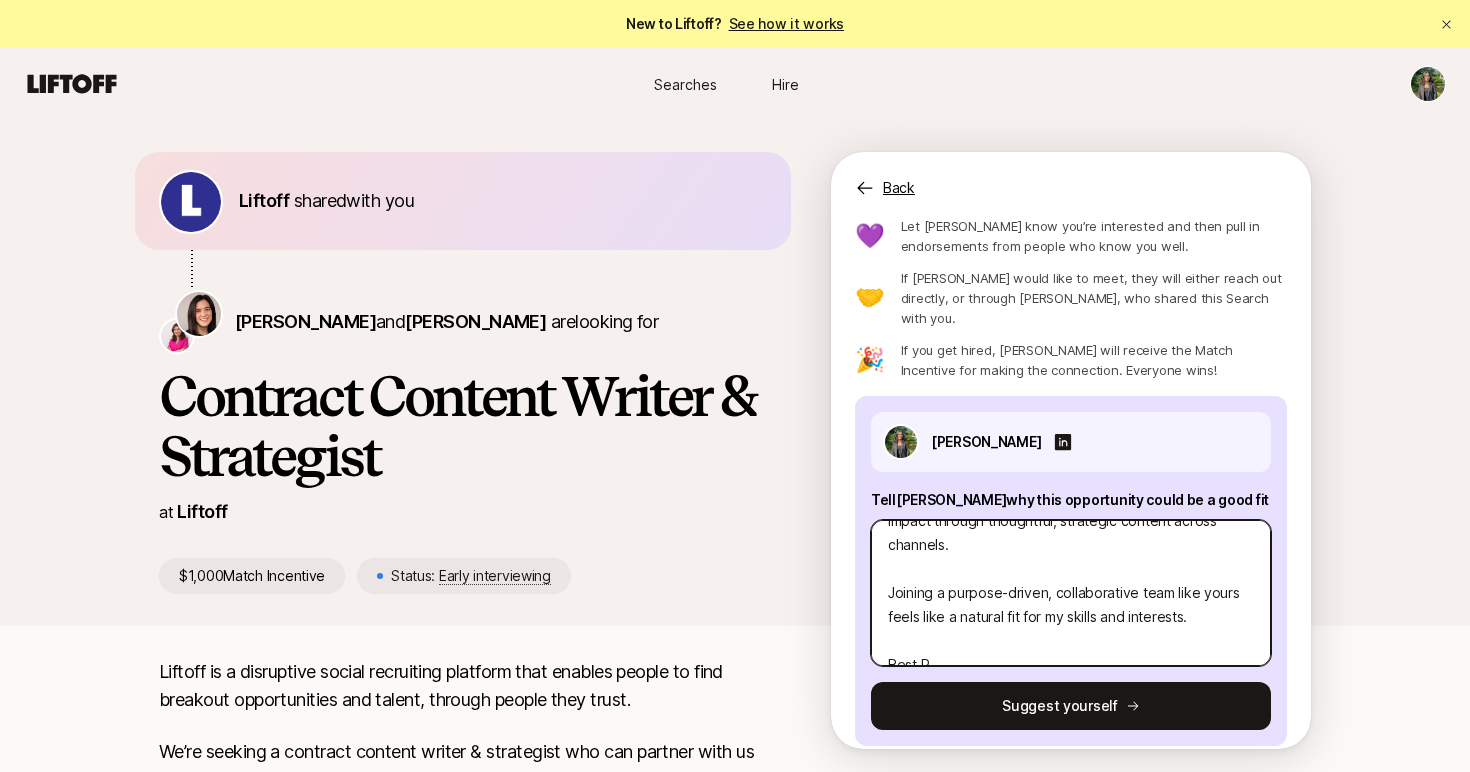 type on "x" 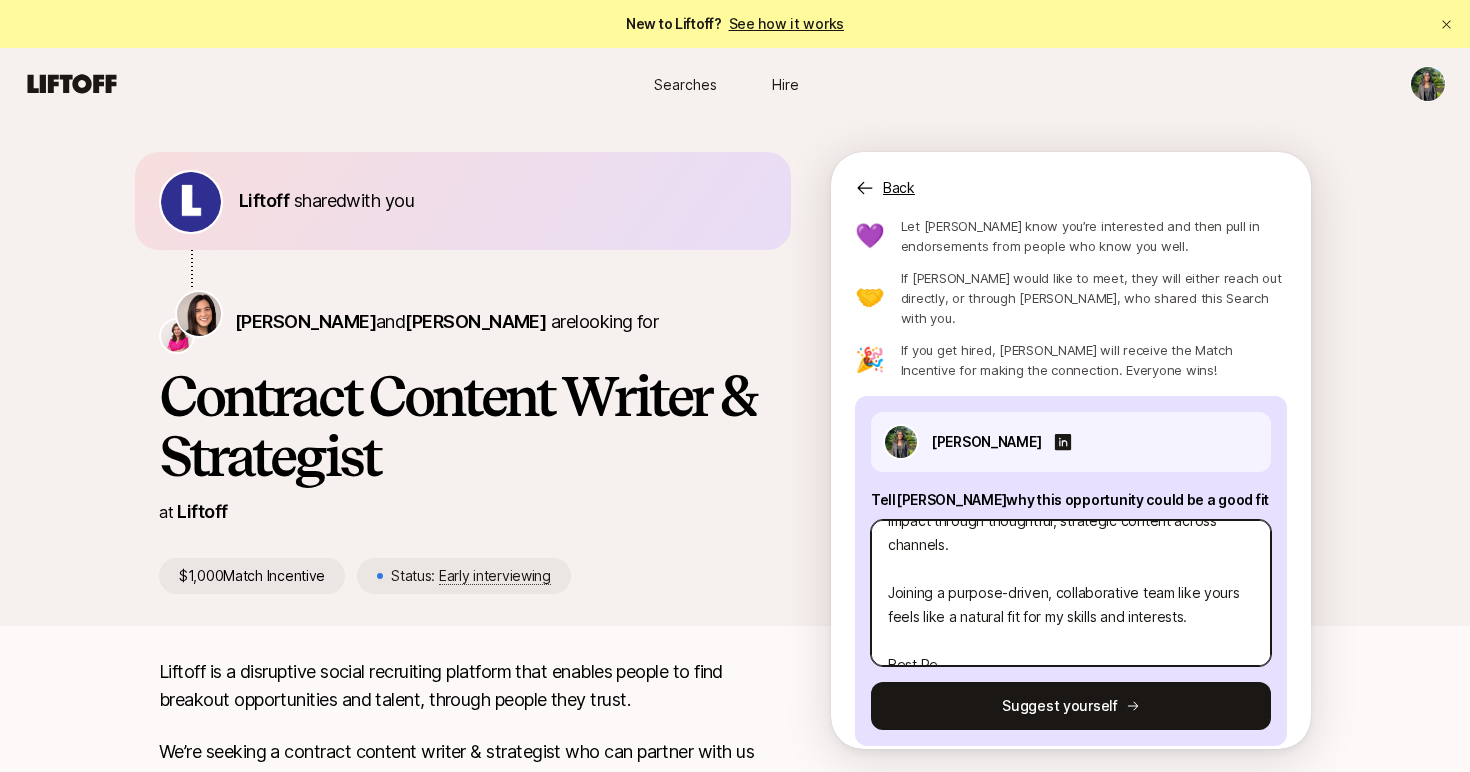 type on "x" 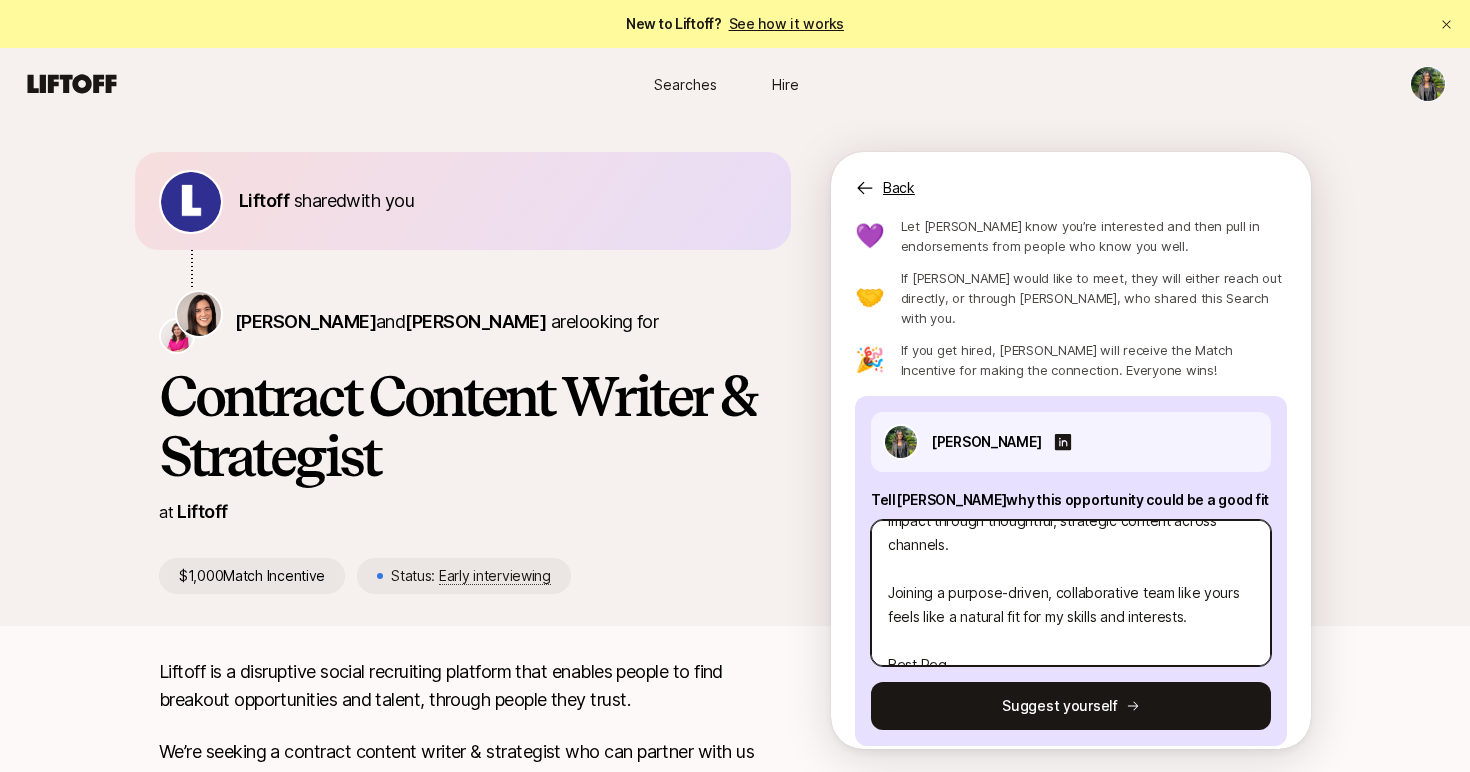 type on "x" 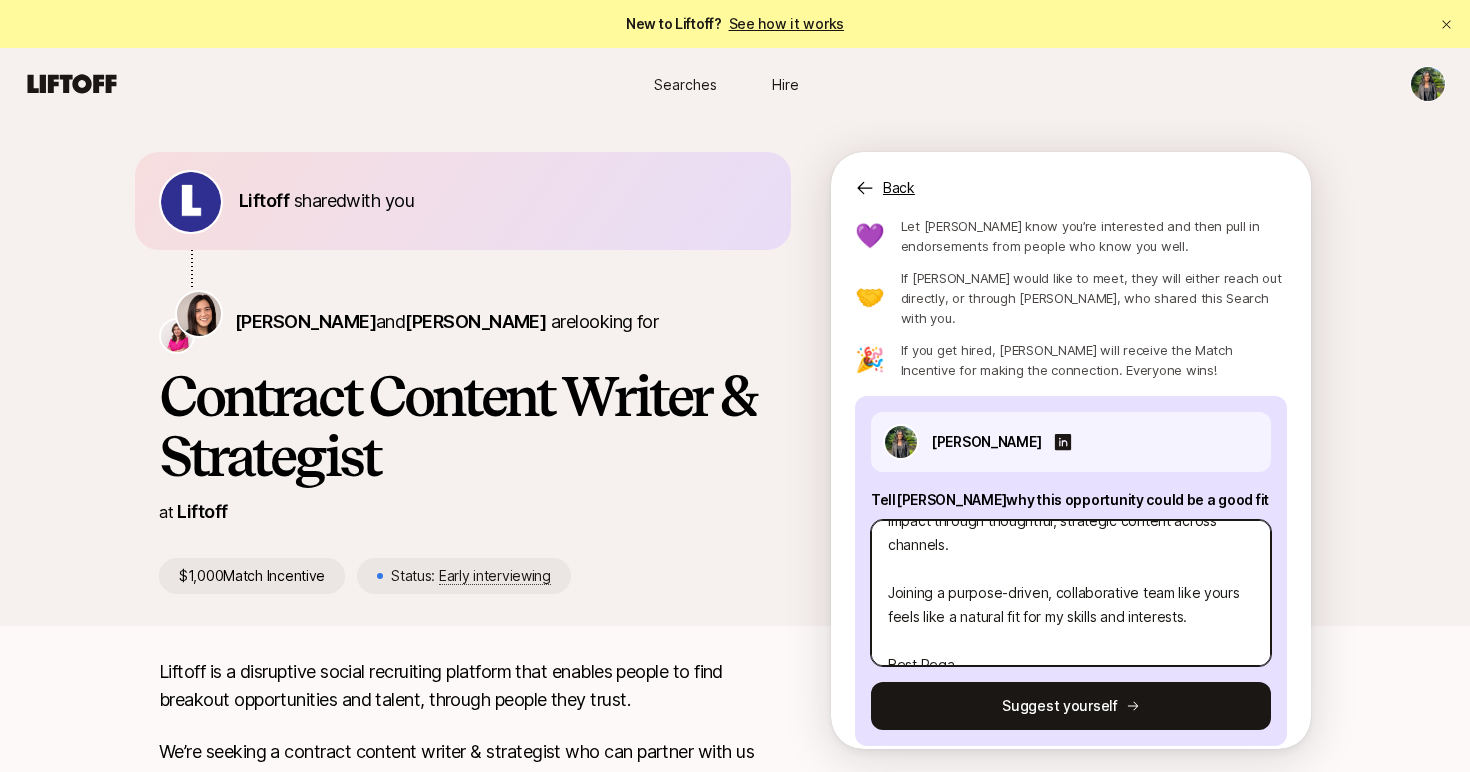 type on "x" 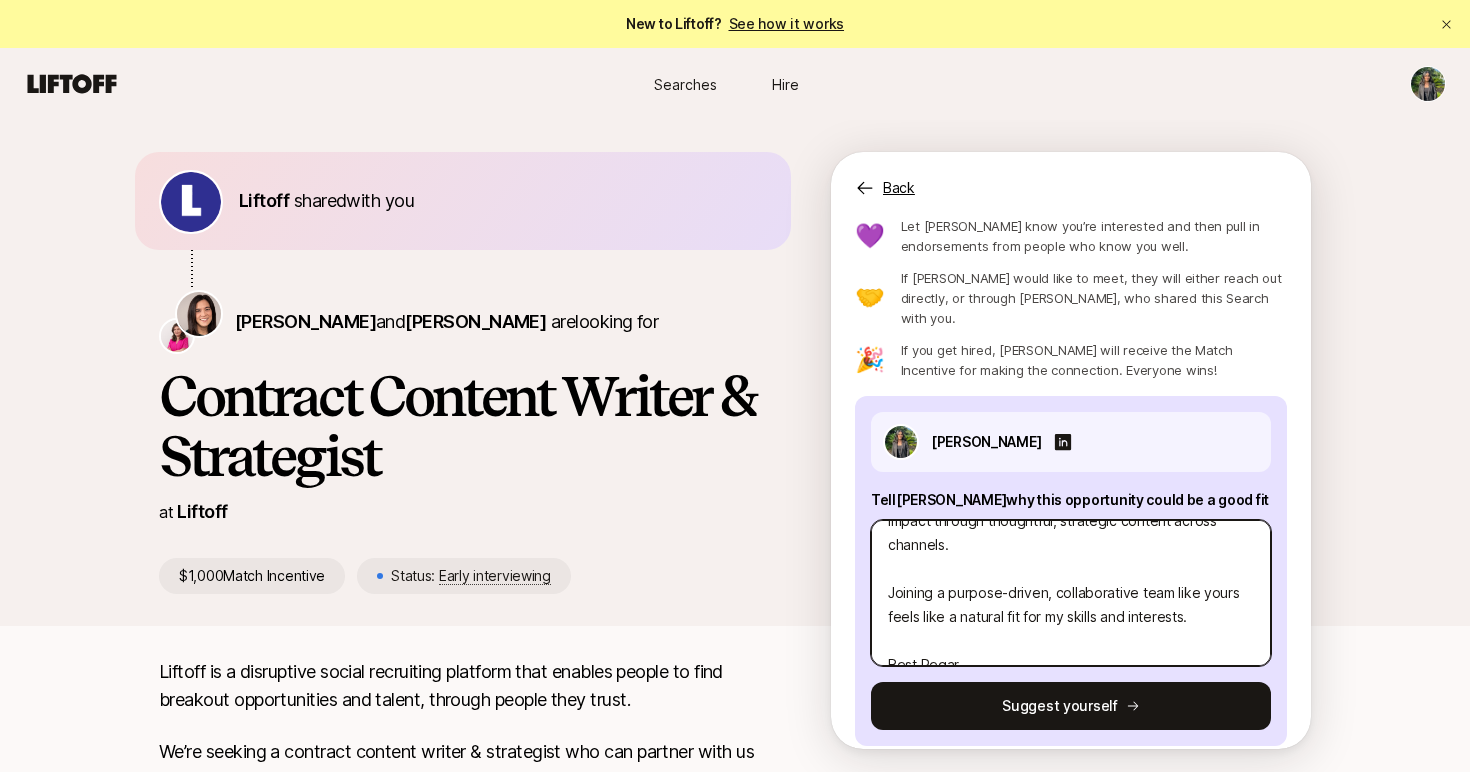 type on "x" 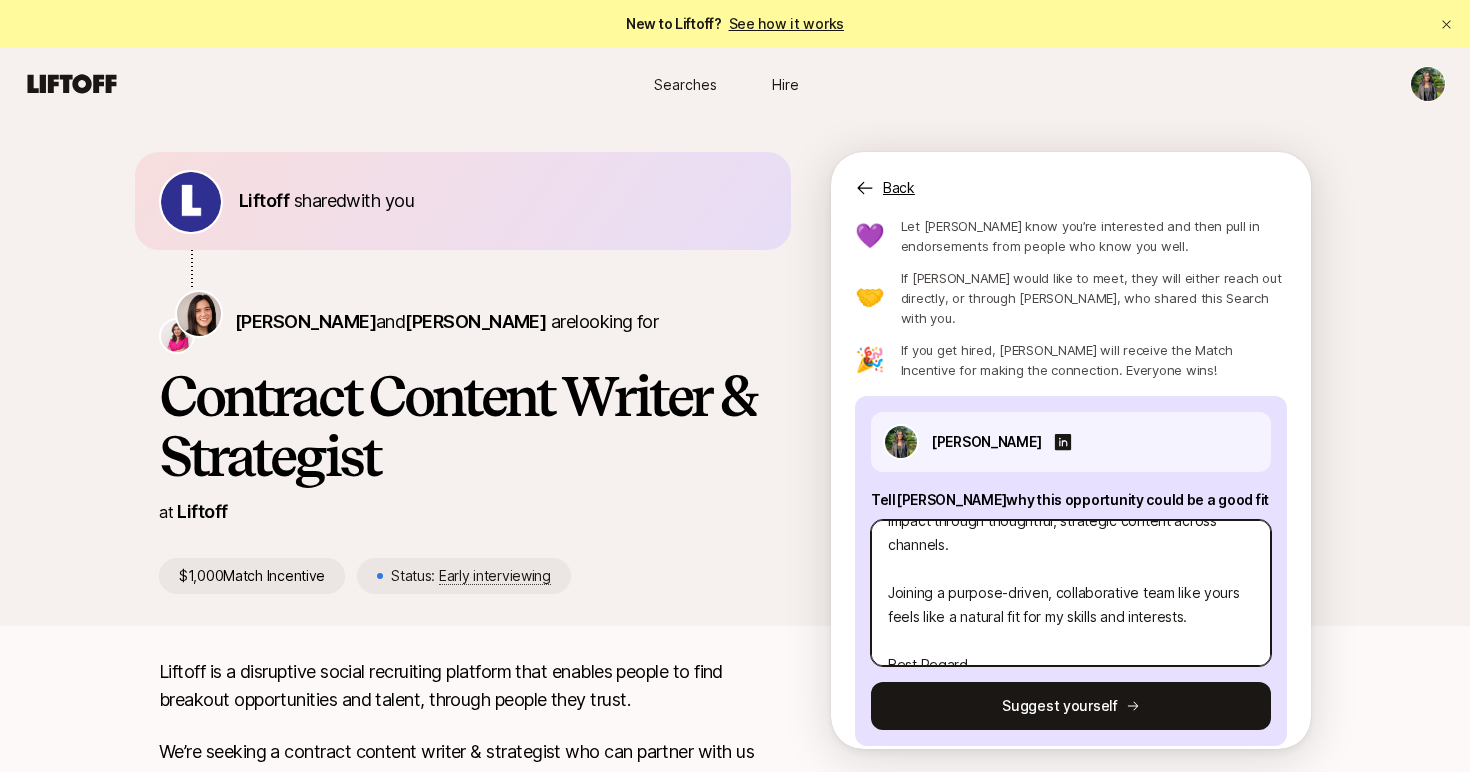 type on "x" 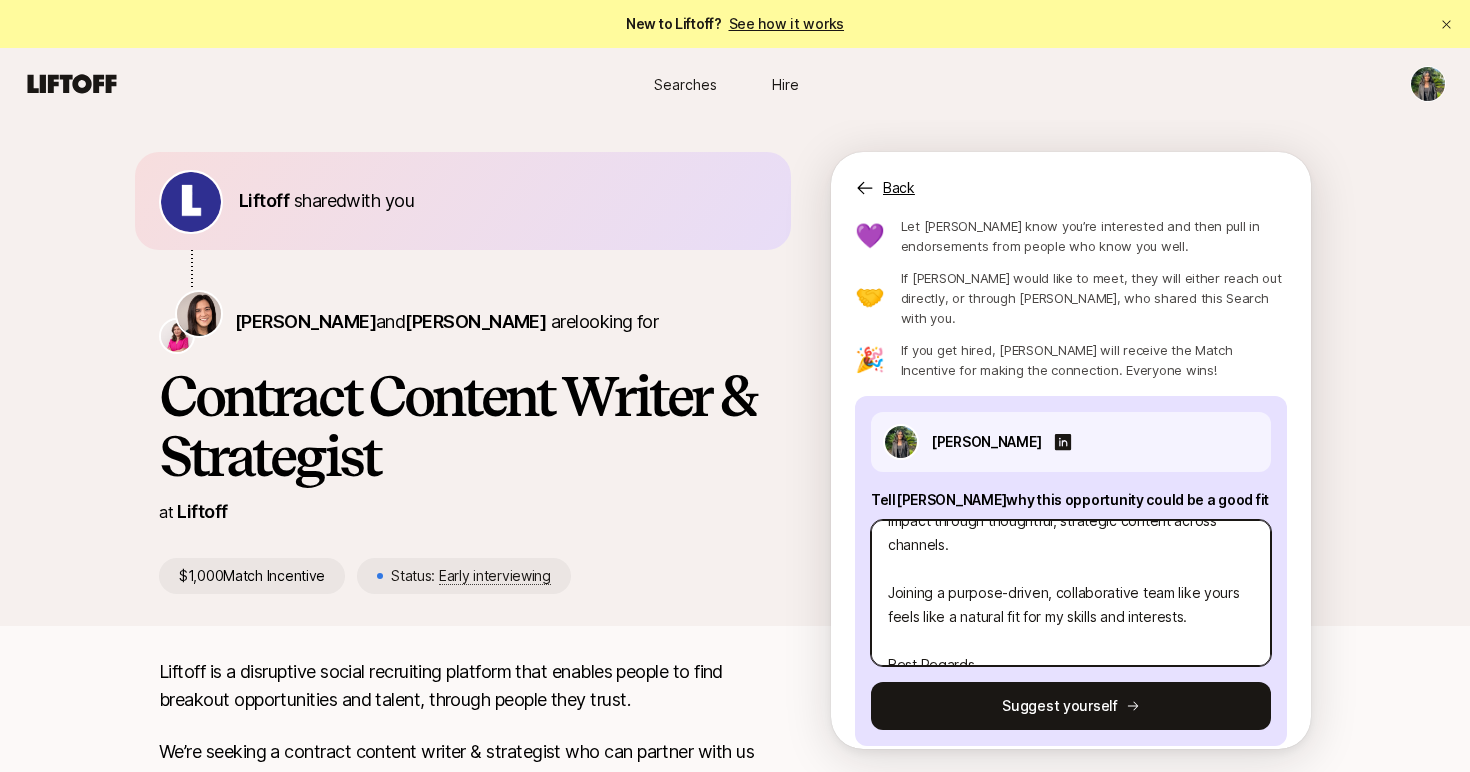 type on "x" 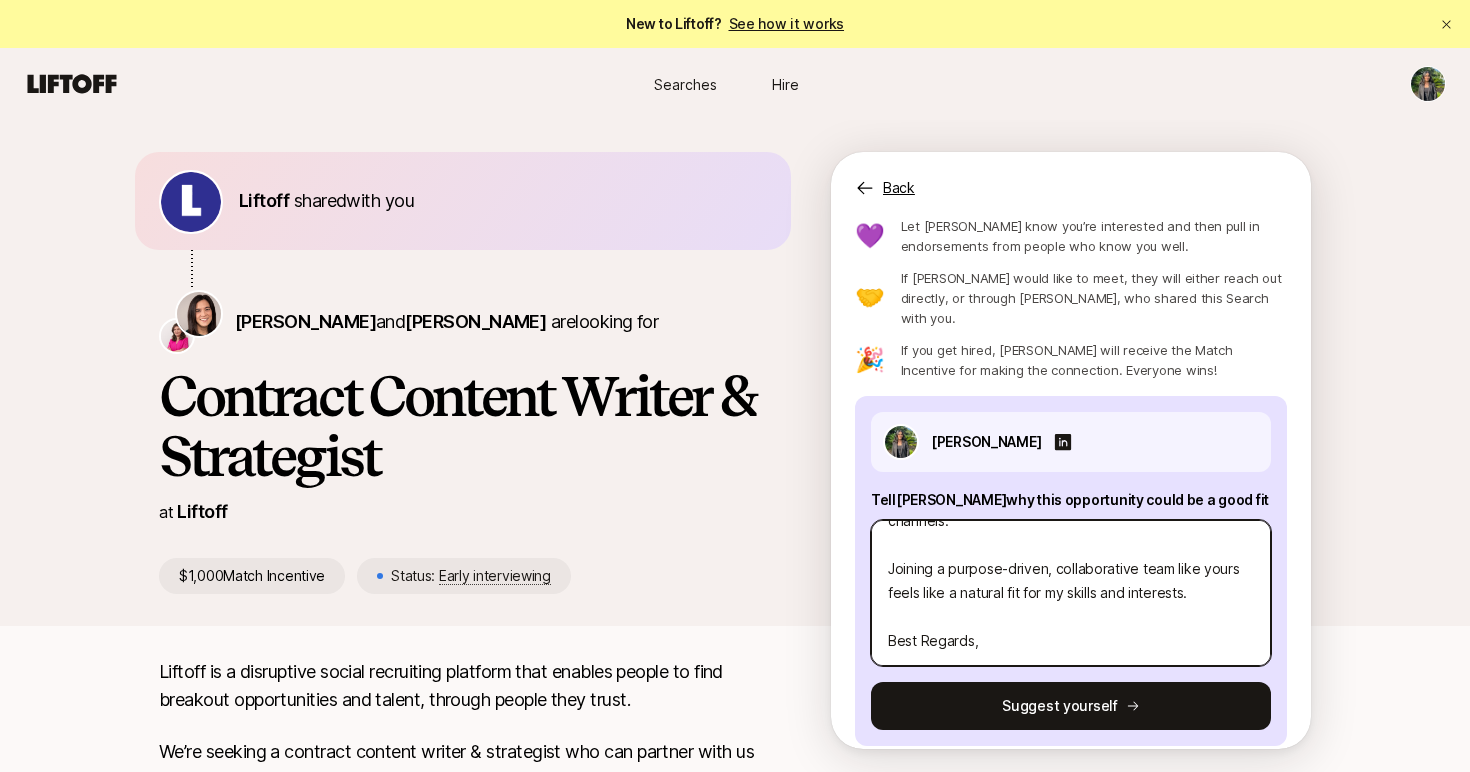 type on "x" 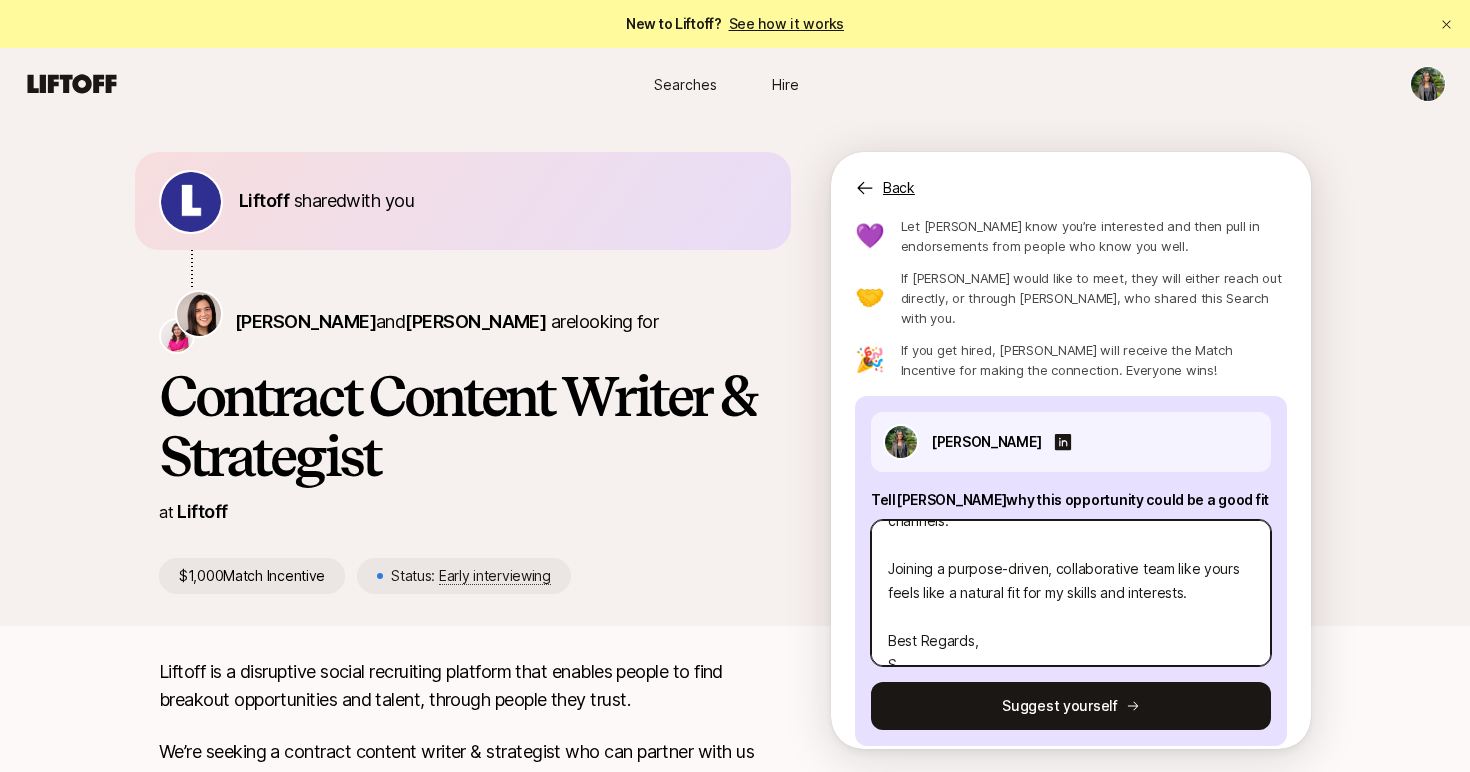 type on "x" 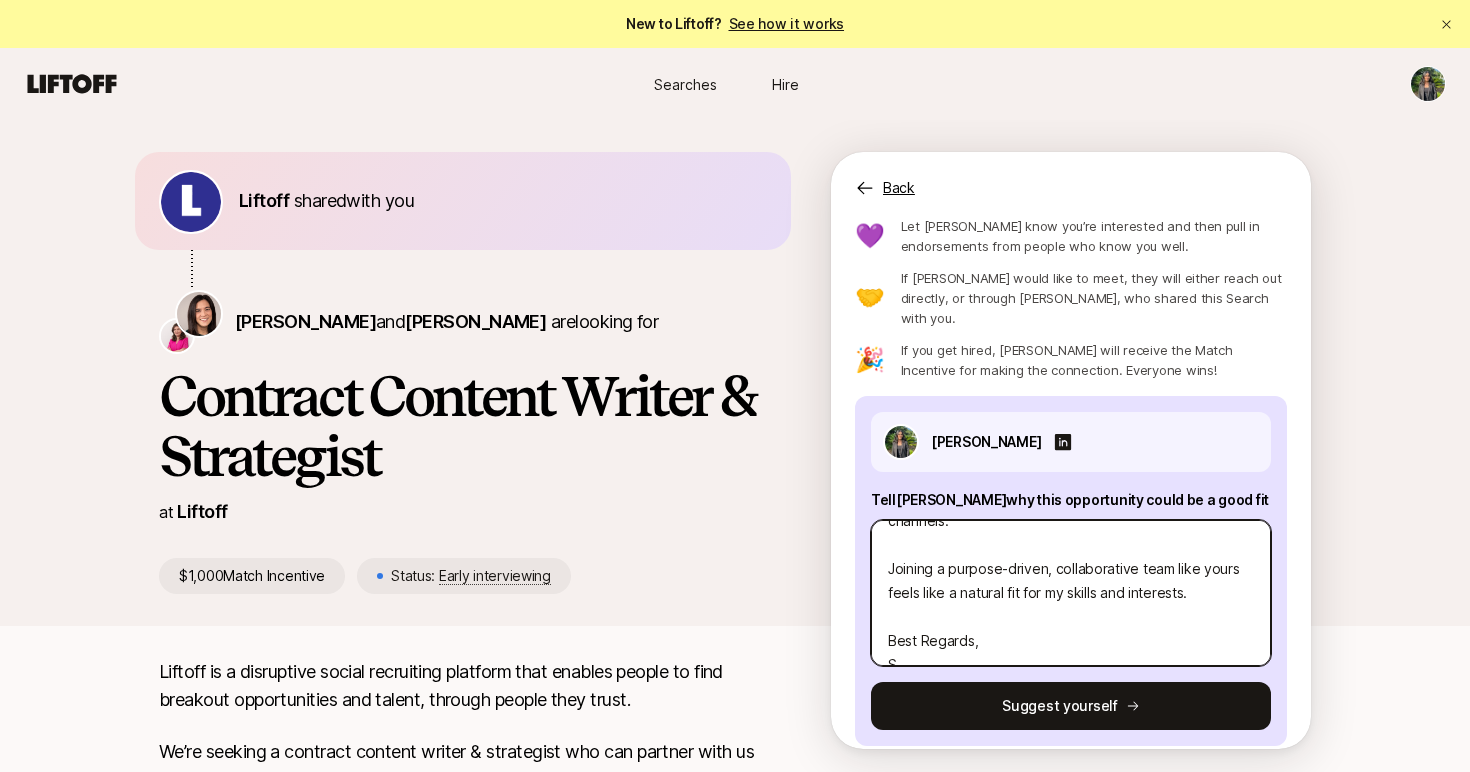 type on "Hello [PERSON_NAME]
I’m excited about the opportunity to work with [PERSON_NAME] because I’m passionate about redefining the future of work and believe in the power of authentic, human-centered storytelling to connect people with meaningful opportunities.
My experience writing for both consumer and B2B audiences has taught me how to craft content that not only informs but also inspires and builds community. I’m especially drawn to [PERSON_NAME]’s mission of leveraging trusted networks to unlock new possibilities, and I see a unique chance to help grow your platform’s impact through thoughtful, strategic content across channels.
Joining a purpose-driven, collaborative team like yours feels like a natural fit for my skills and interests.
Best Regards,
So" 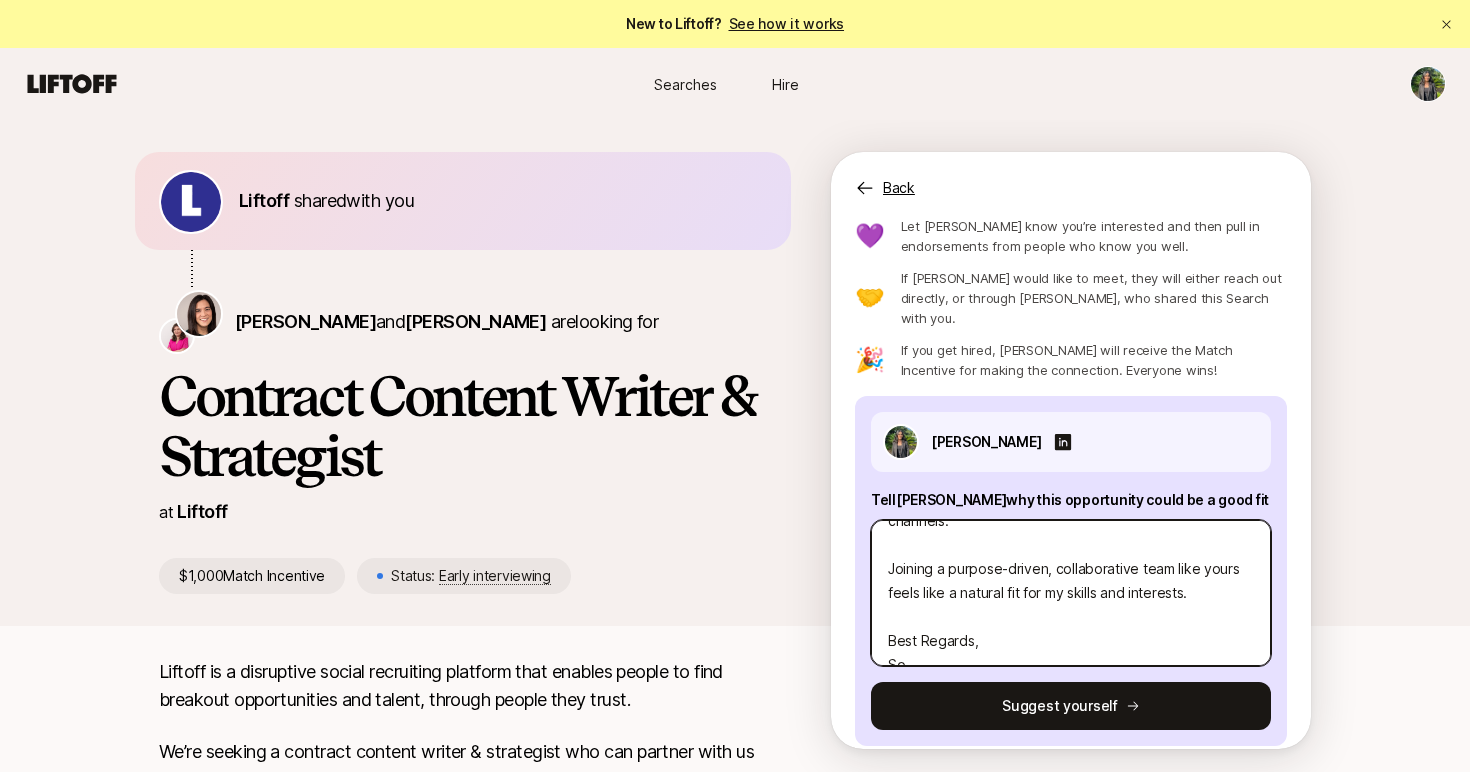 type on "x" 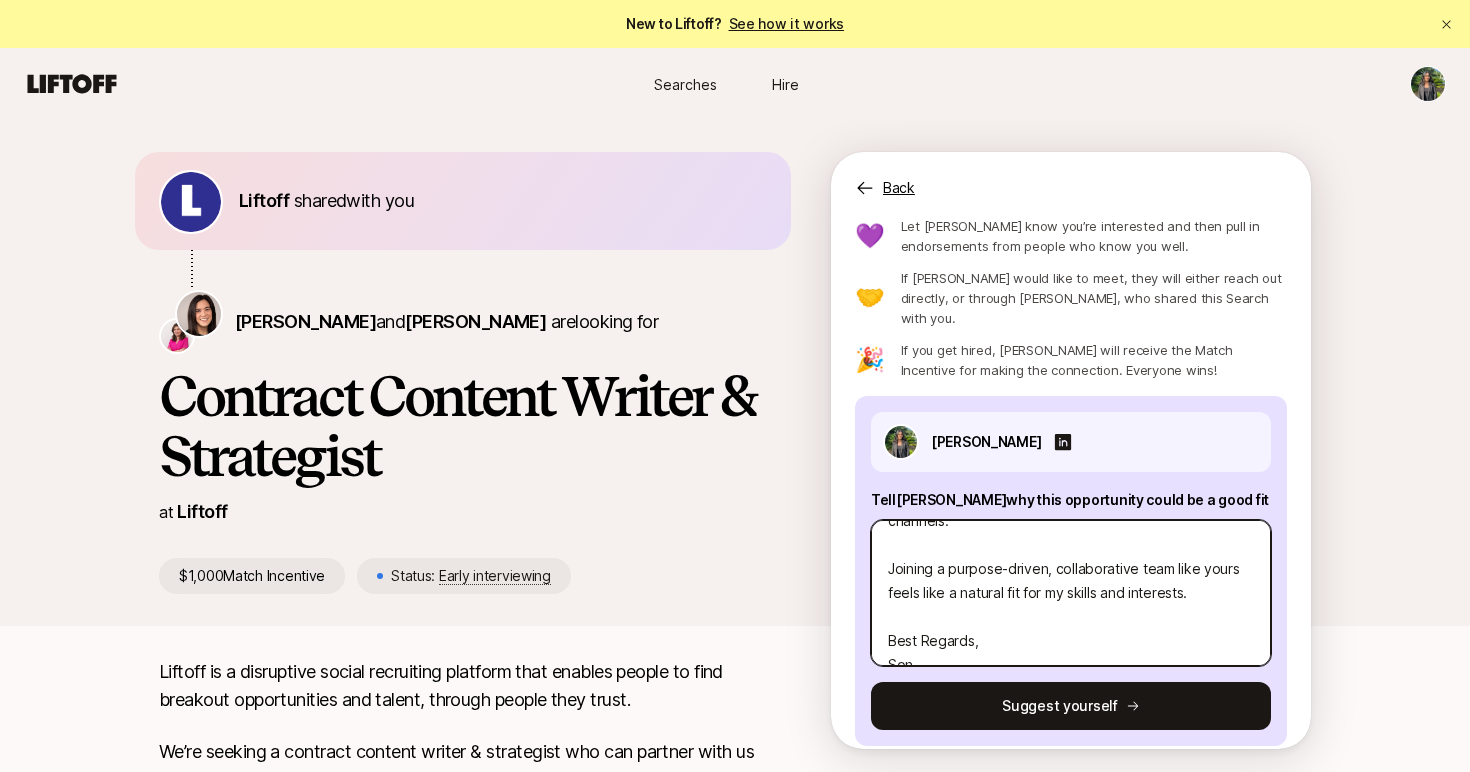 type on "x" 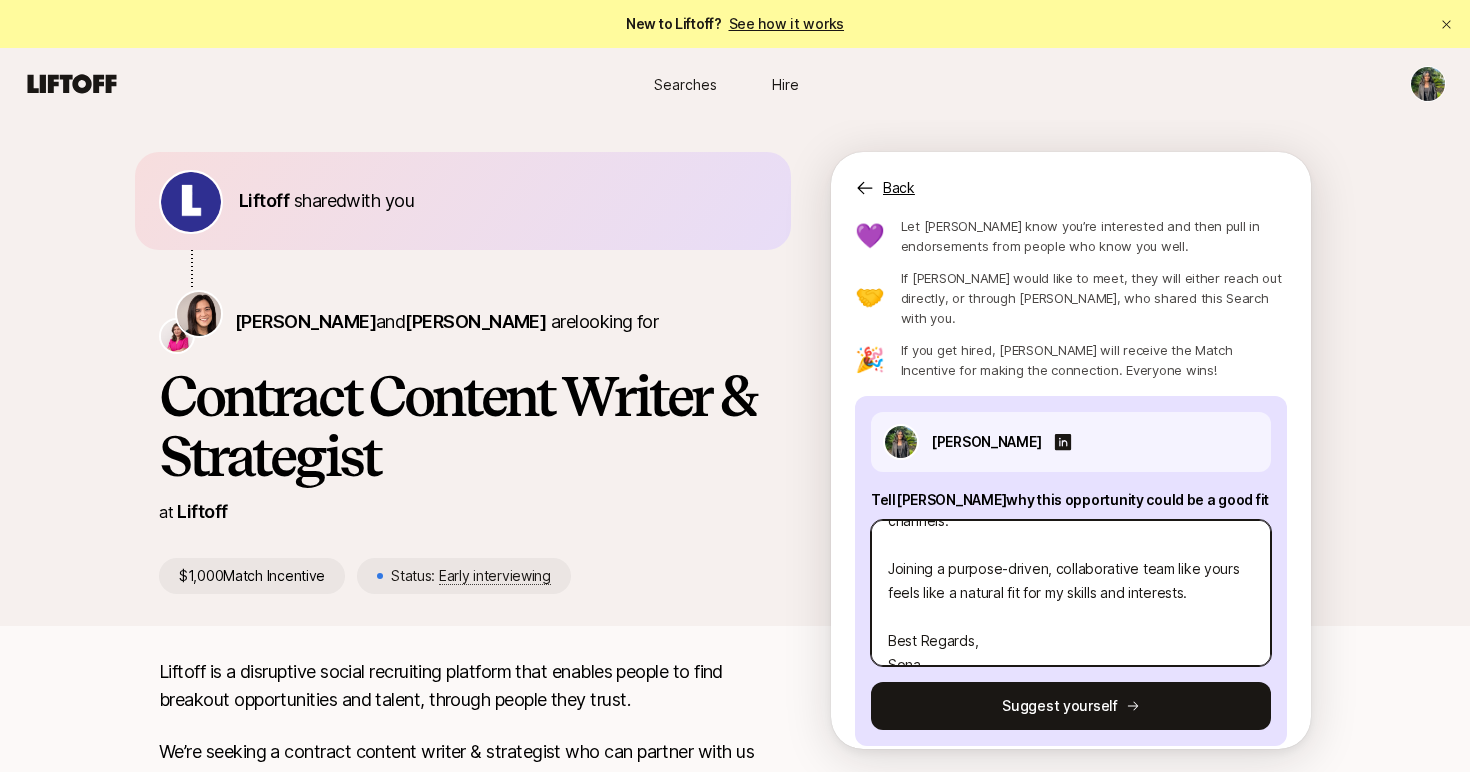 type on "x" 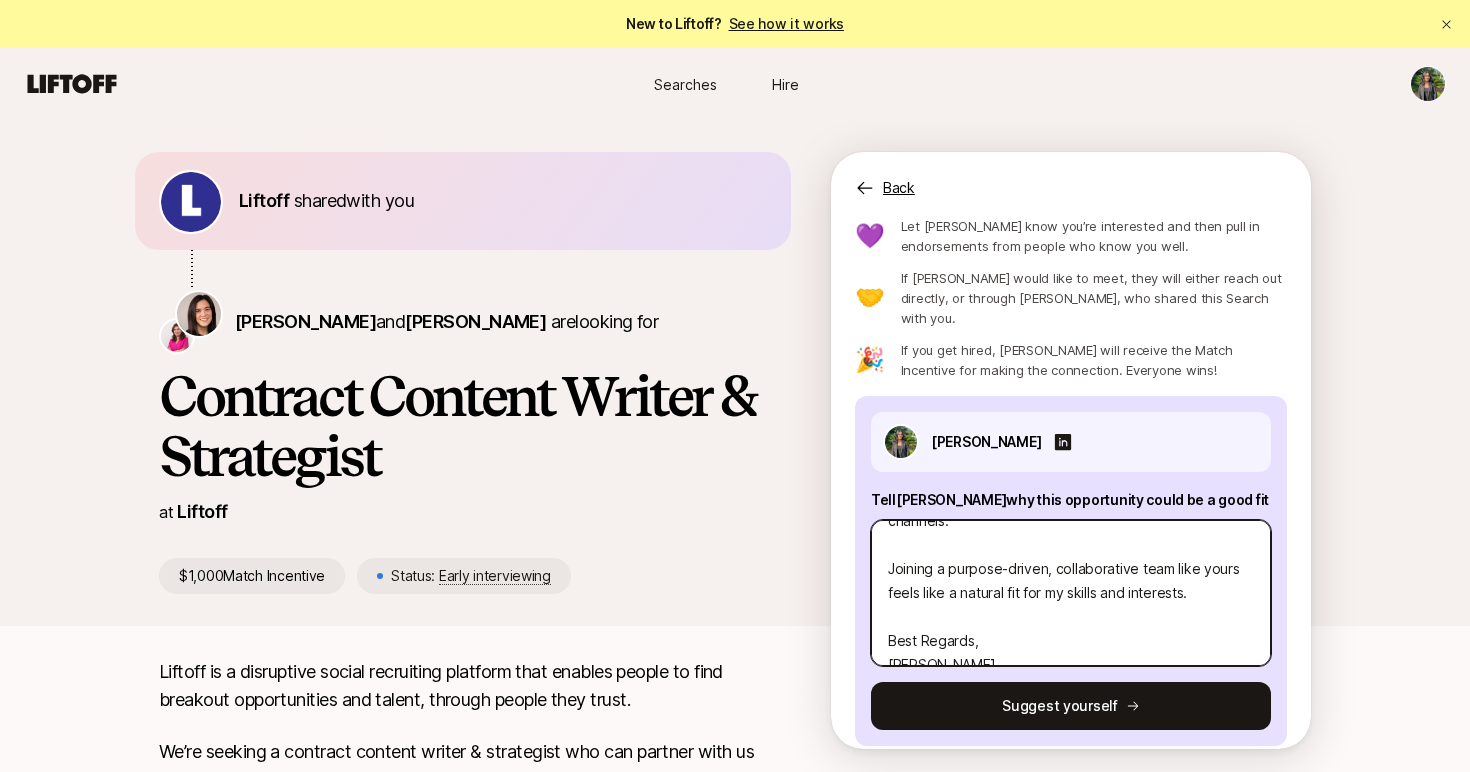 type on "x" 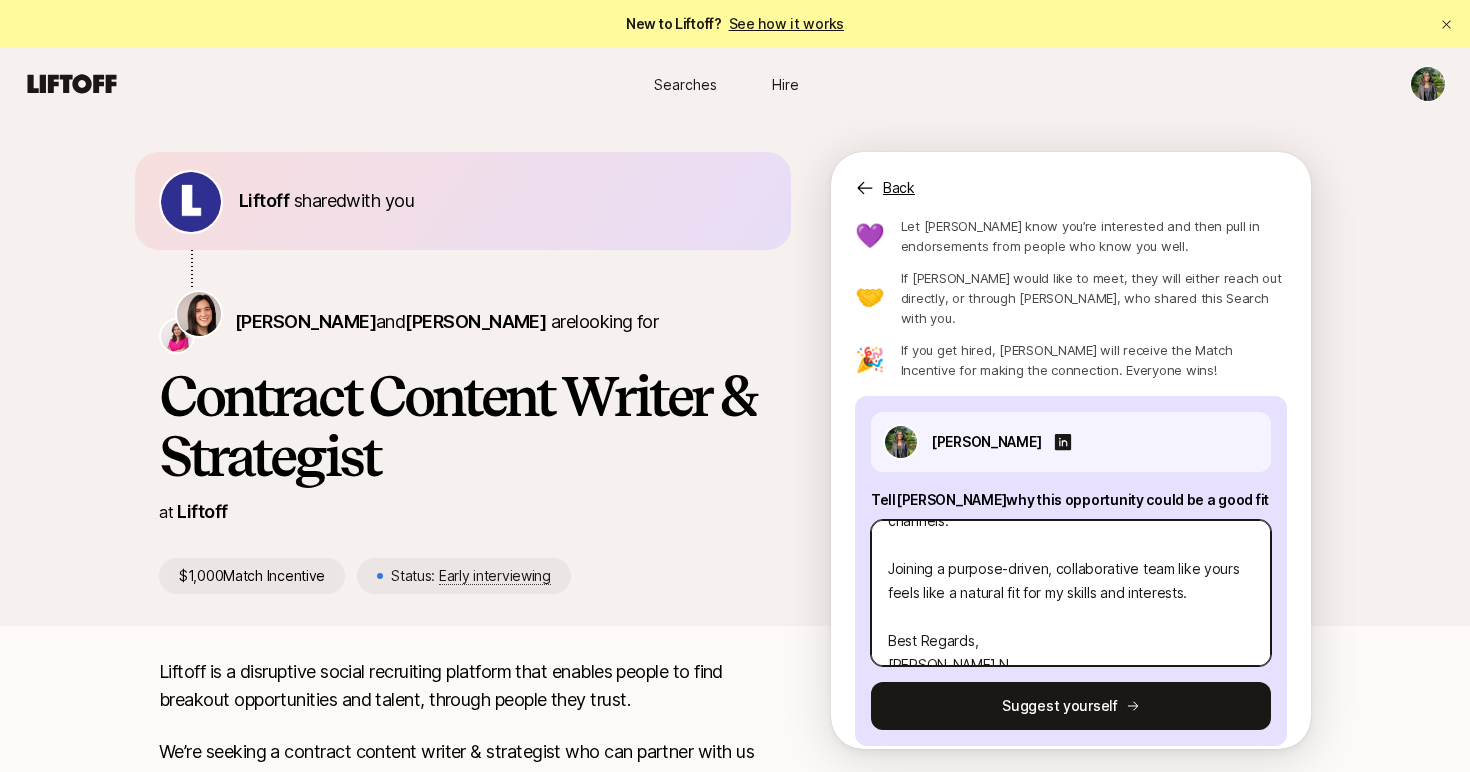 type on "x" 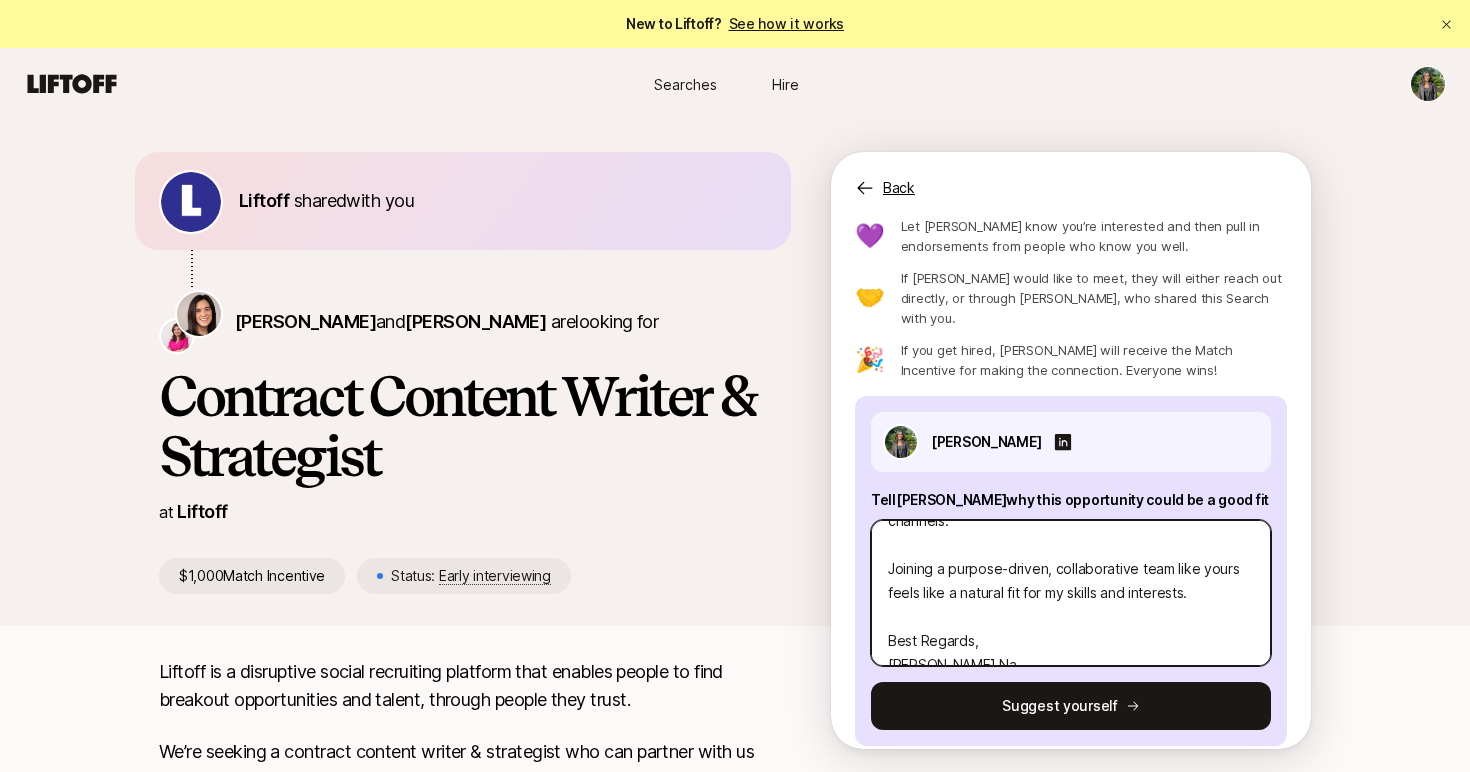 type on "x" 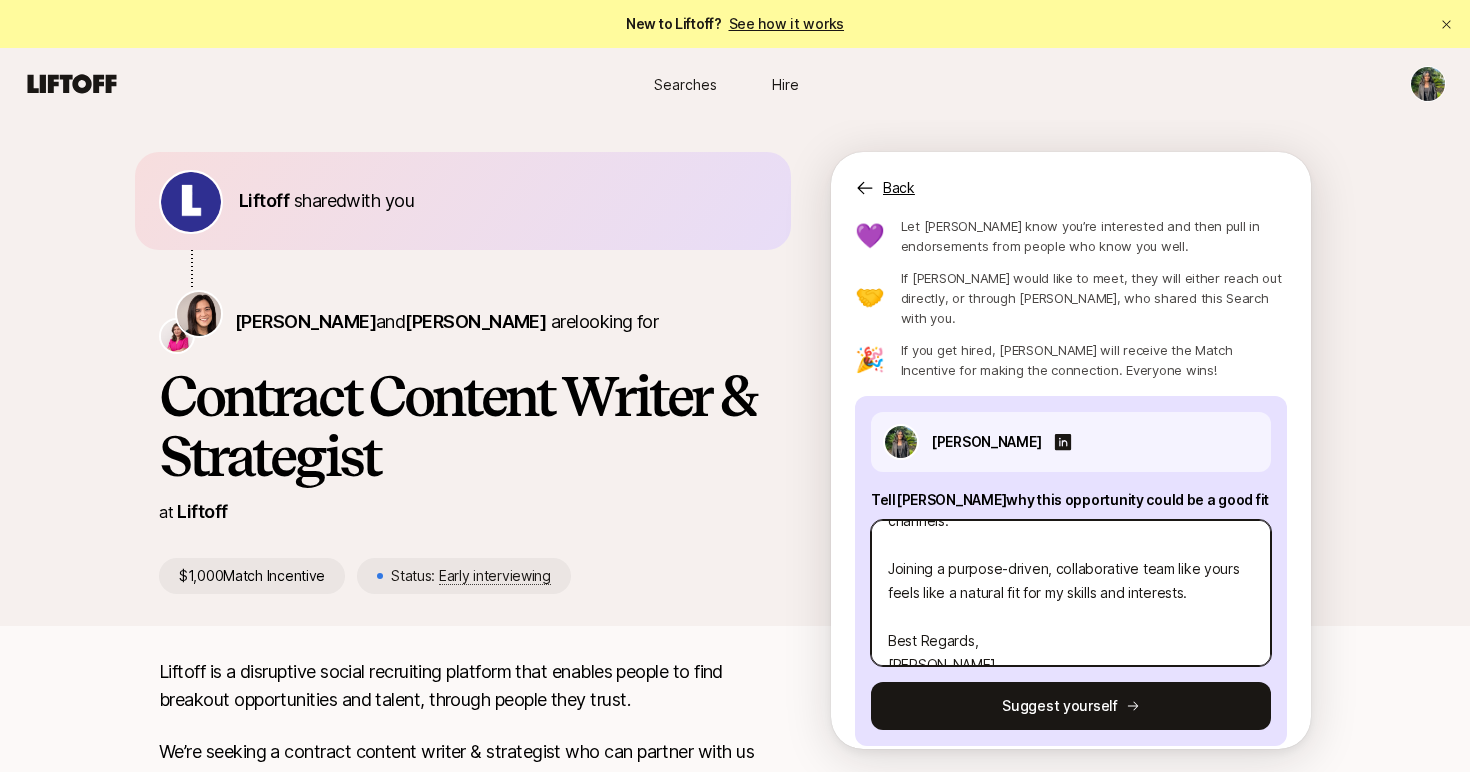 type on "x" 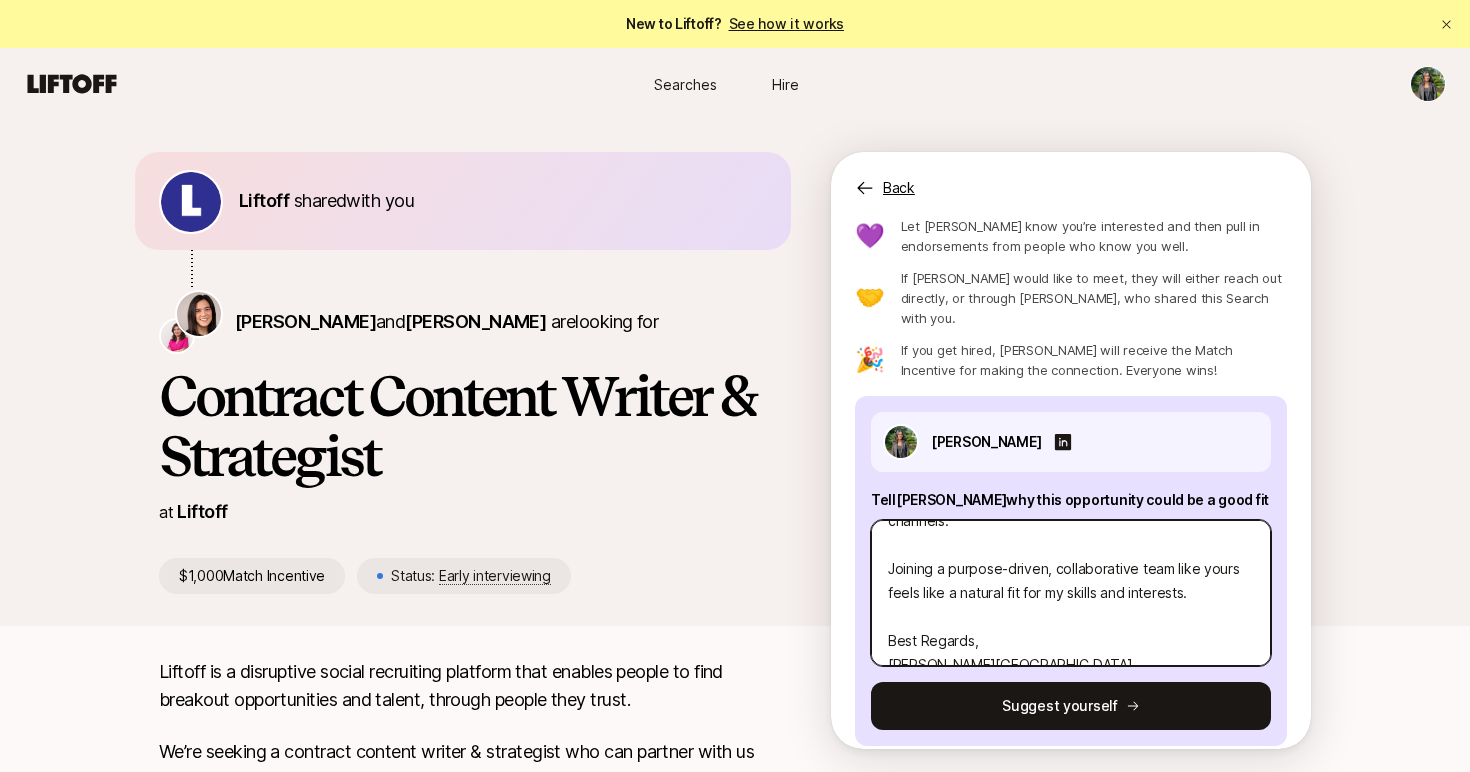 type on "x" 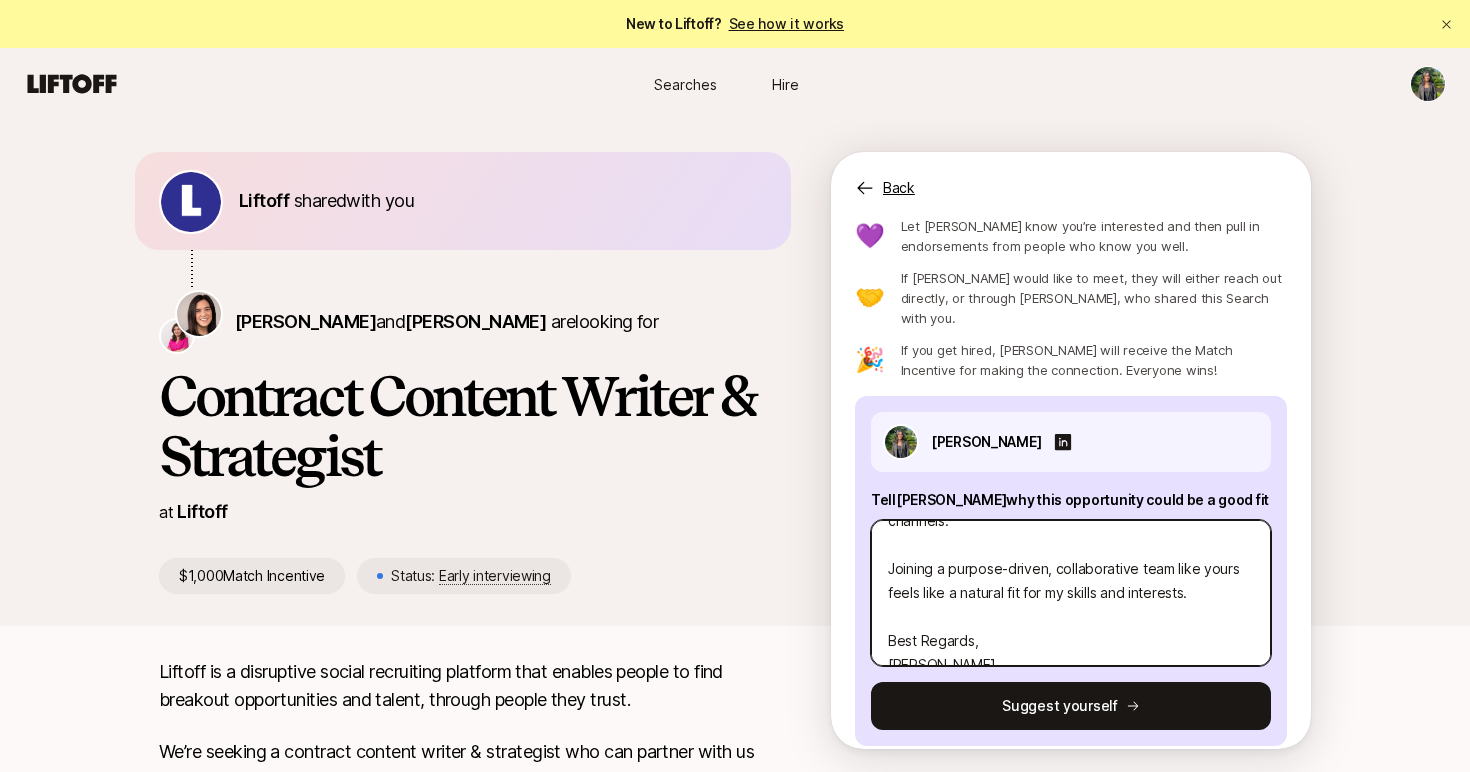 type on "x" 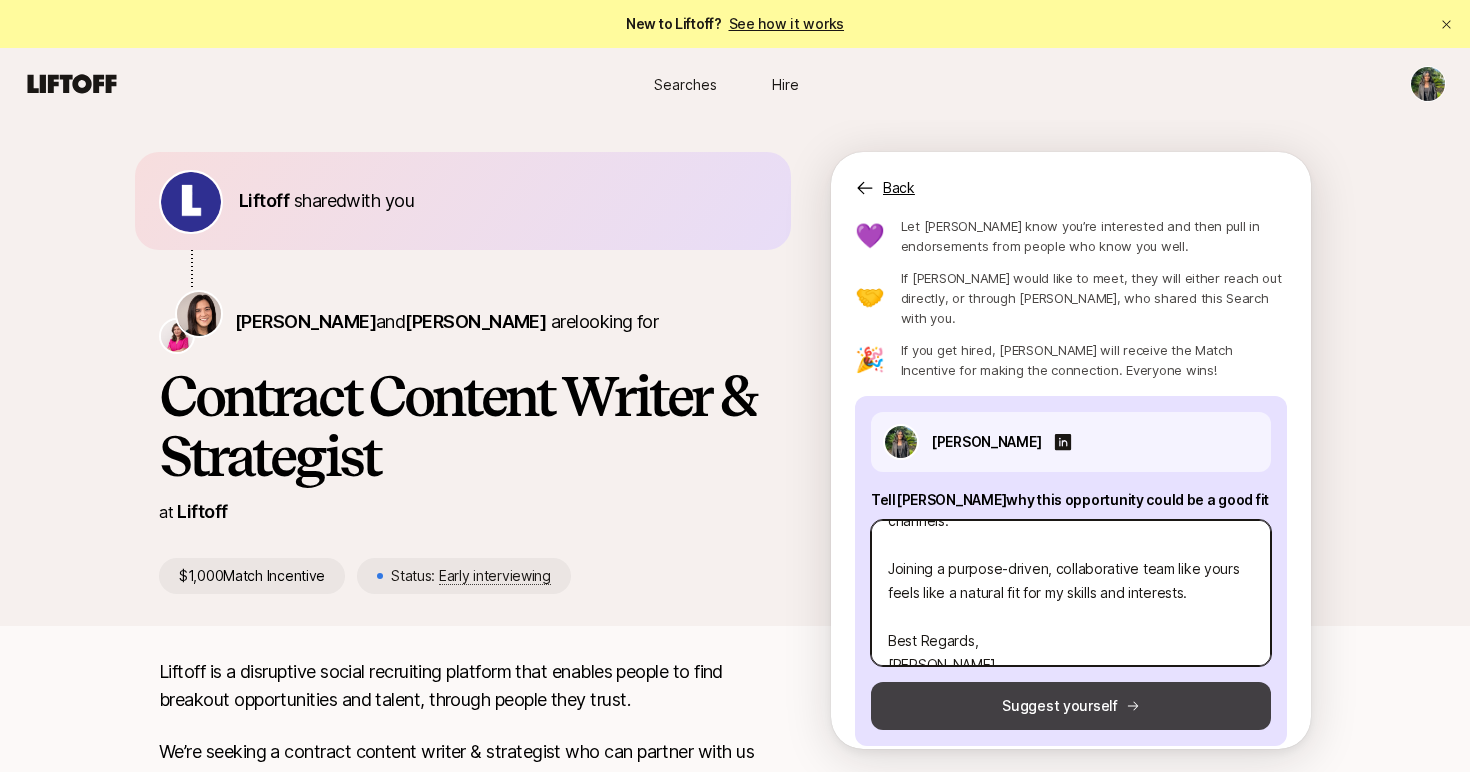 type on "Hello [PERSON_NAME]
I’m excited about the opportunity to work with [PERSON_NAME] because I’m passionate about redefining the future of work and believe in the power of authentic, human-centered storytelling to connect people with meaningful opportunities.
My experience writing for both consumer and B2B audiences has taught me how to craft content that not only informs but also inspires and builds community. I’m especially drawn to [PERSON_NAME]’s mission of leveraging trusted networks to unlock new possibilities, and I see a unique chance to help grow your platform’s impact through thoughtful, strategic content across channels.
Joining a purpose-driven, collaborative team like yours feels like a natural fit for my skills and interests.
Best Regards,
[PERSON_NAME]" 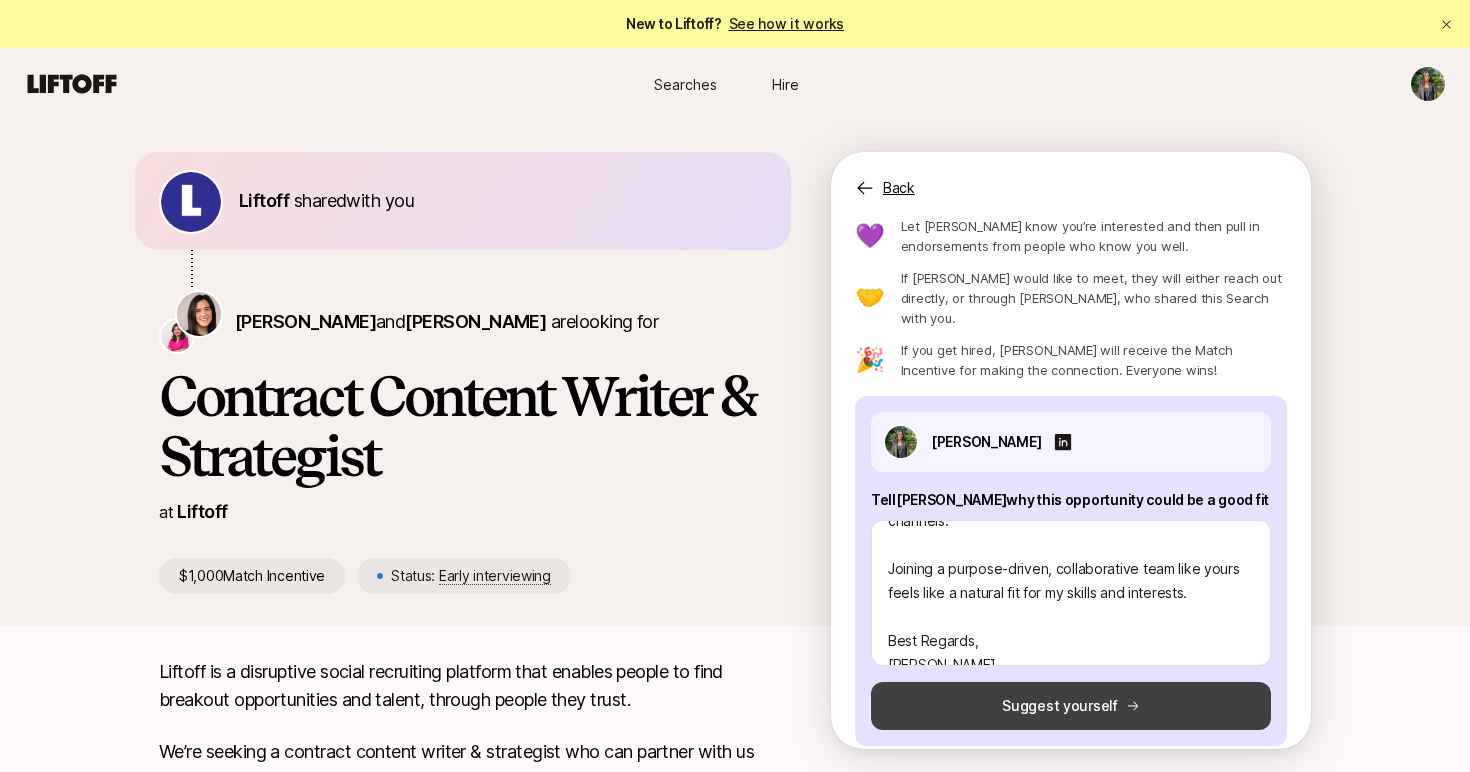click on "Suggest yourself" at bounding box center (1071, 706) 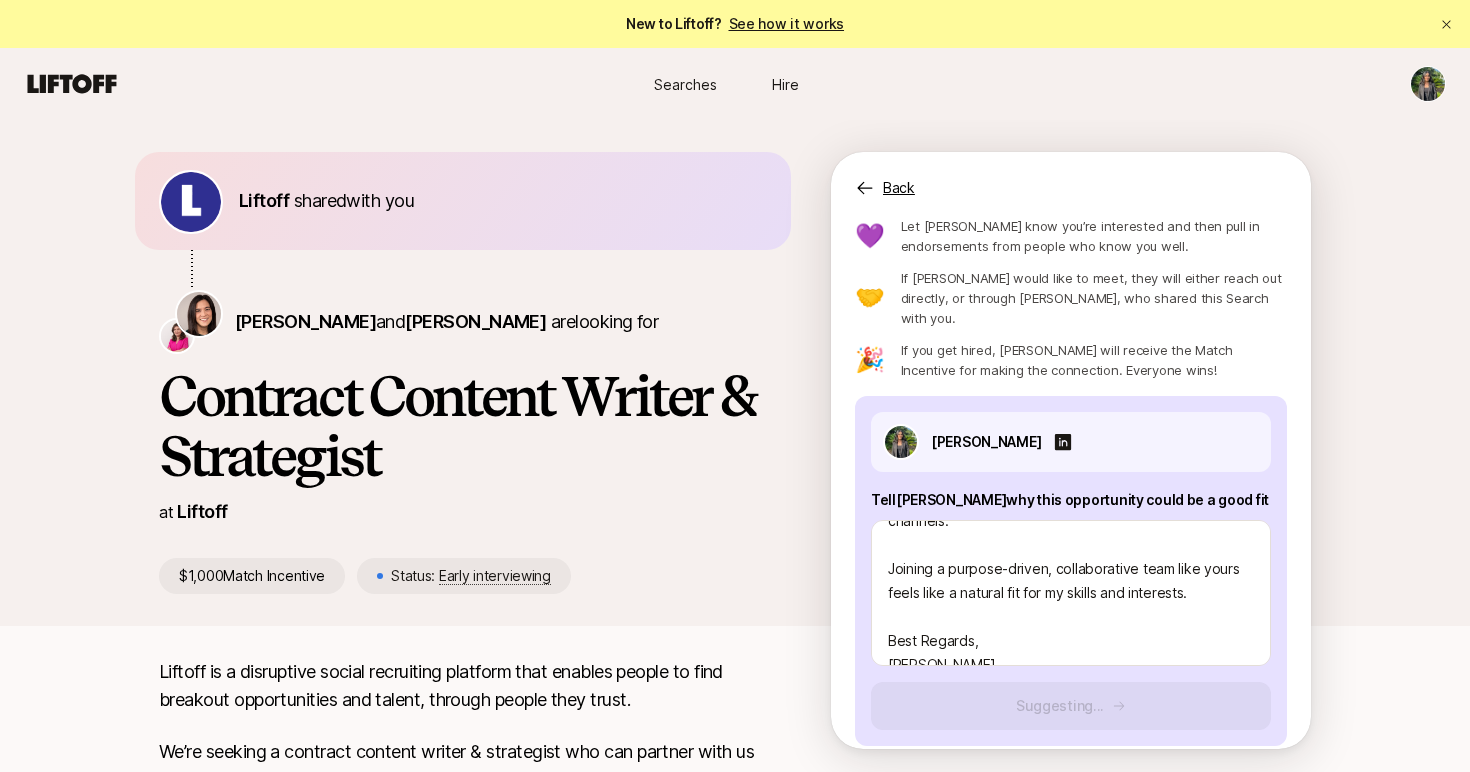 scroll, scrollTop: 0, scrollLeft: 0, axis: both 